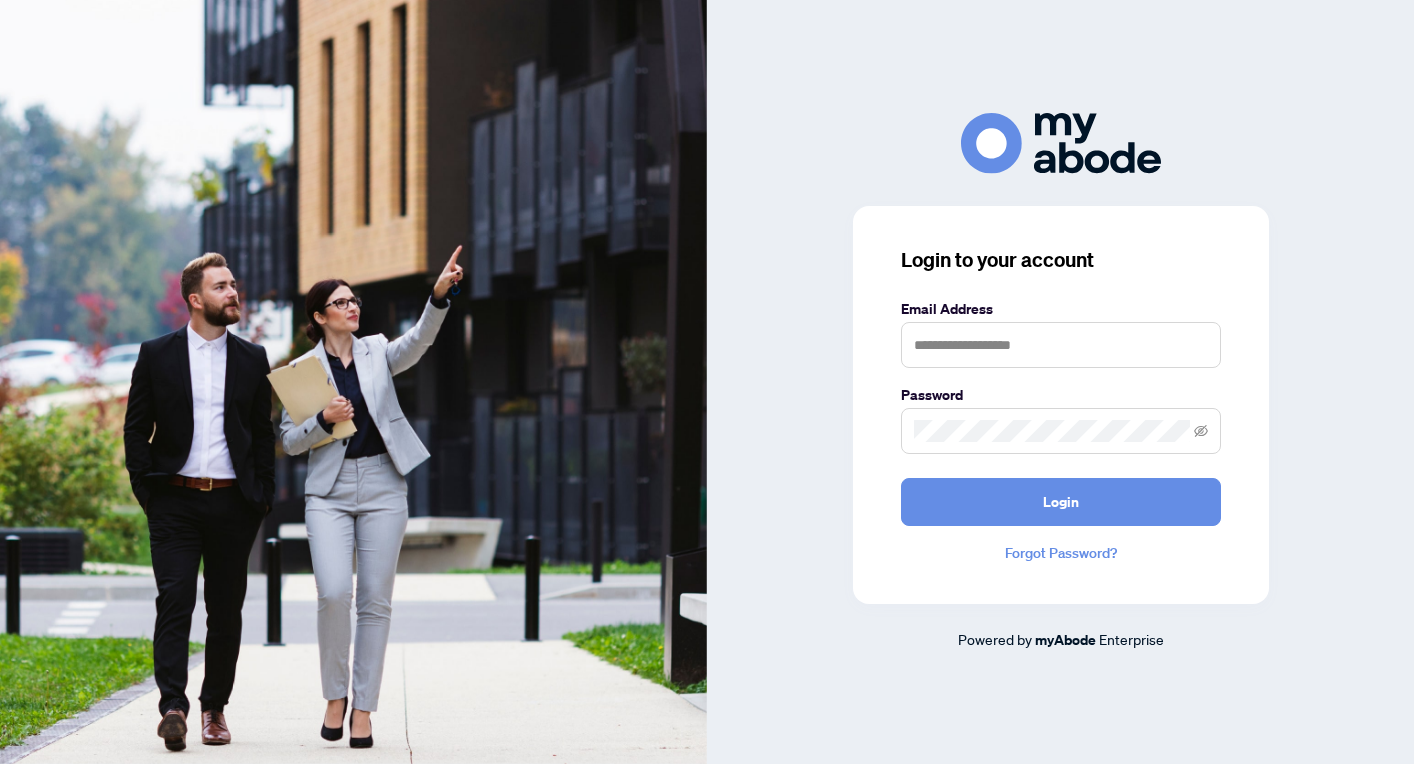 scroll, scrollTop: 0, scrollLeft: 0, axis: both 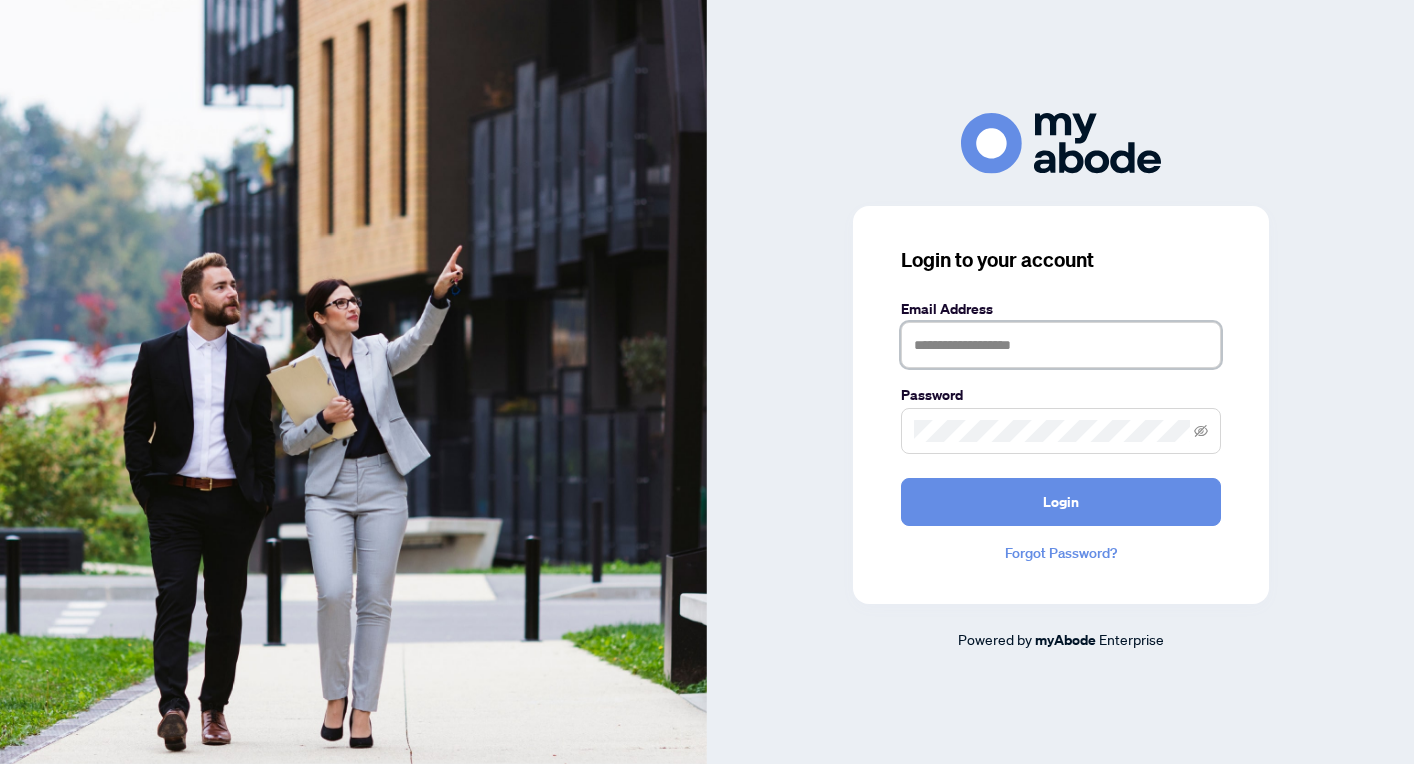 click at bounding box center (1061, 345) 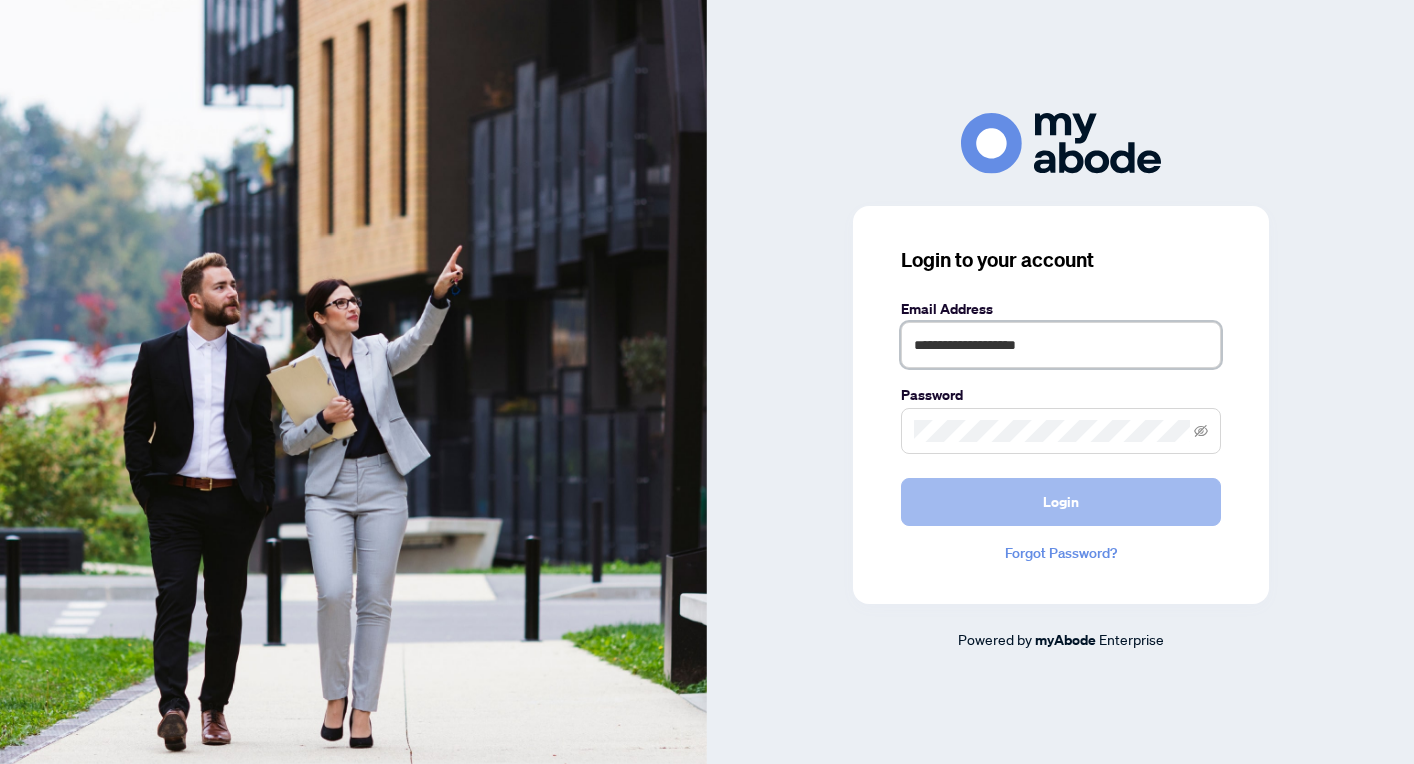 type on "**********" 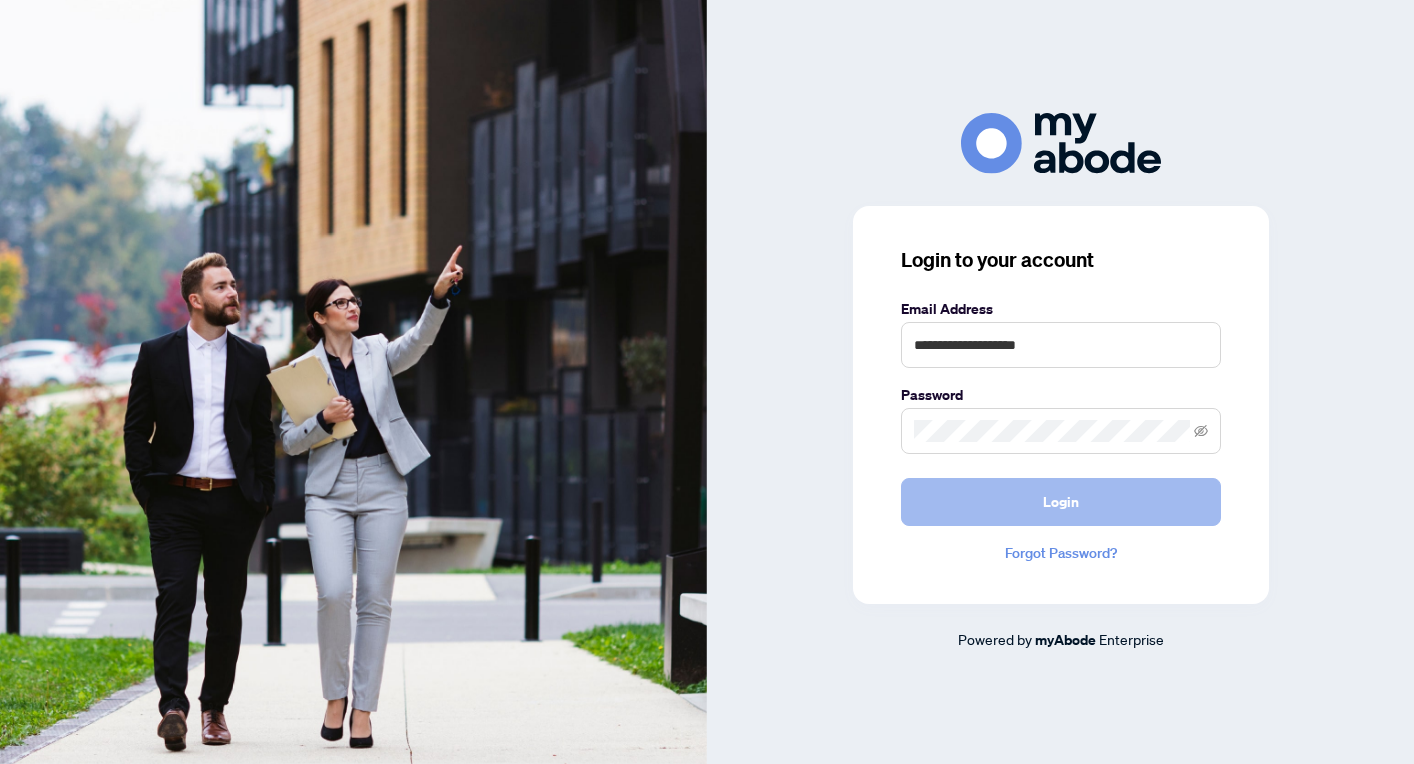 click on "Login" at bounding box center [1061, 502] 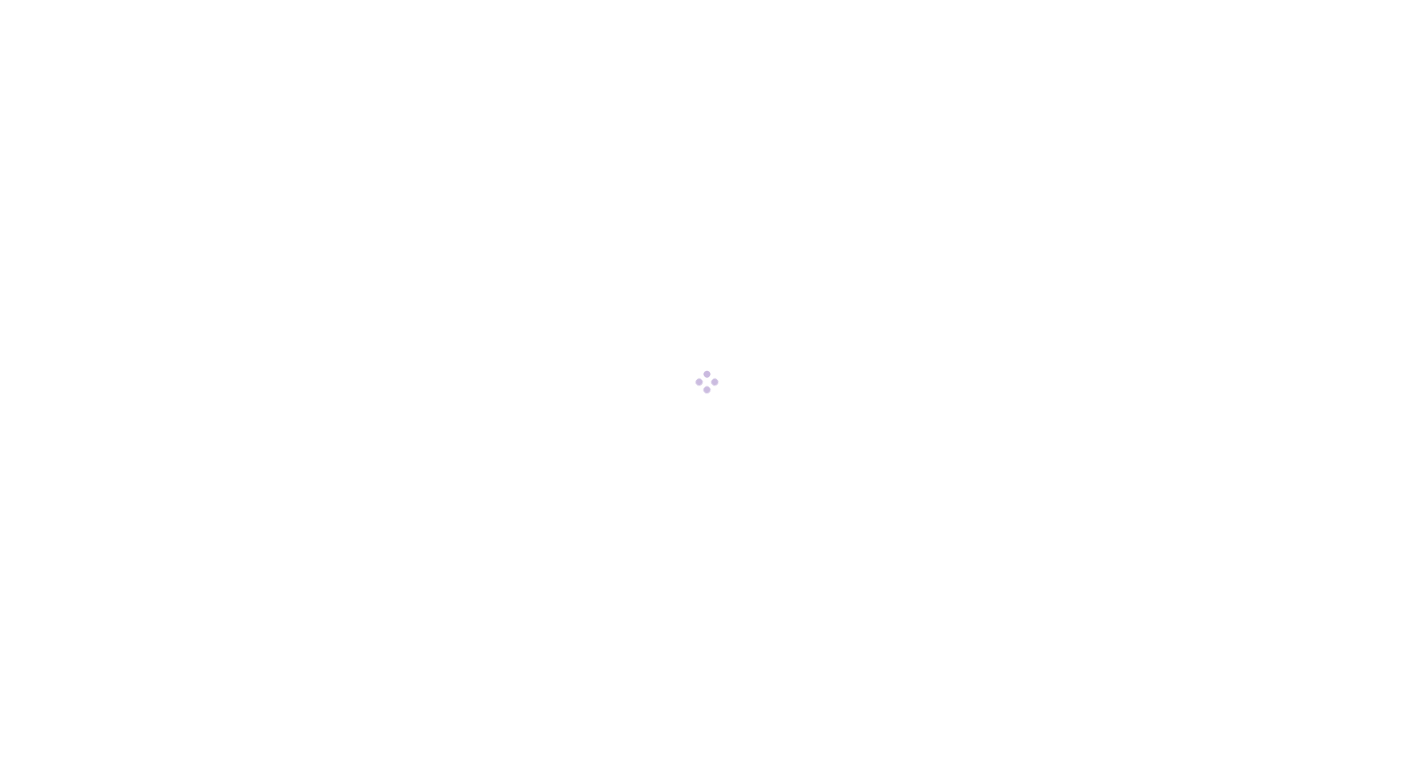 scroll, scrollTop: 0, scrollLeft: 0, axis: both 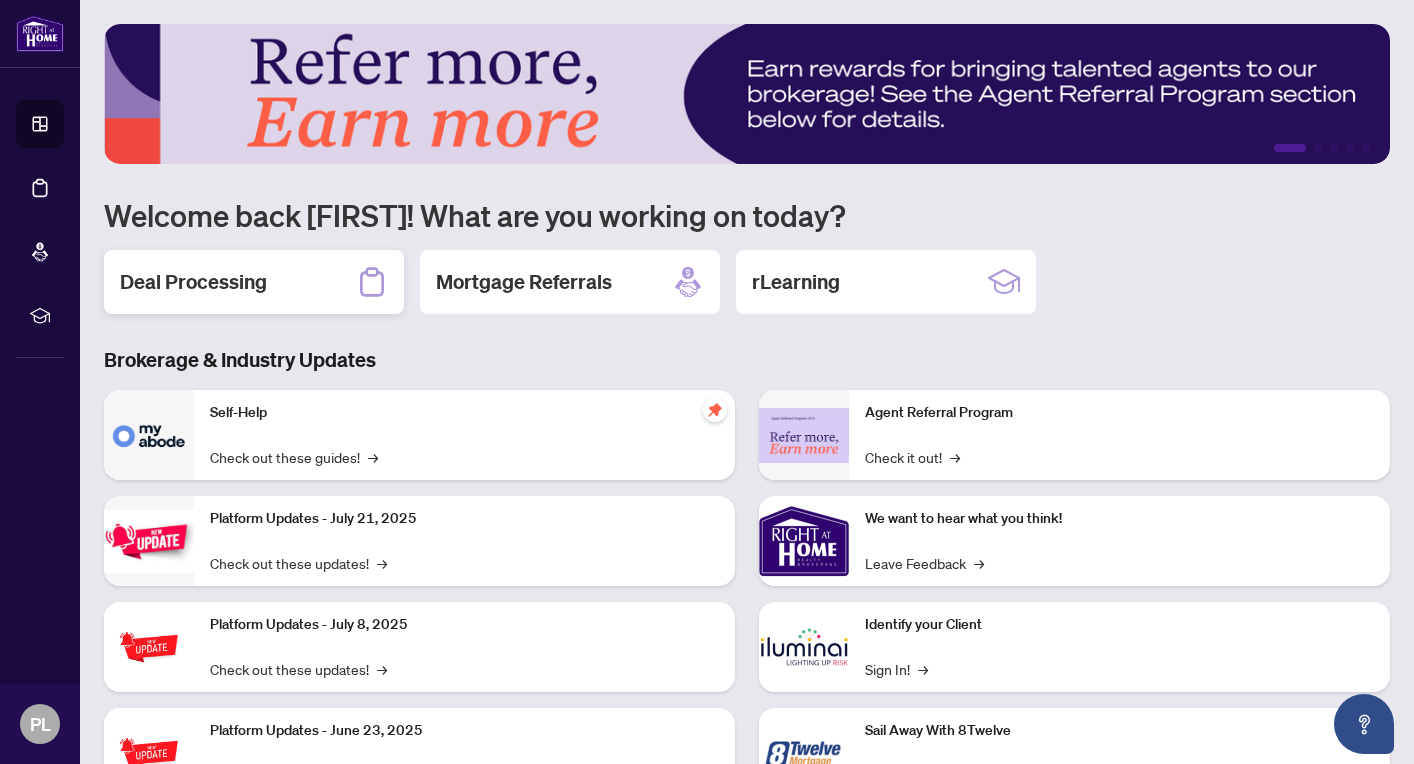 click on "Deal Processing" at bounding box center [193, 282] 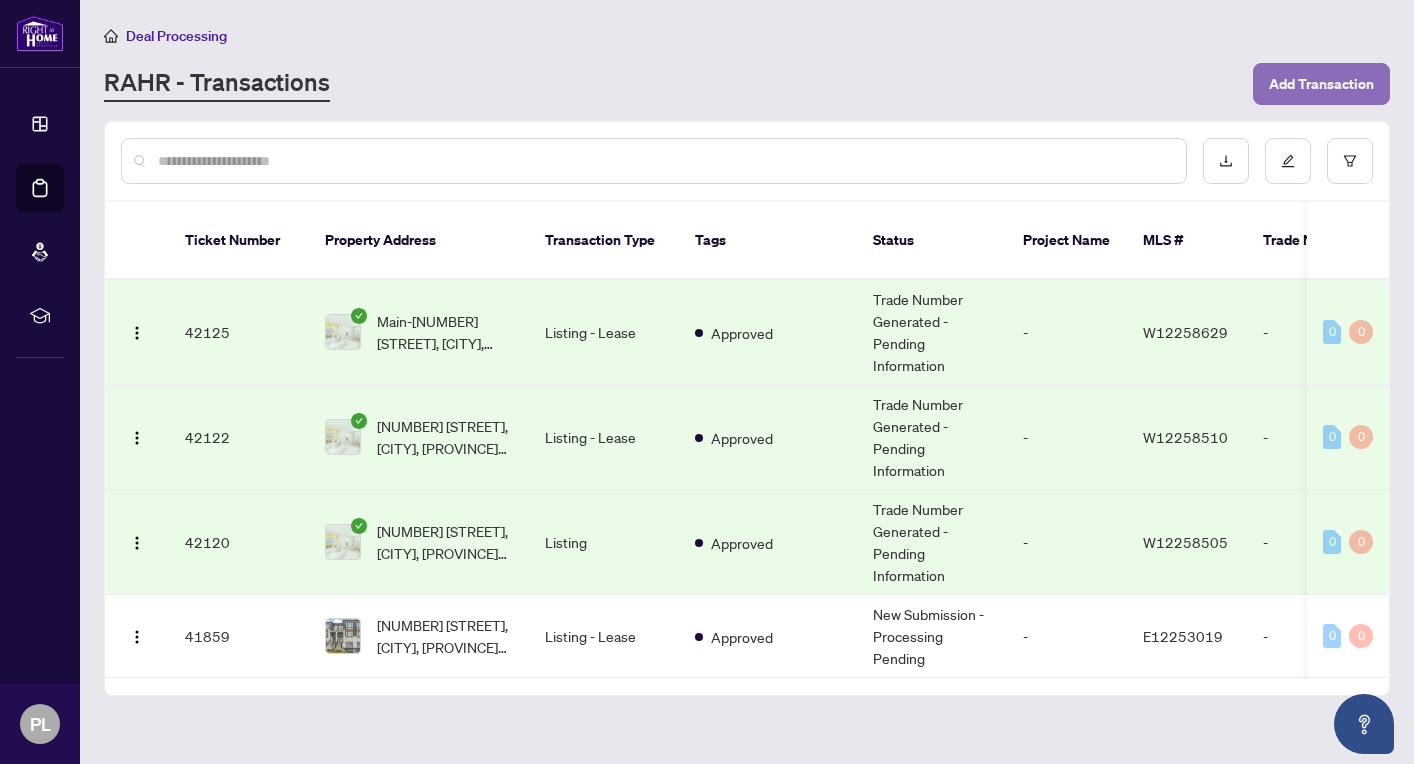 click on "Add Transaction" at bounding box center [1321, 84] 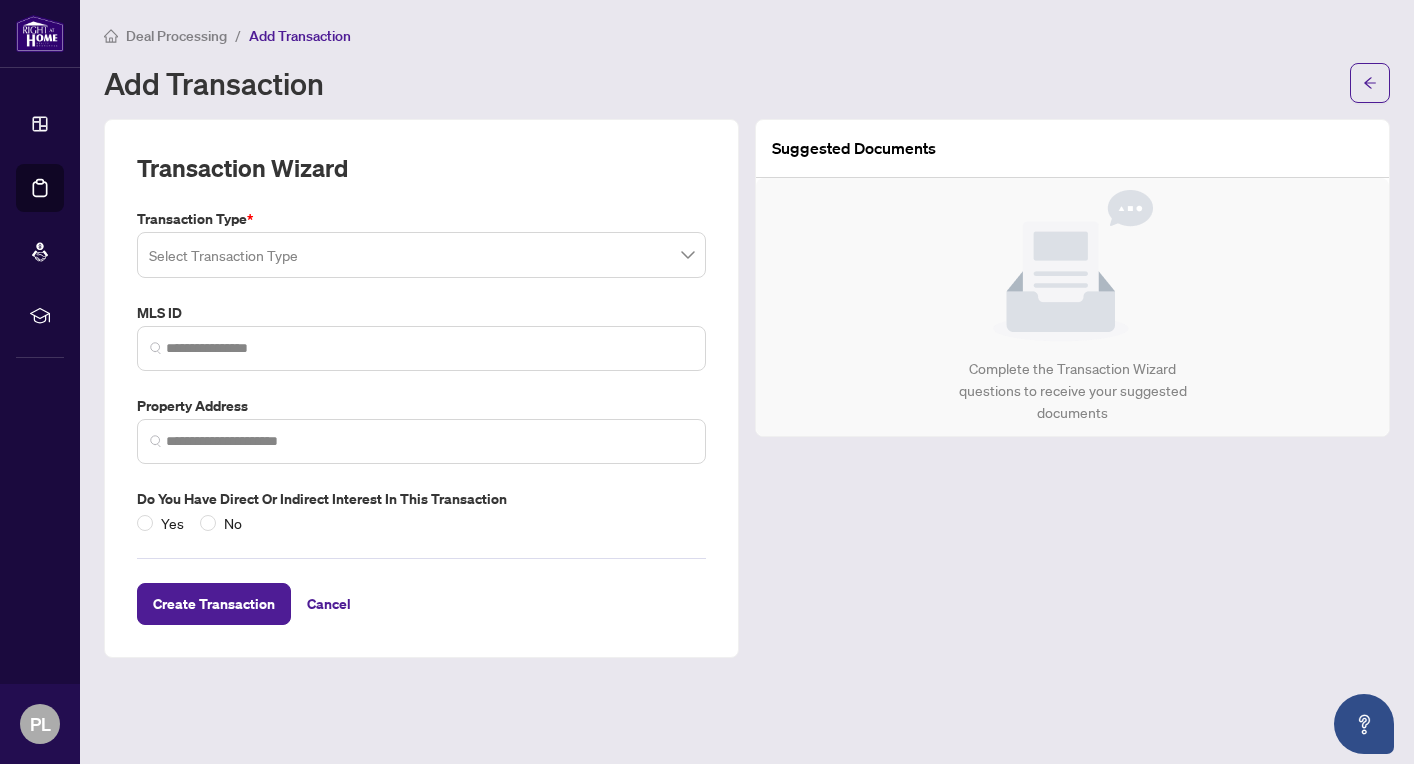 click at bounding box center (421, 255) 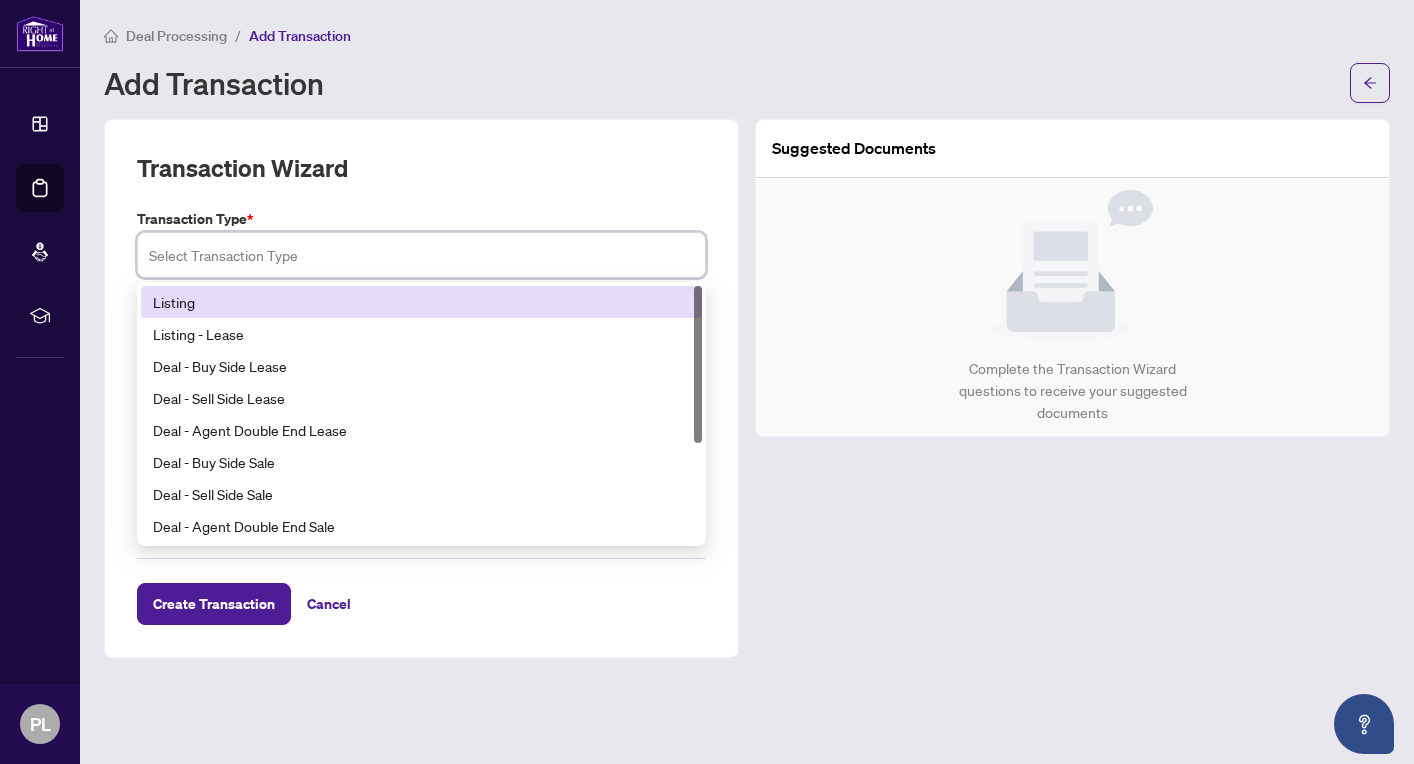 click on "Listing" at bounding box center (421, 302) 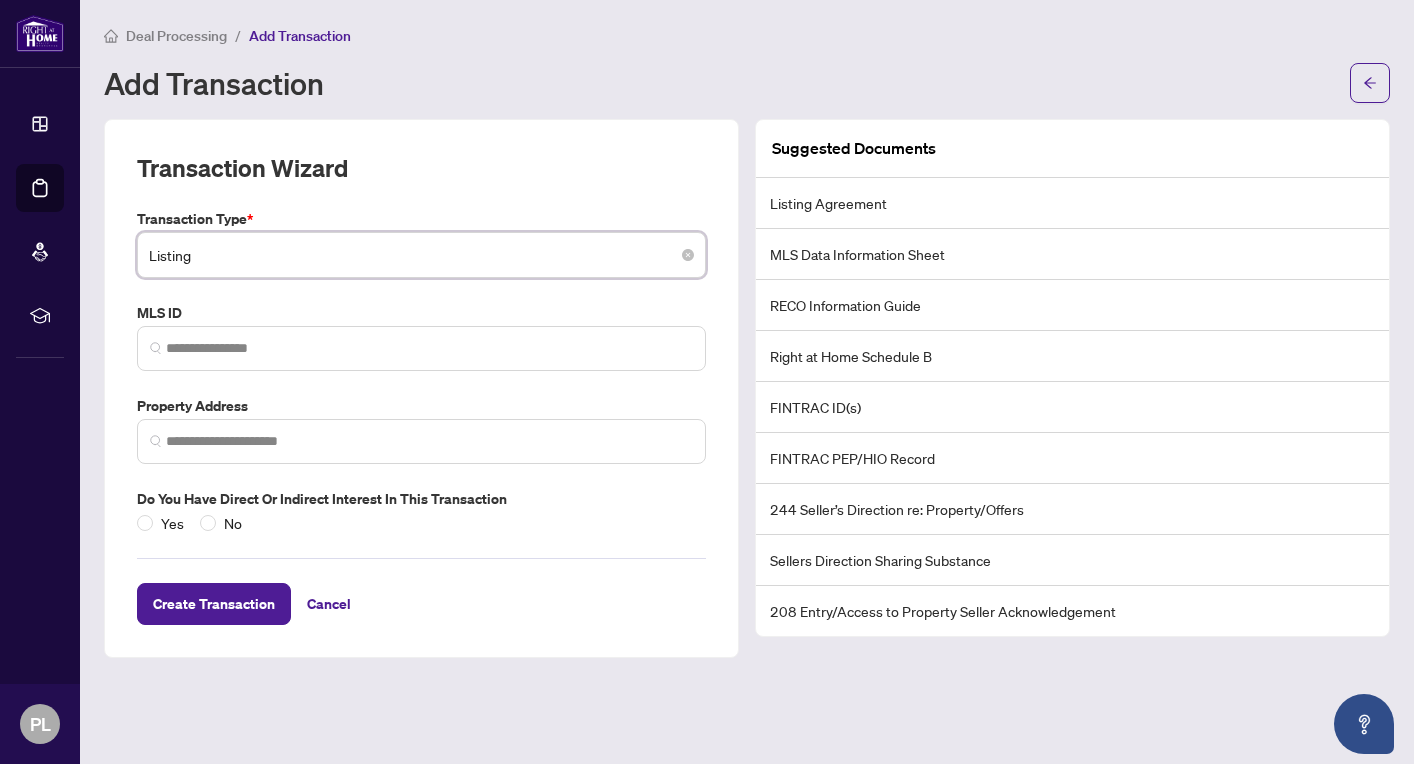 click on "Listing" at bounding box center [421, 255] 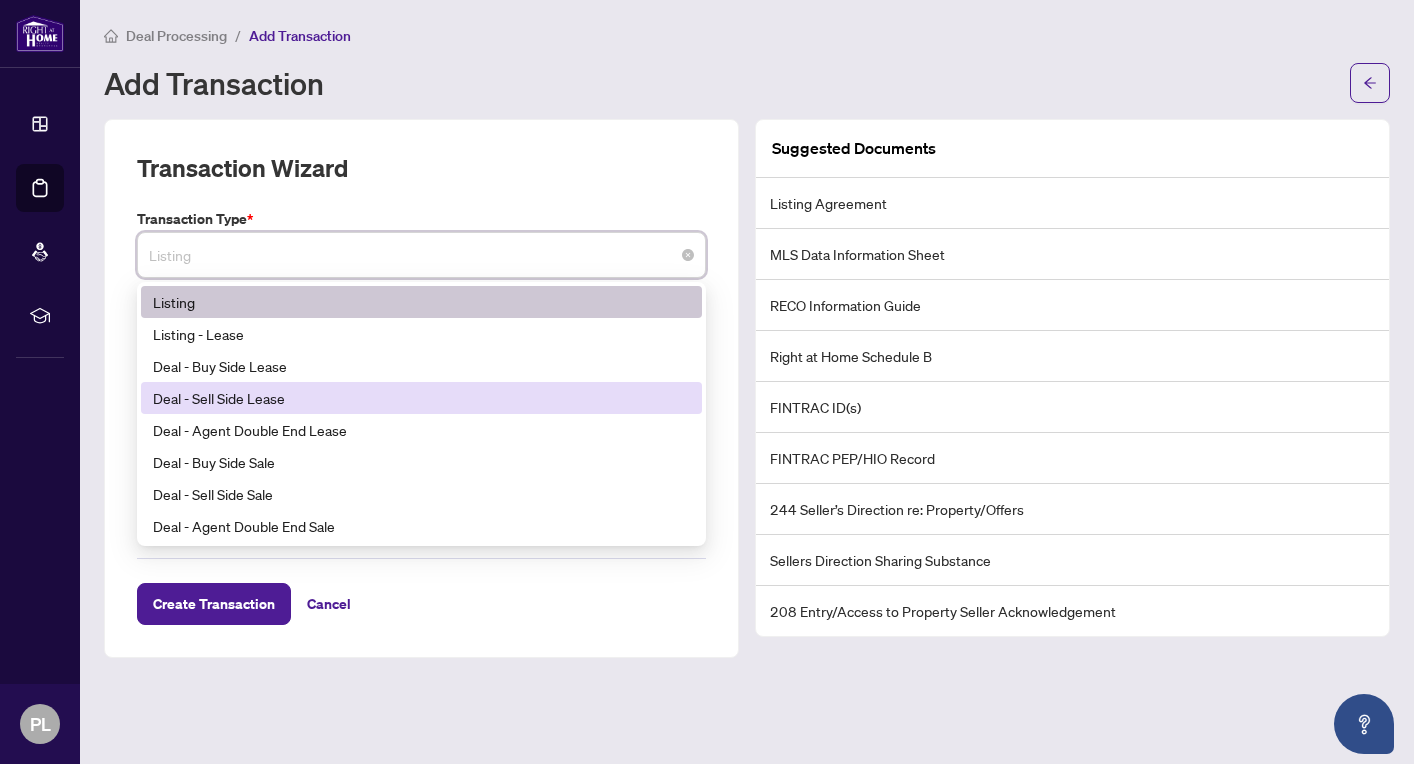 click on "Deal - Sell Side Lease" at bounding box center (421, 398) 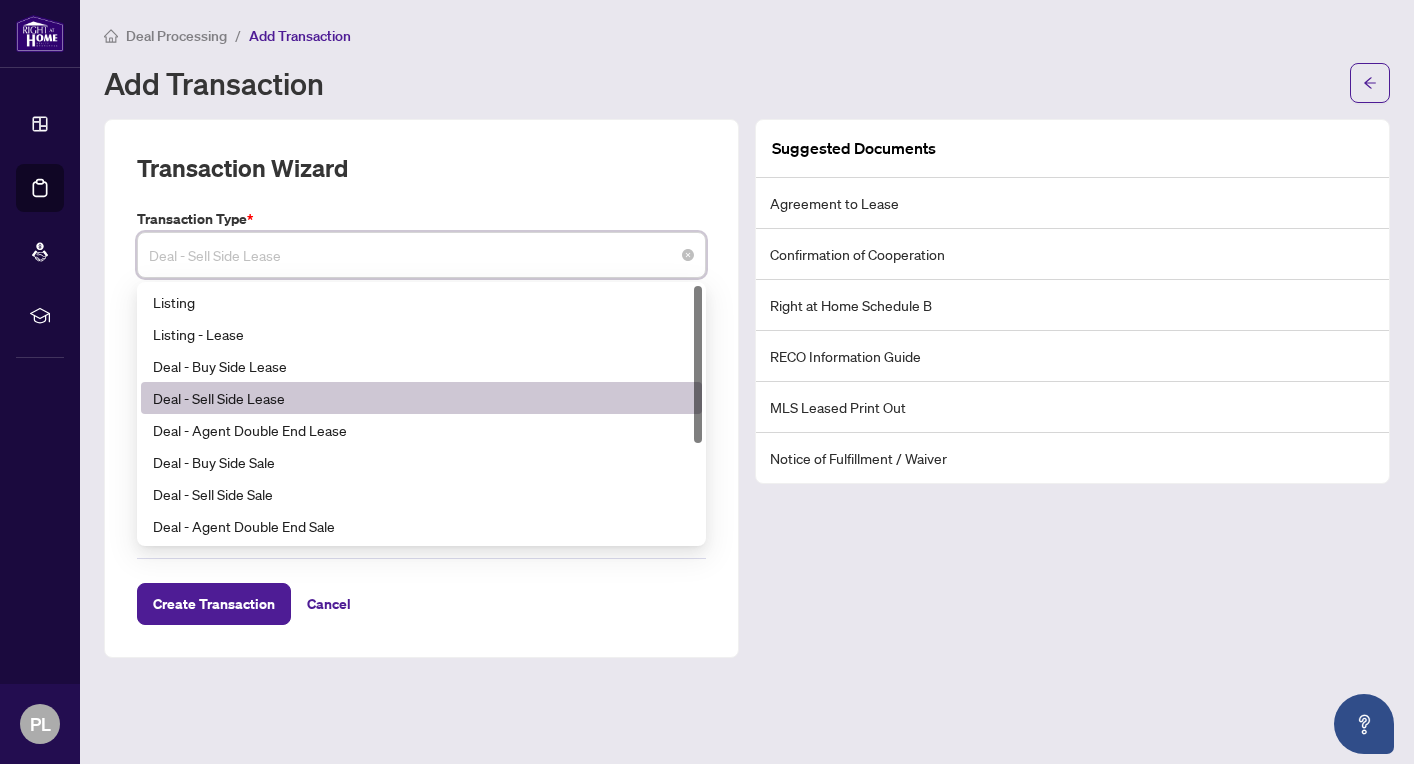 click on "Deal - Sell Side Lease" at bounding box center (421, 255) 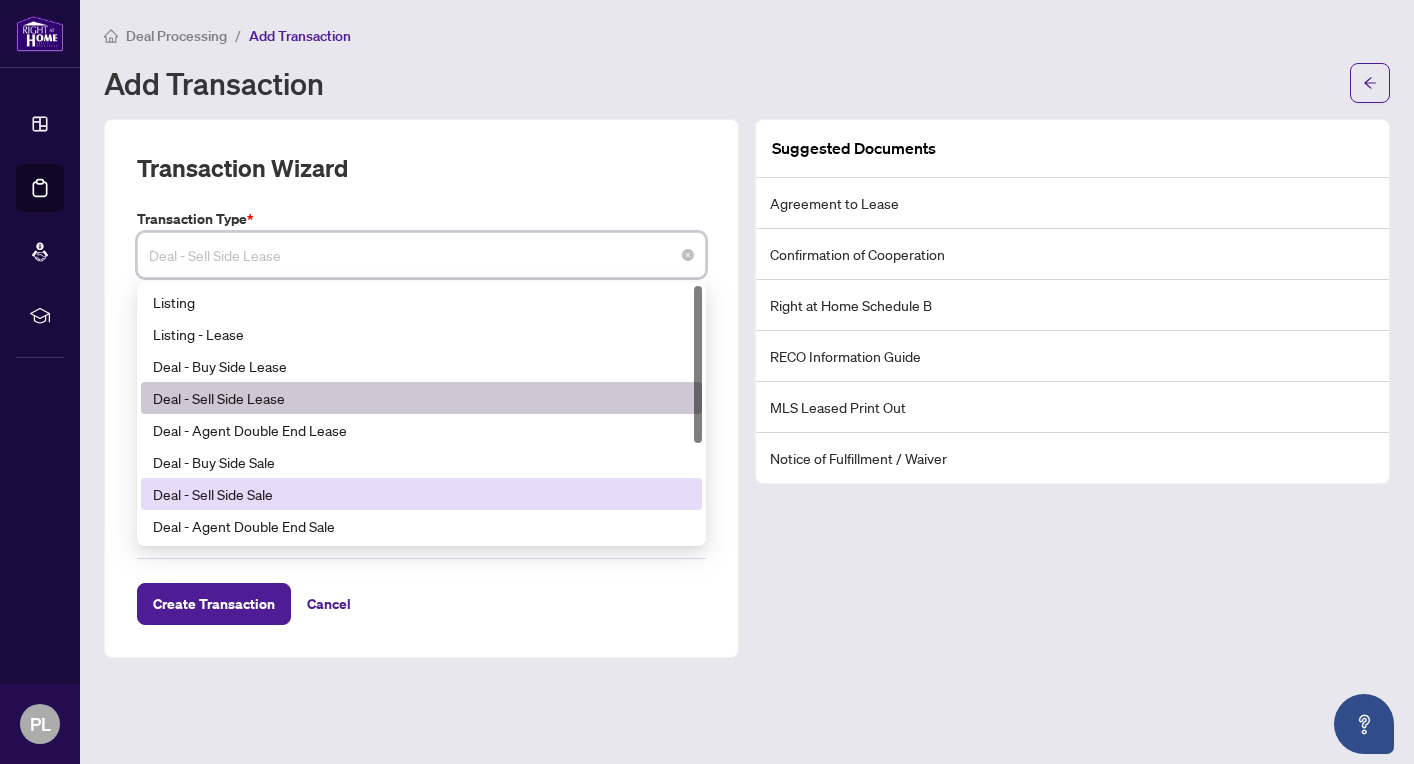 click on "Deal - Sell Side Sale" at bounding box center (421, 494) 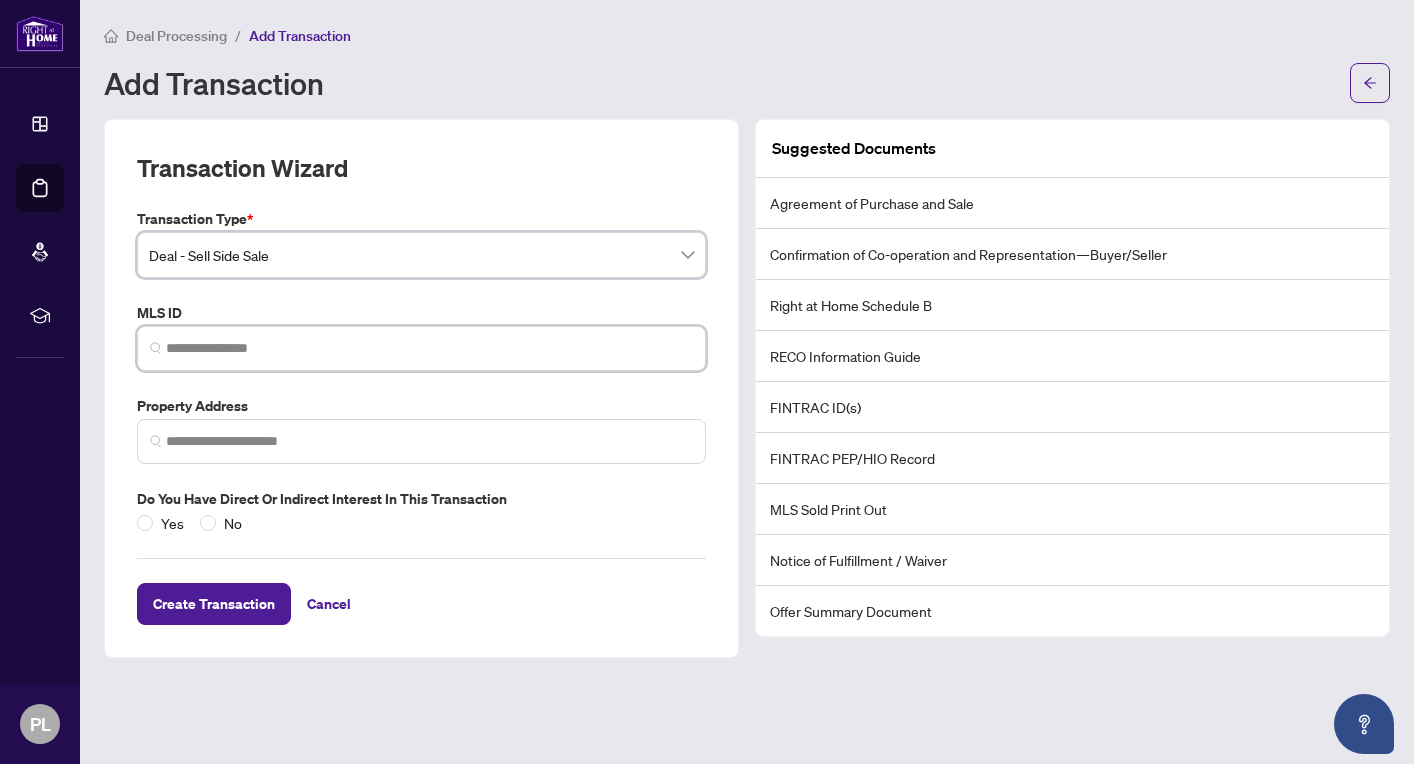 click at bounding box center [429, 348] 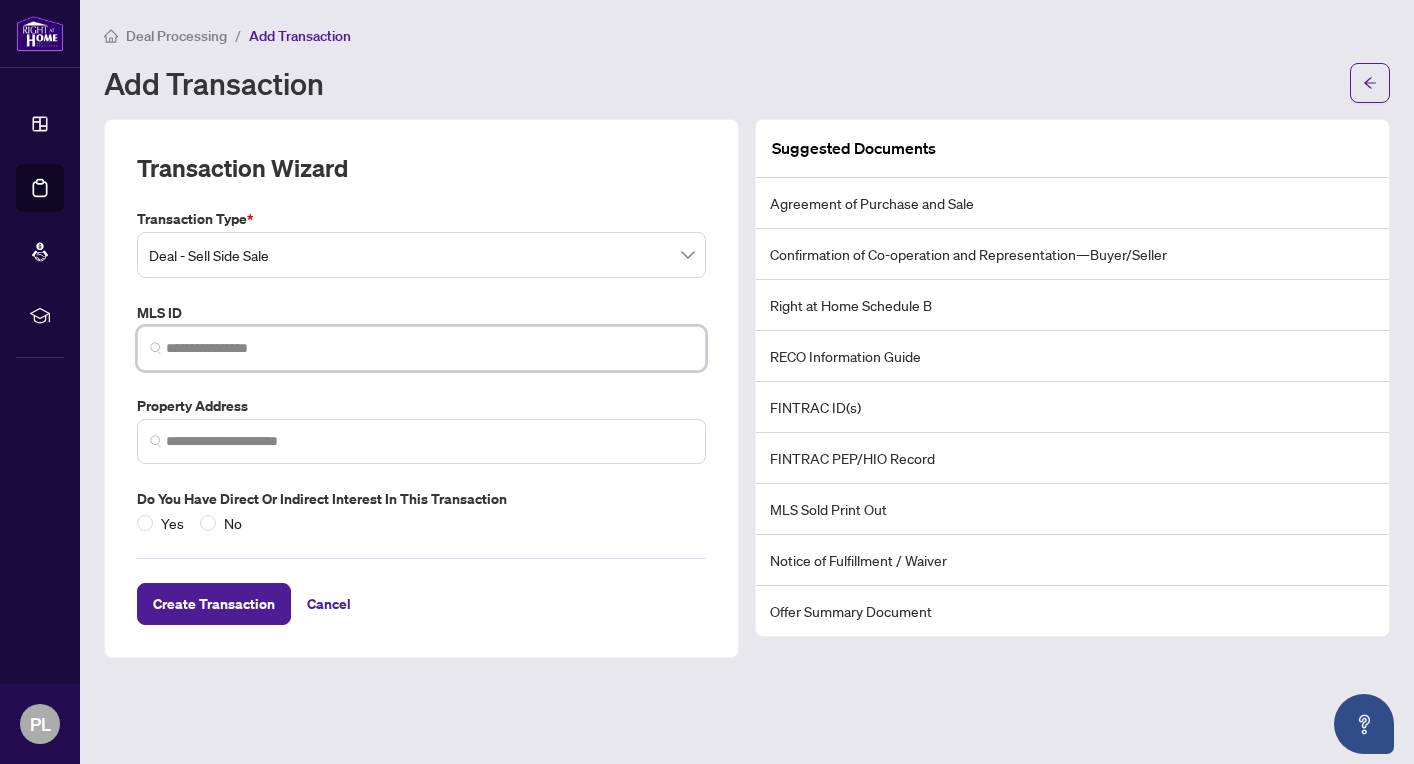 paste on "*********" 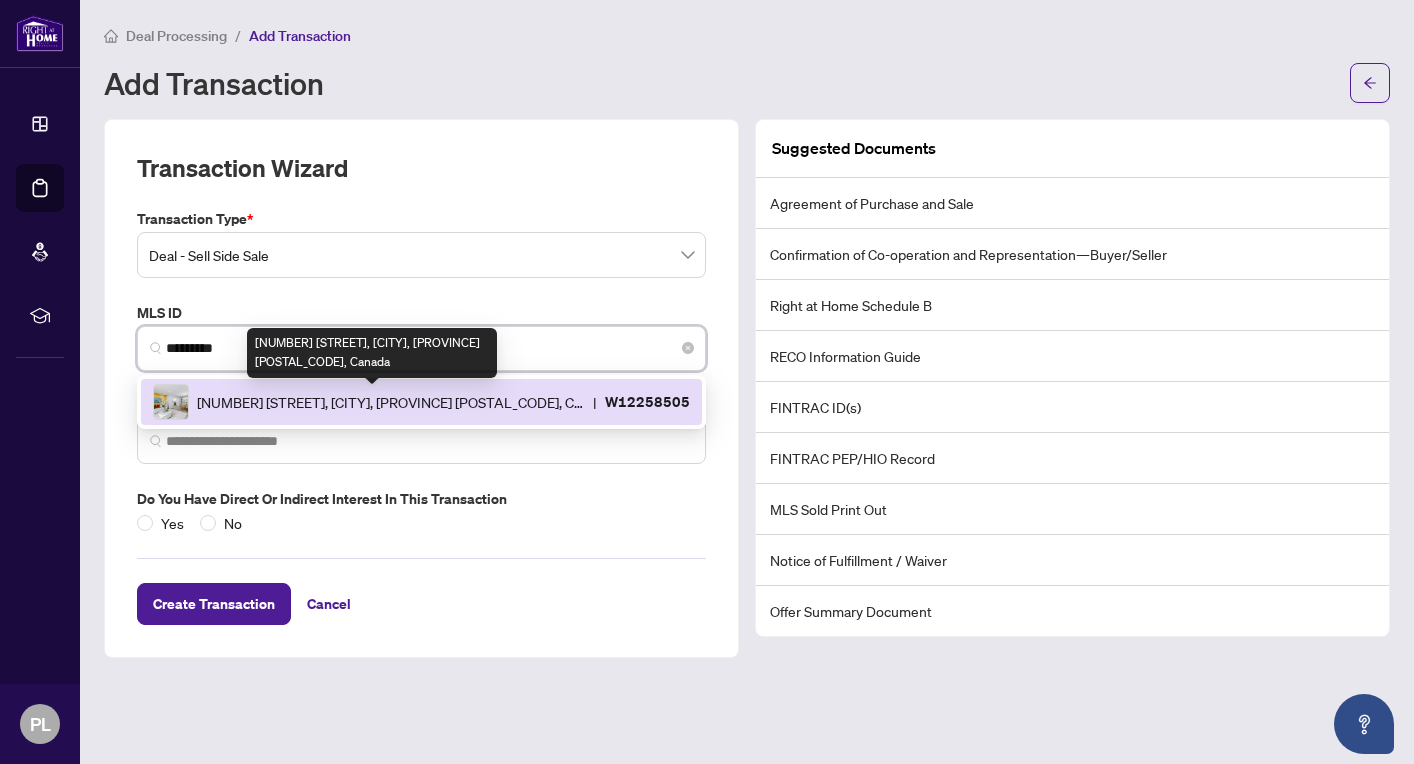 click on "[NUMBER] [STREET], [CITY], [PROVINCE] [POSTAL_CODE], Canada" at bounding box center [391, 402] 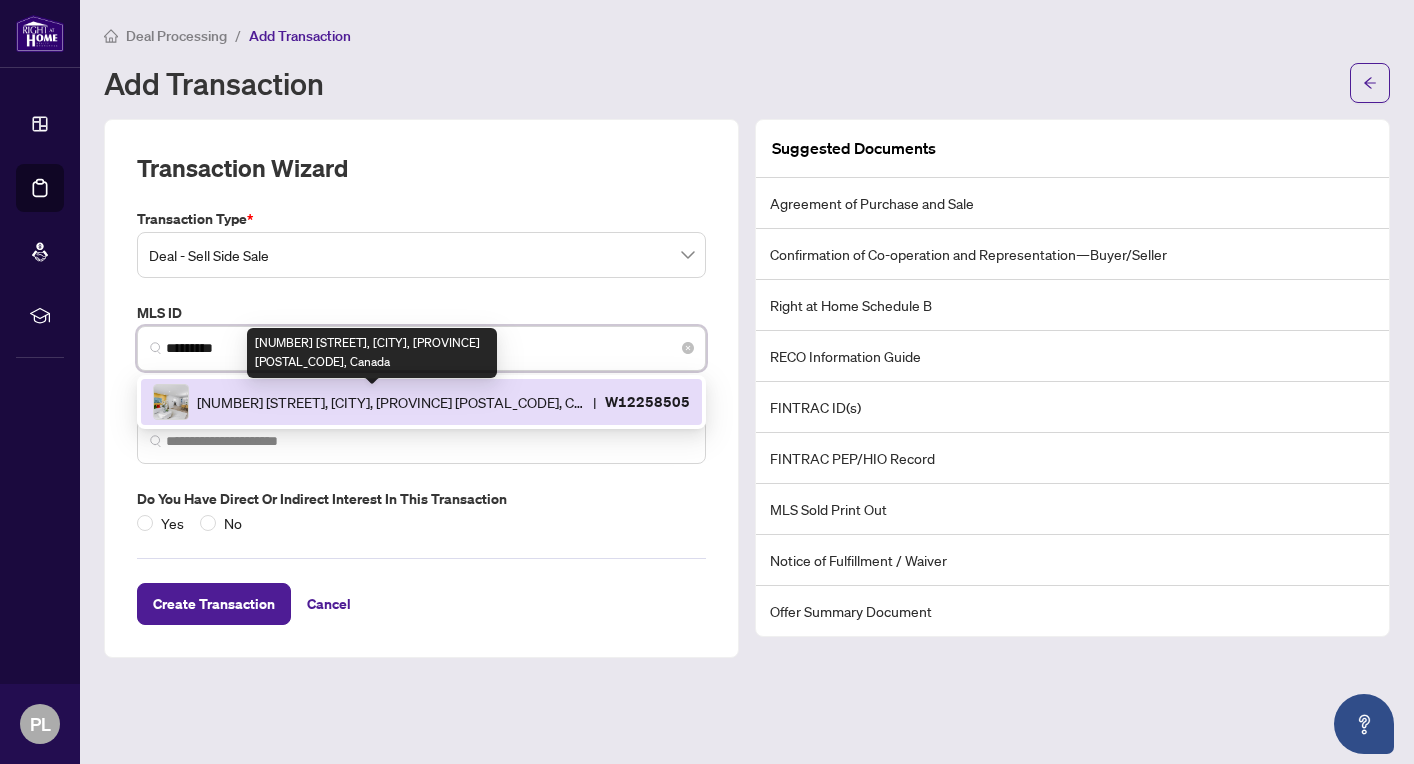 type on "**********" 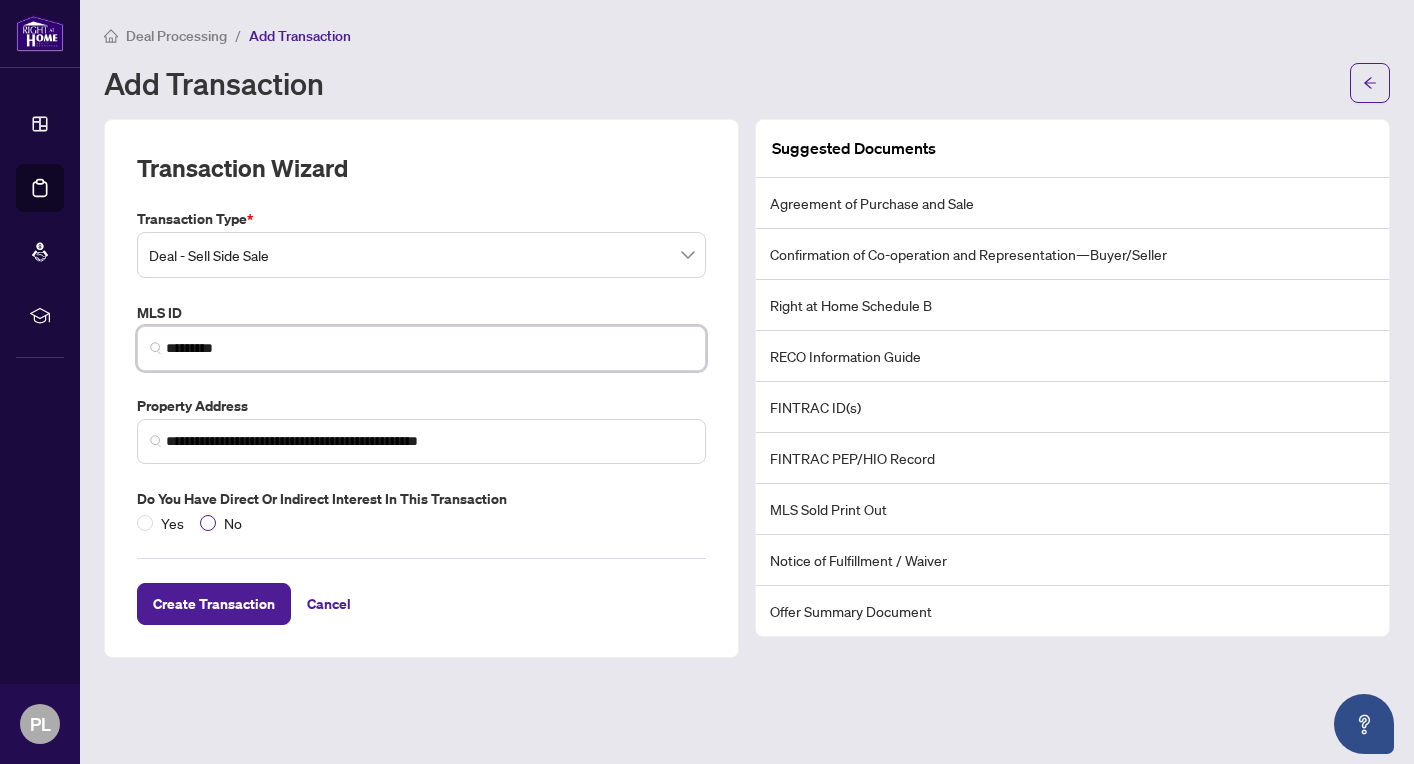 type on "*********" 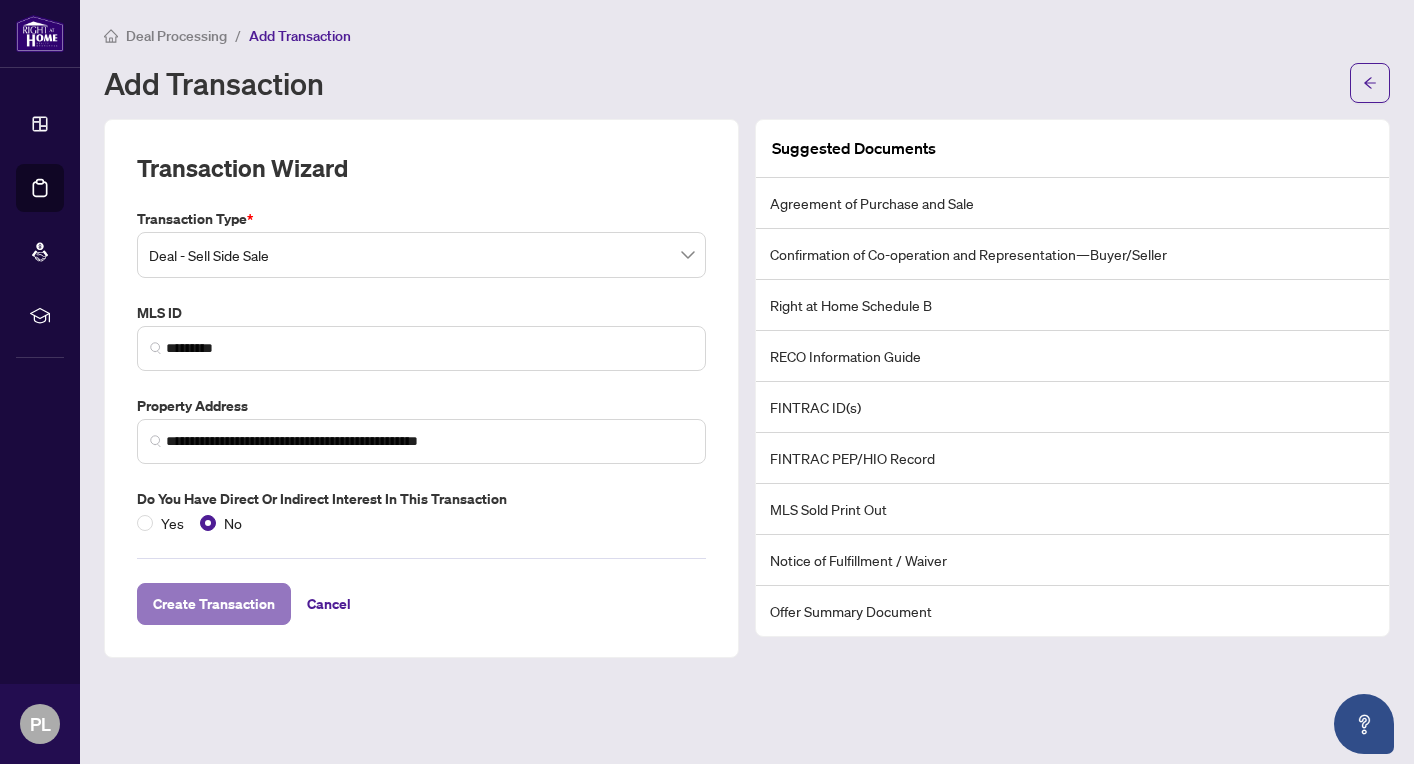 click on "Create Transaction" at bounding box center (214, 604) 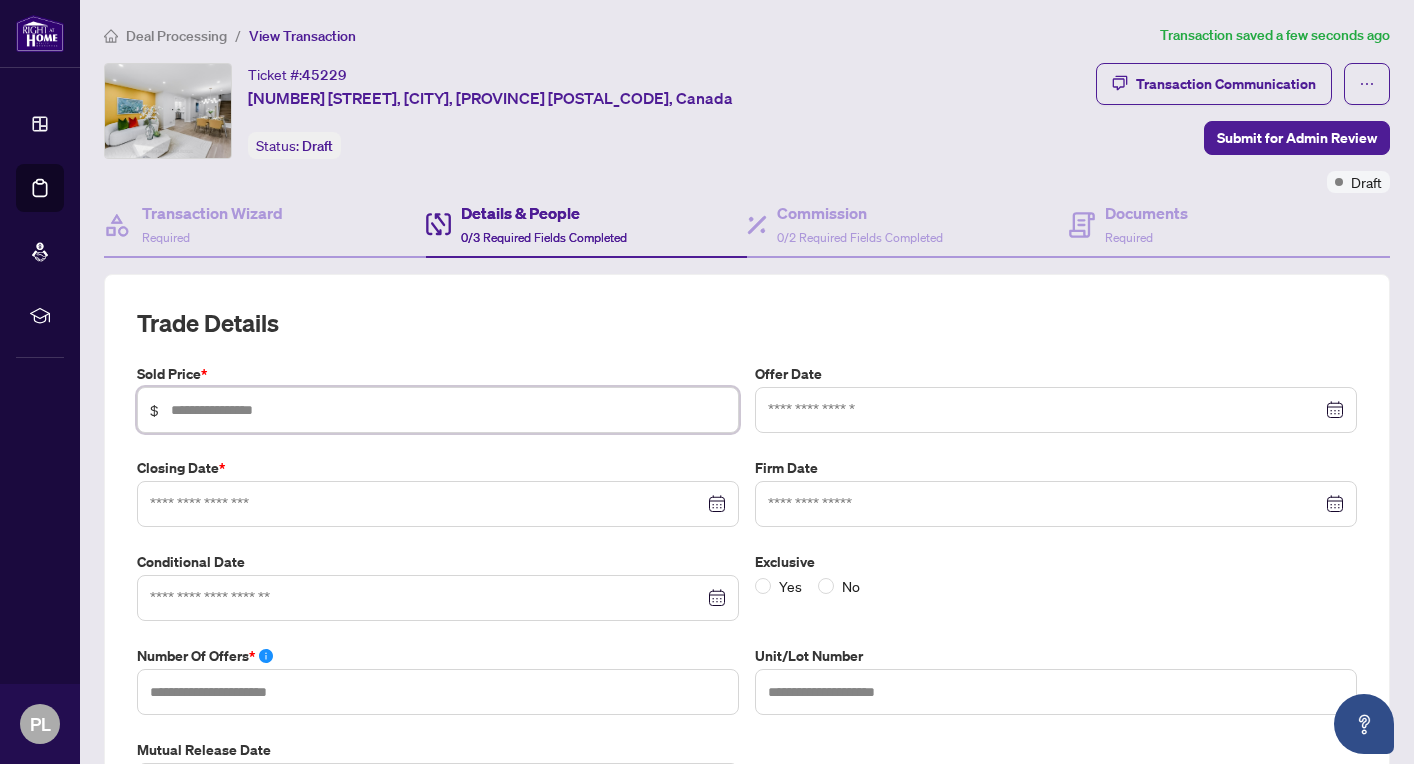 click at bounding box center (448, 410) 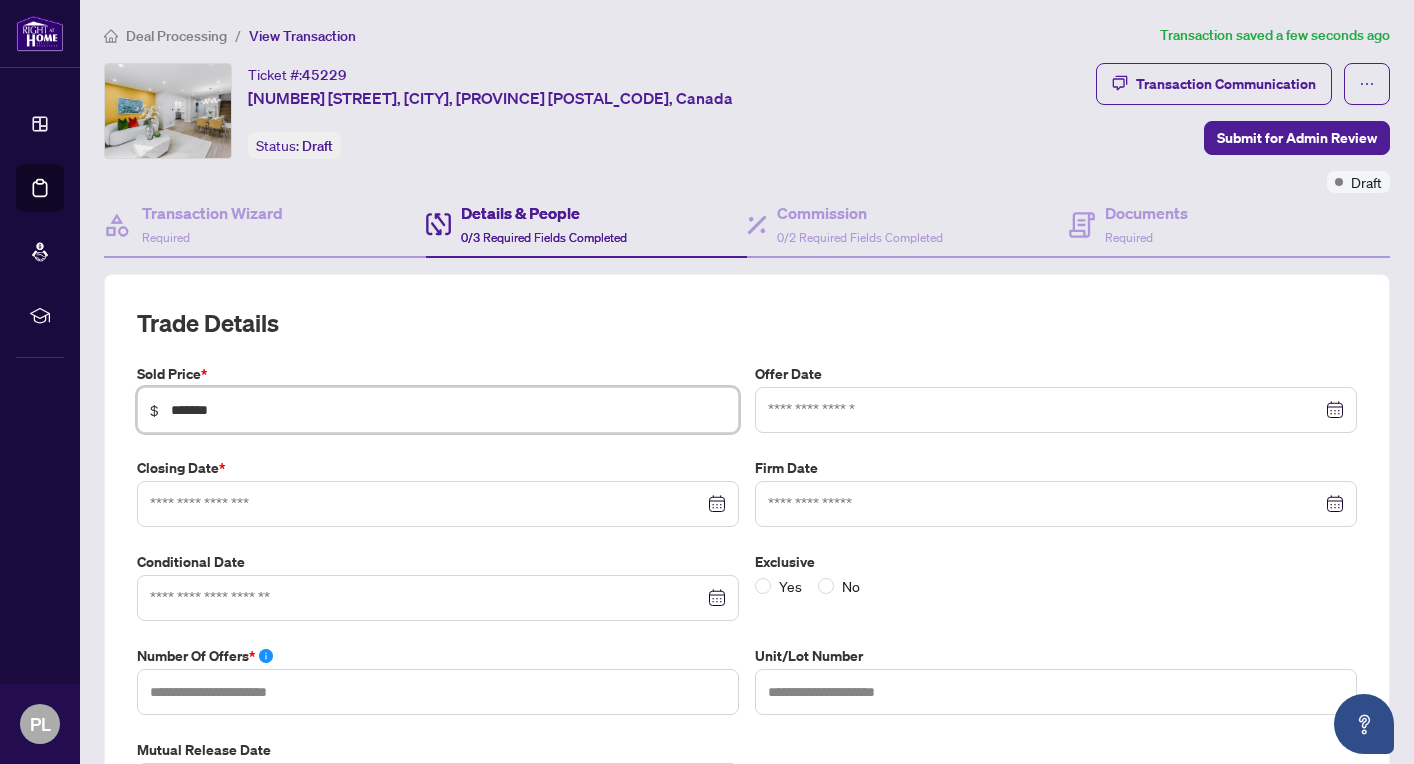 type on "*******" 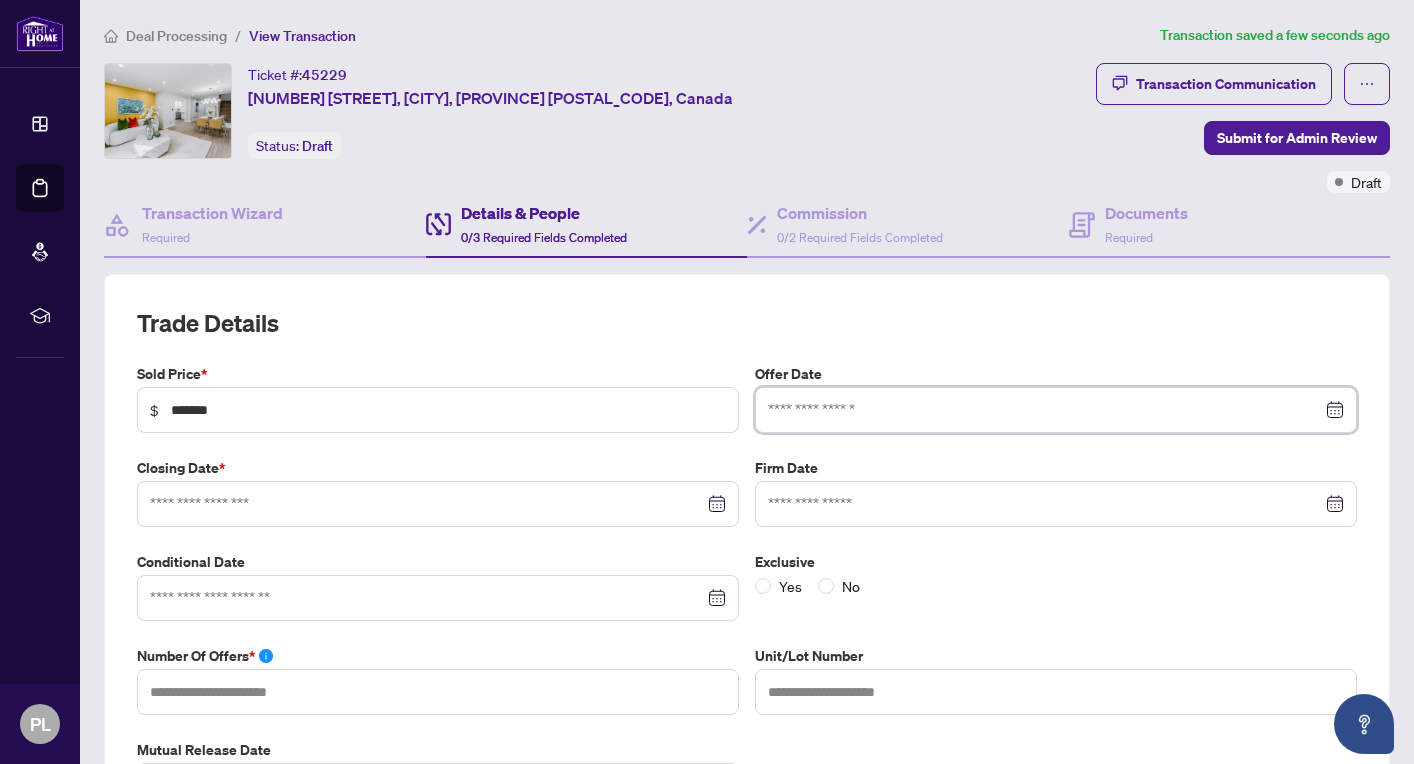 click at bounding box center [1045, 410] 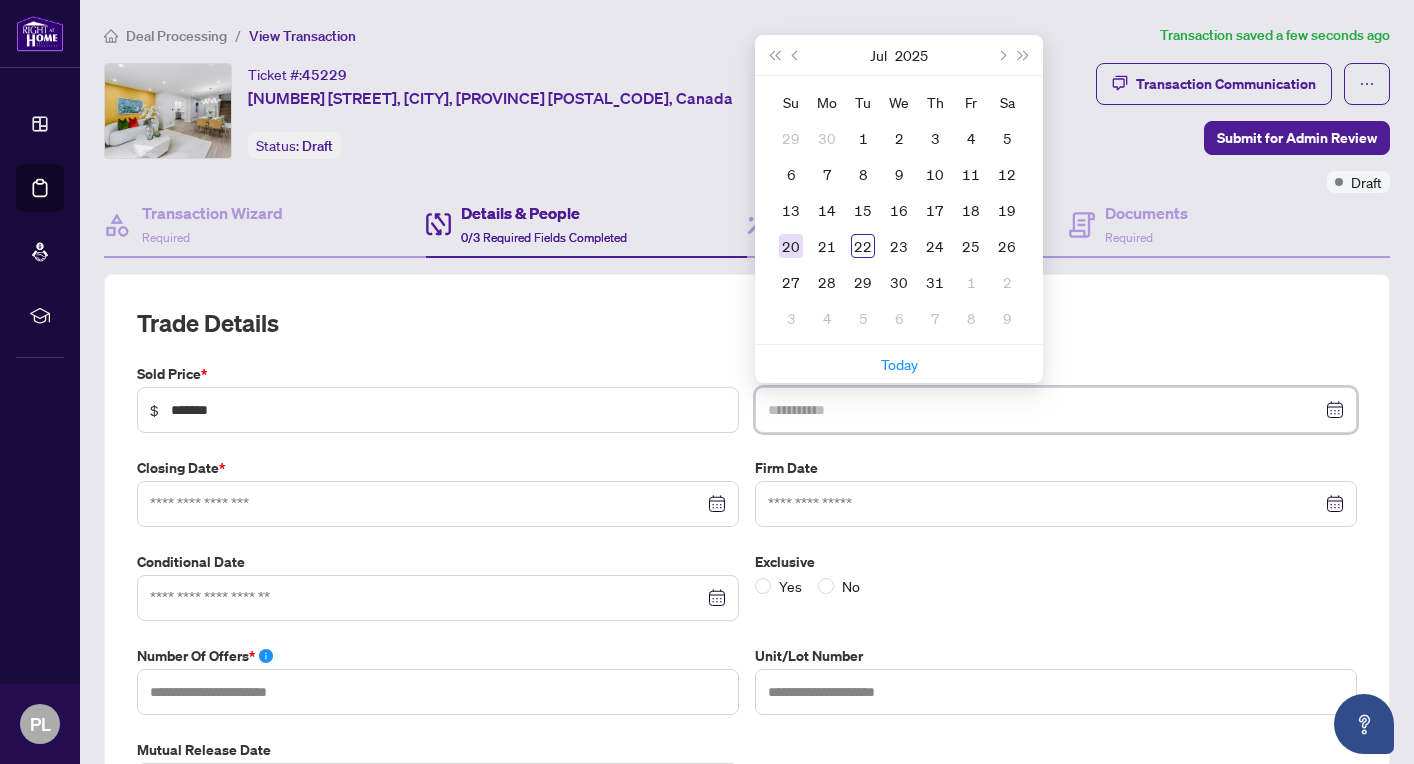type on "**********" 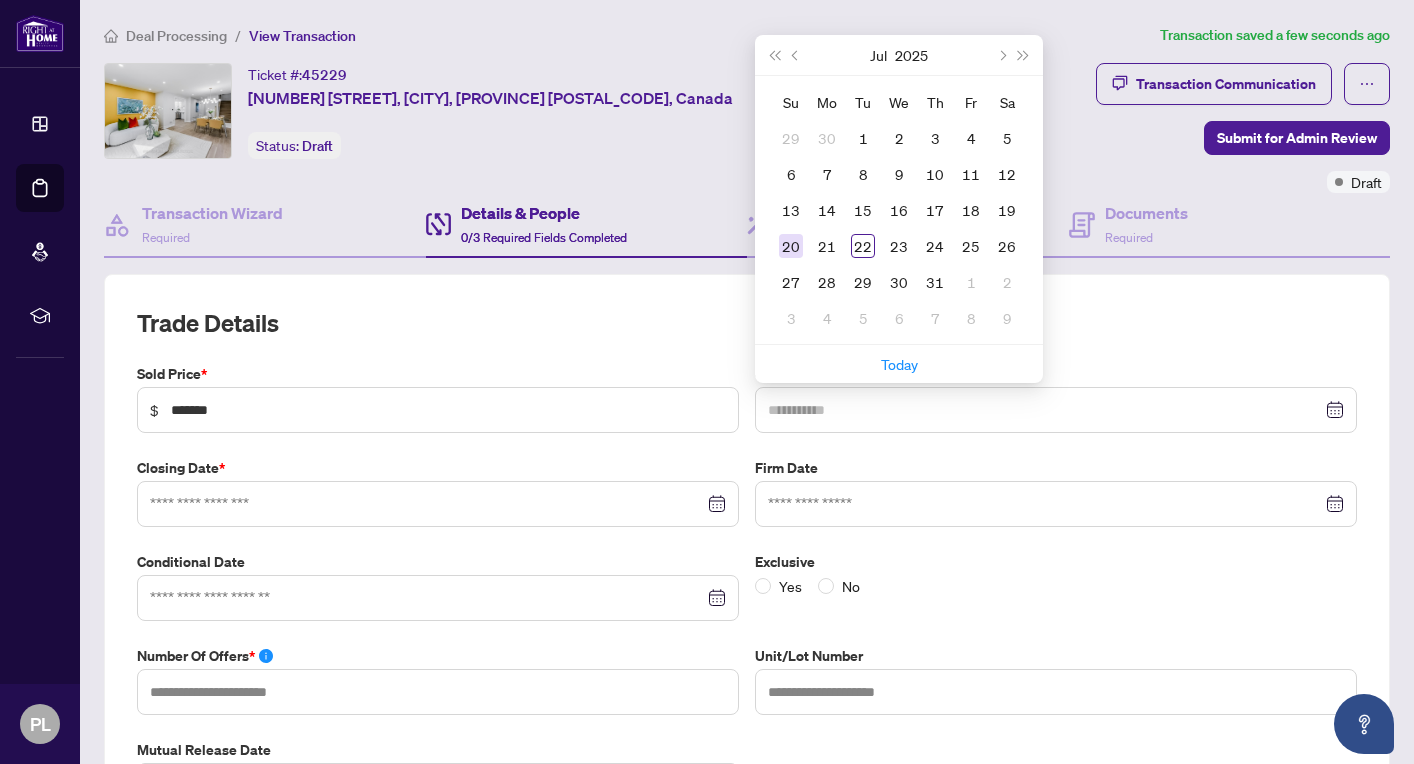 click on "20" at bounding box center [791, 246] 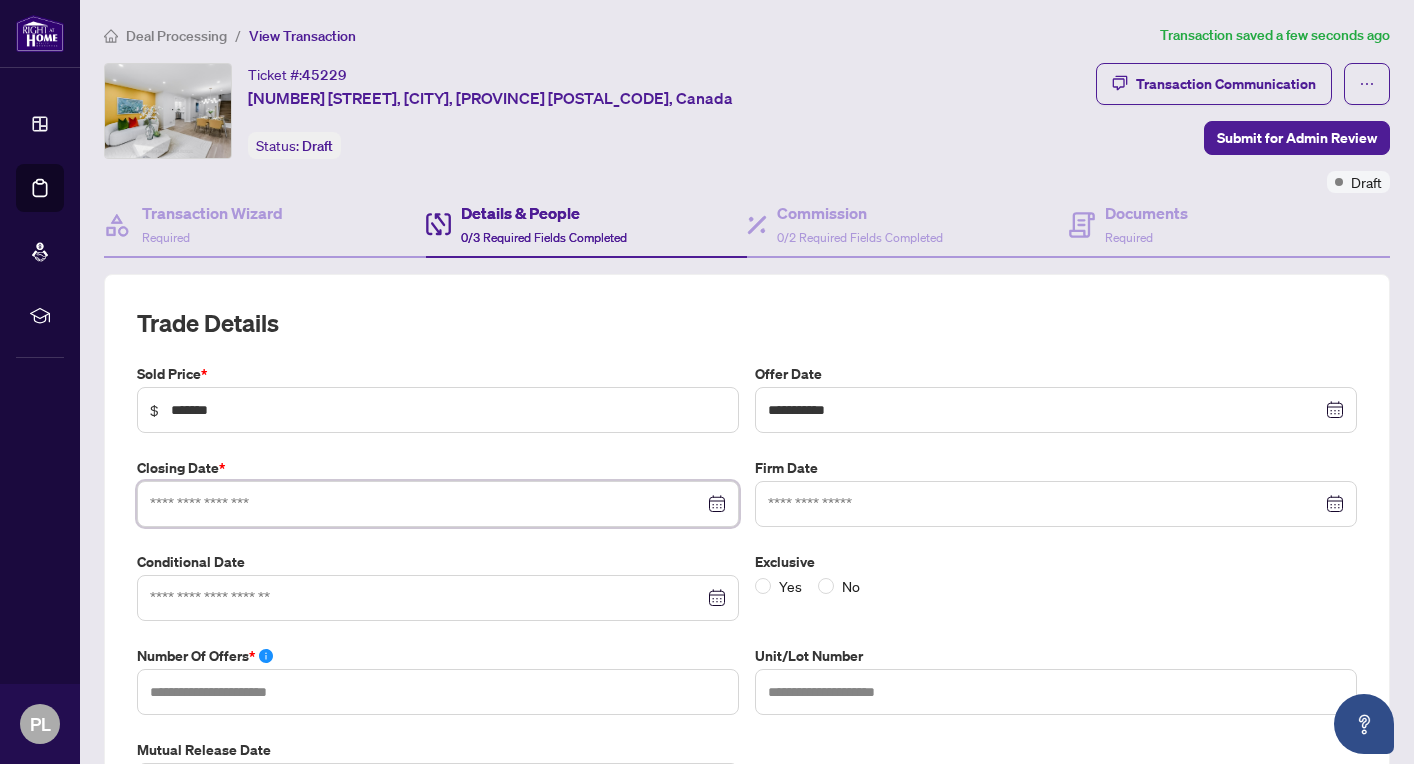 click at bounding box center [427, 504] 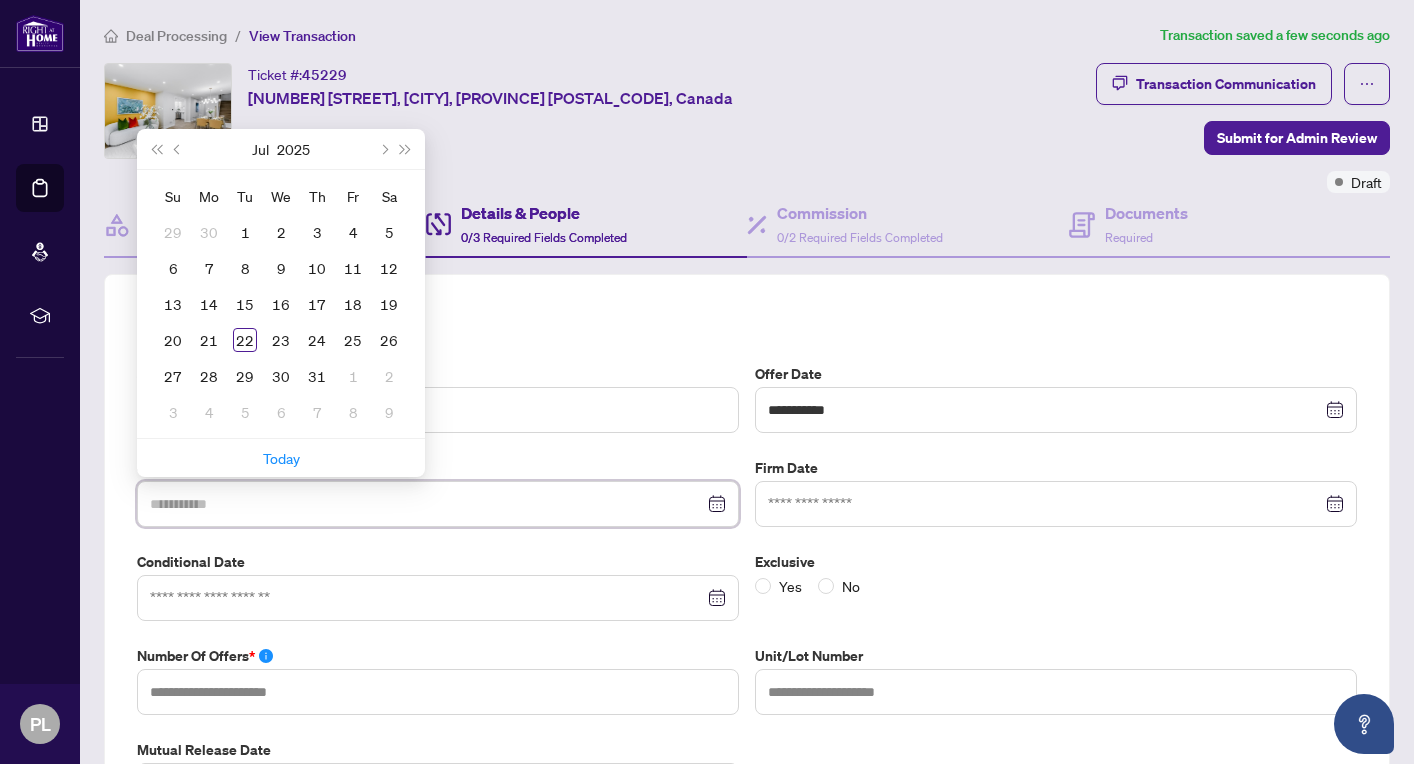 type on "**********" 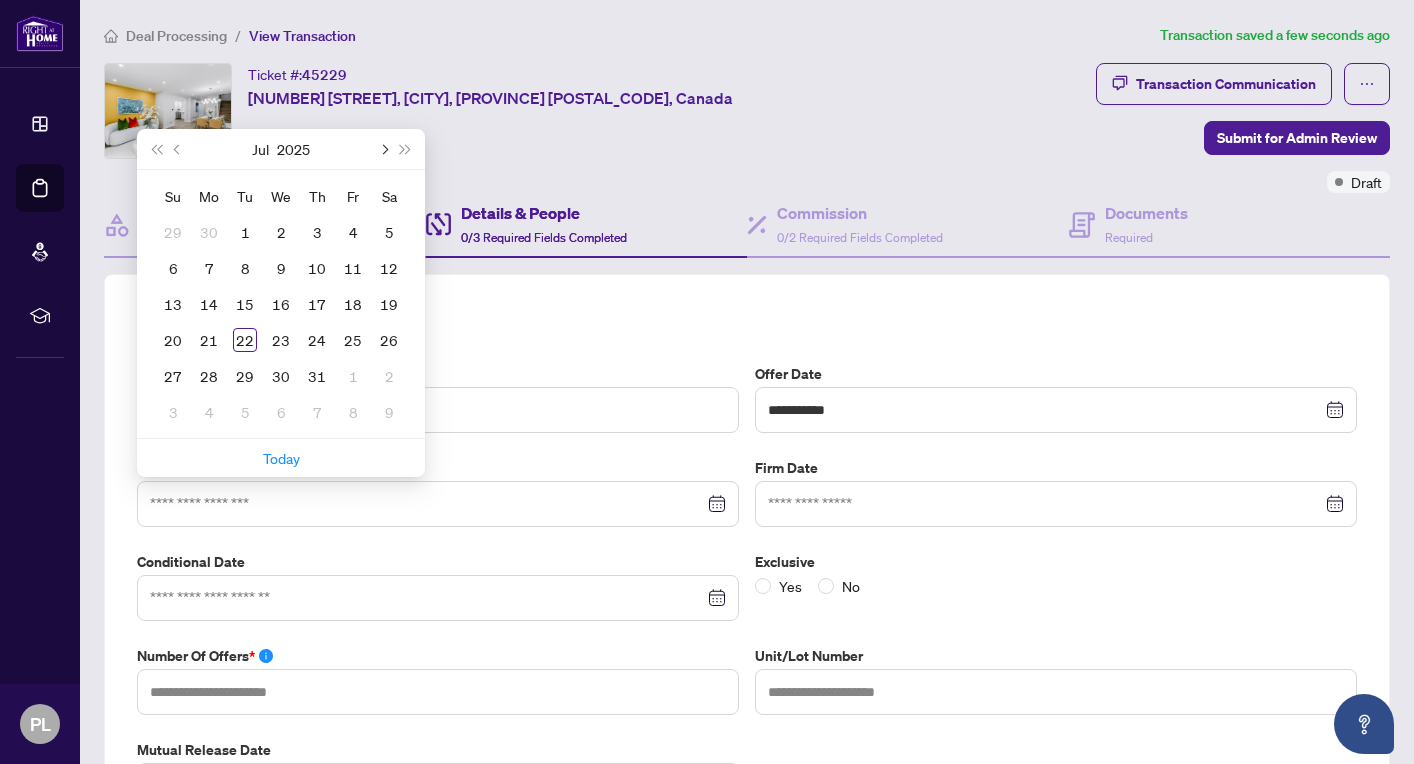 click at bounding box center [383, 149] 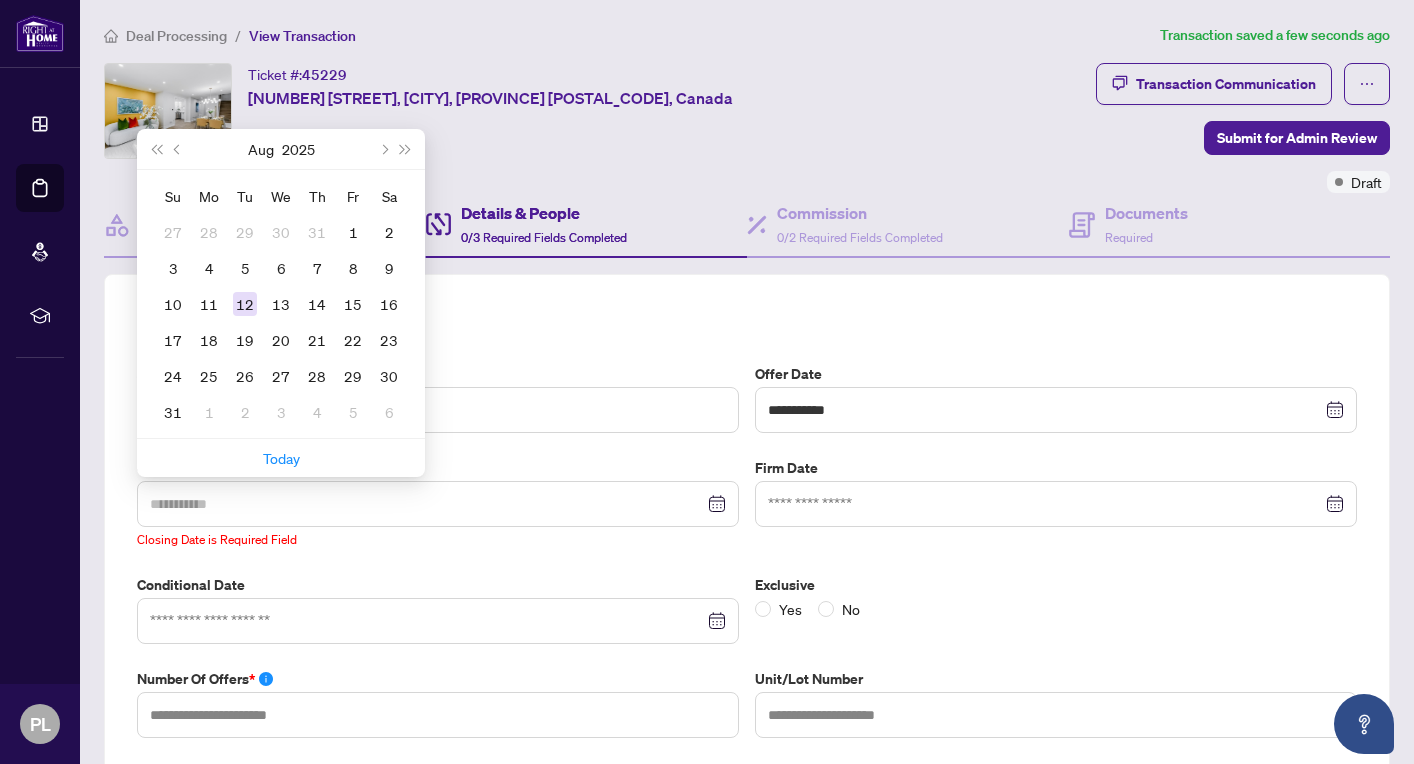 type on "**********" 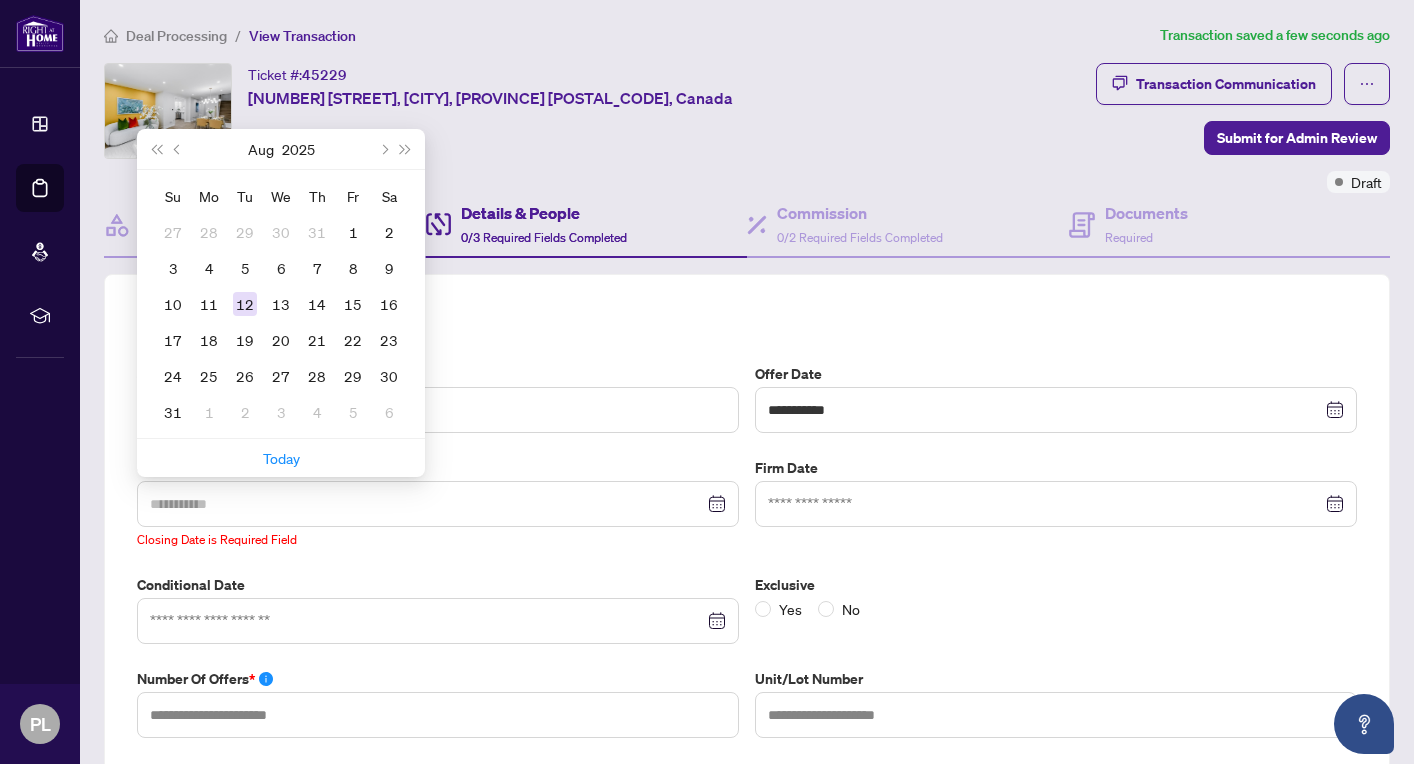 click on "12" at bounding box center (245, 304) 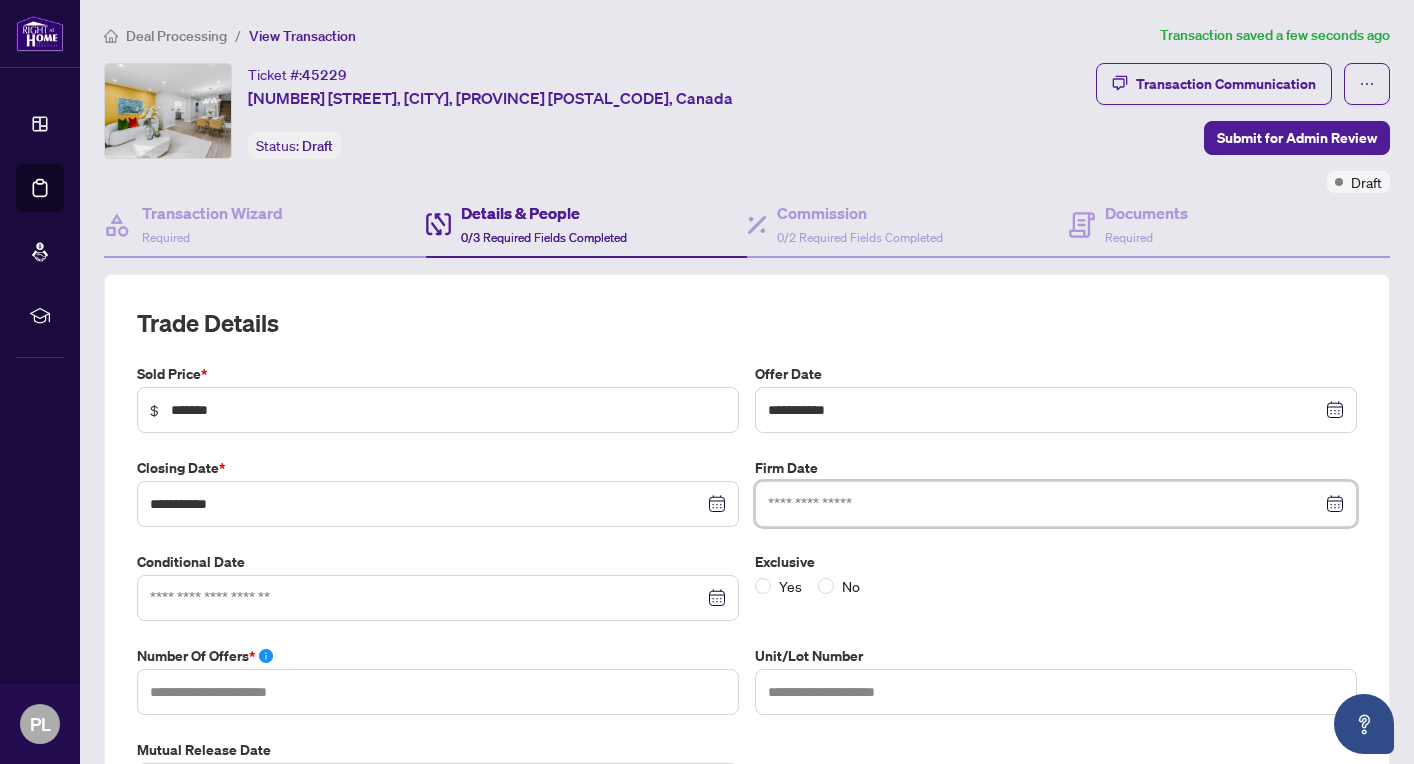 click at bounding box center [1045, 504] 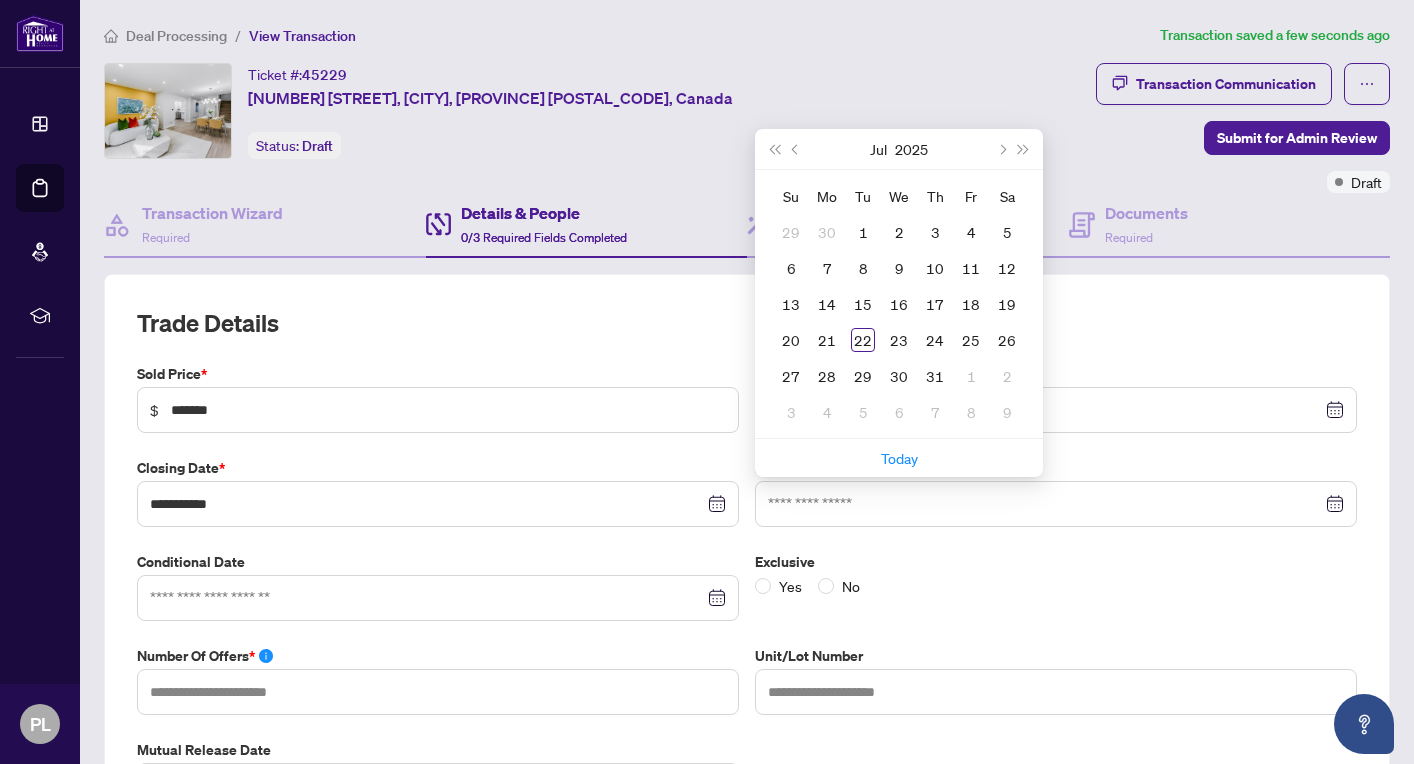 click on "Exclusive" at bounding box center (1056, 562) 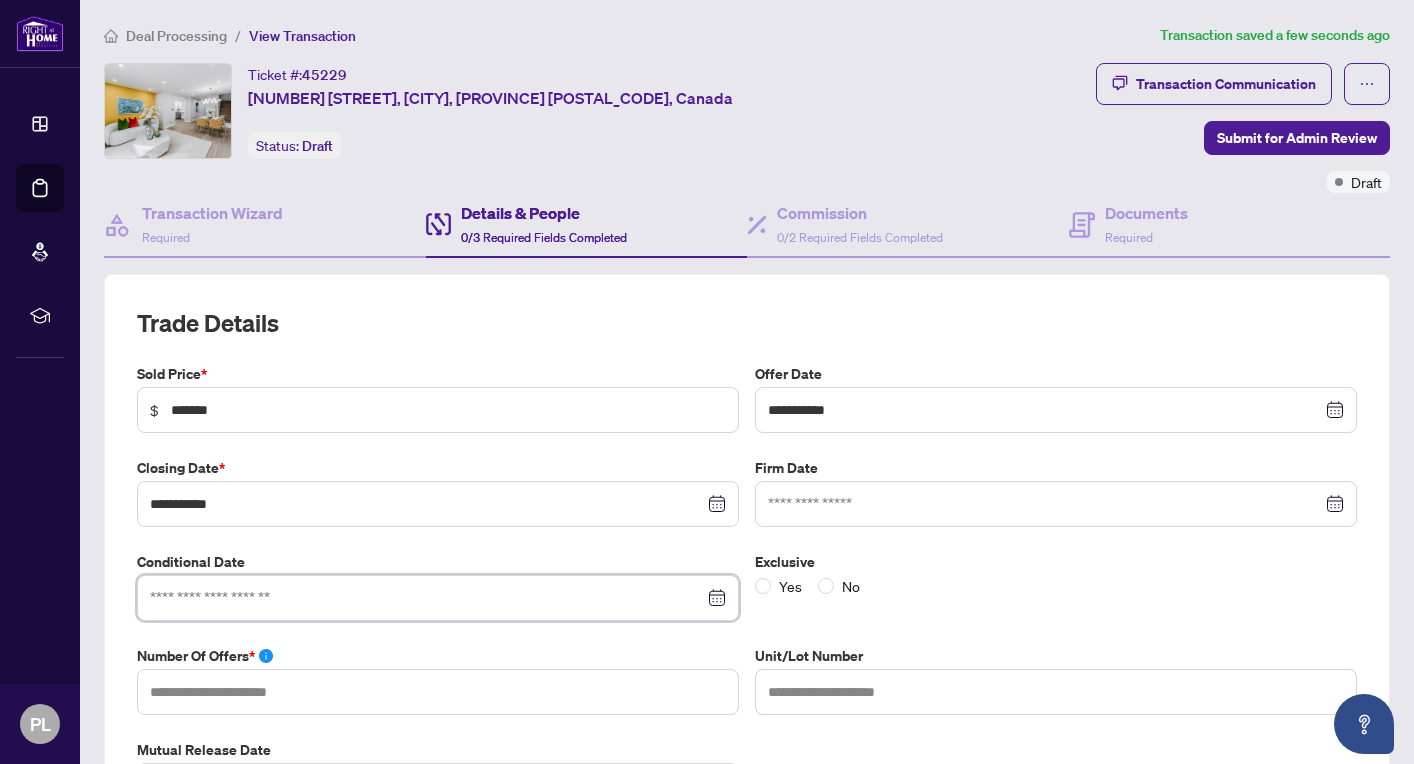 click at bounding box center [427, 598] 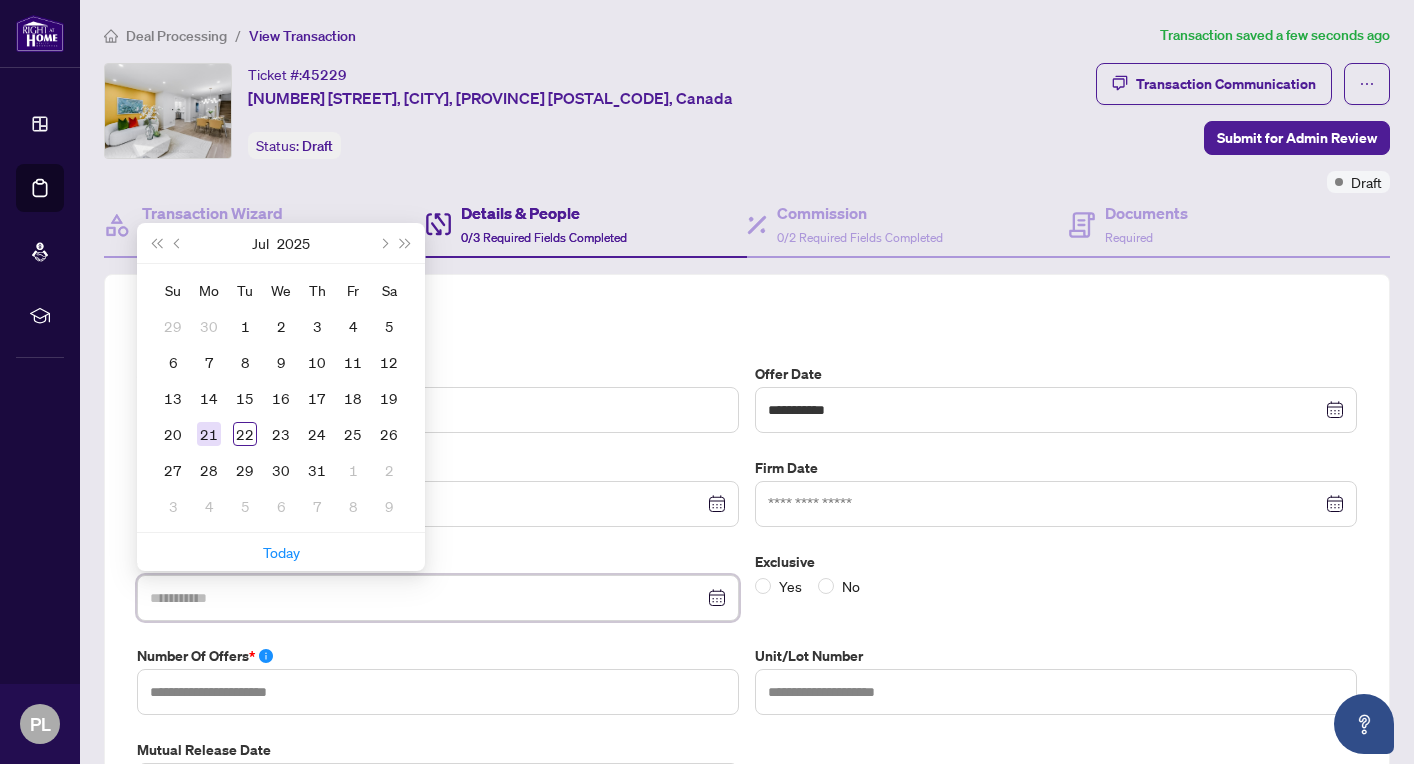 type on "**********" 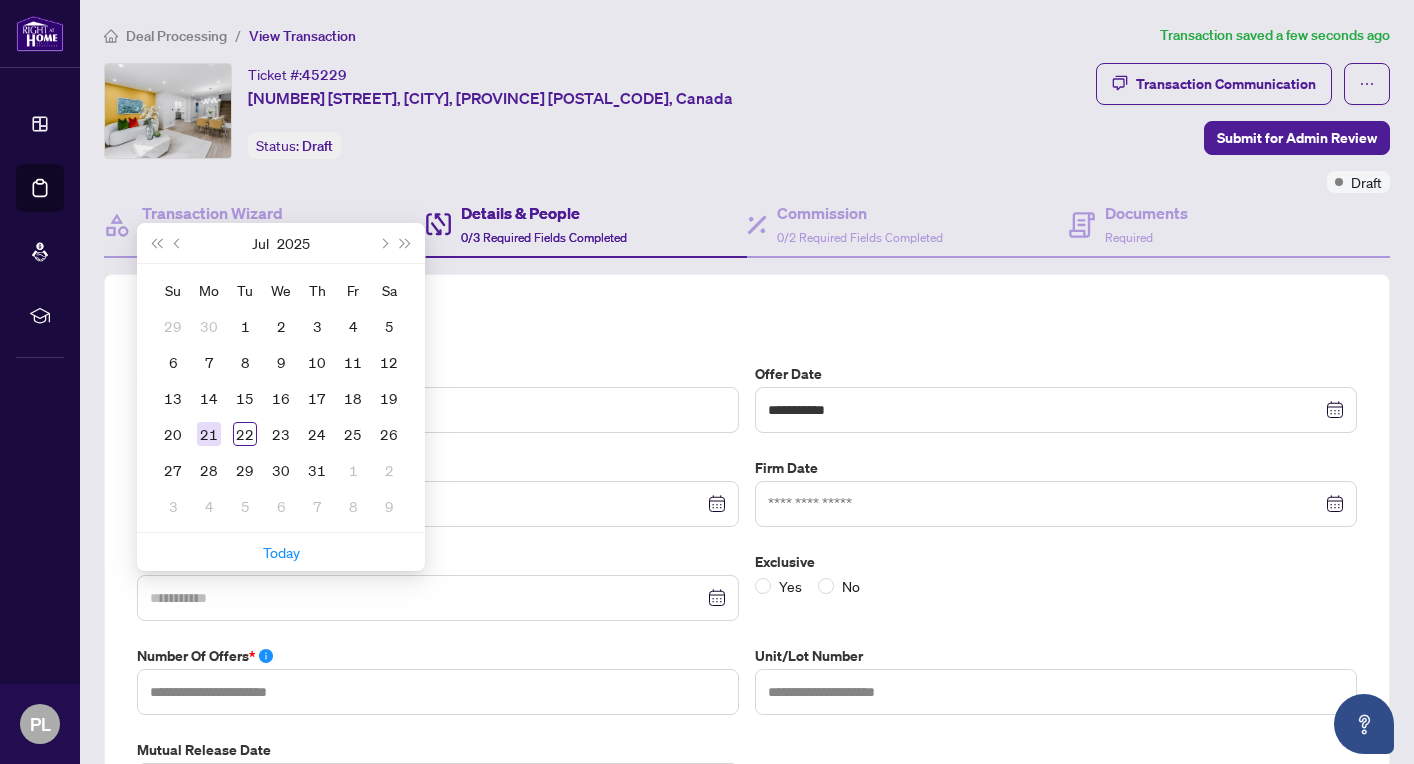 click on "21" at bounding box center (209, 434) 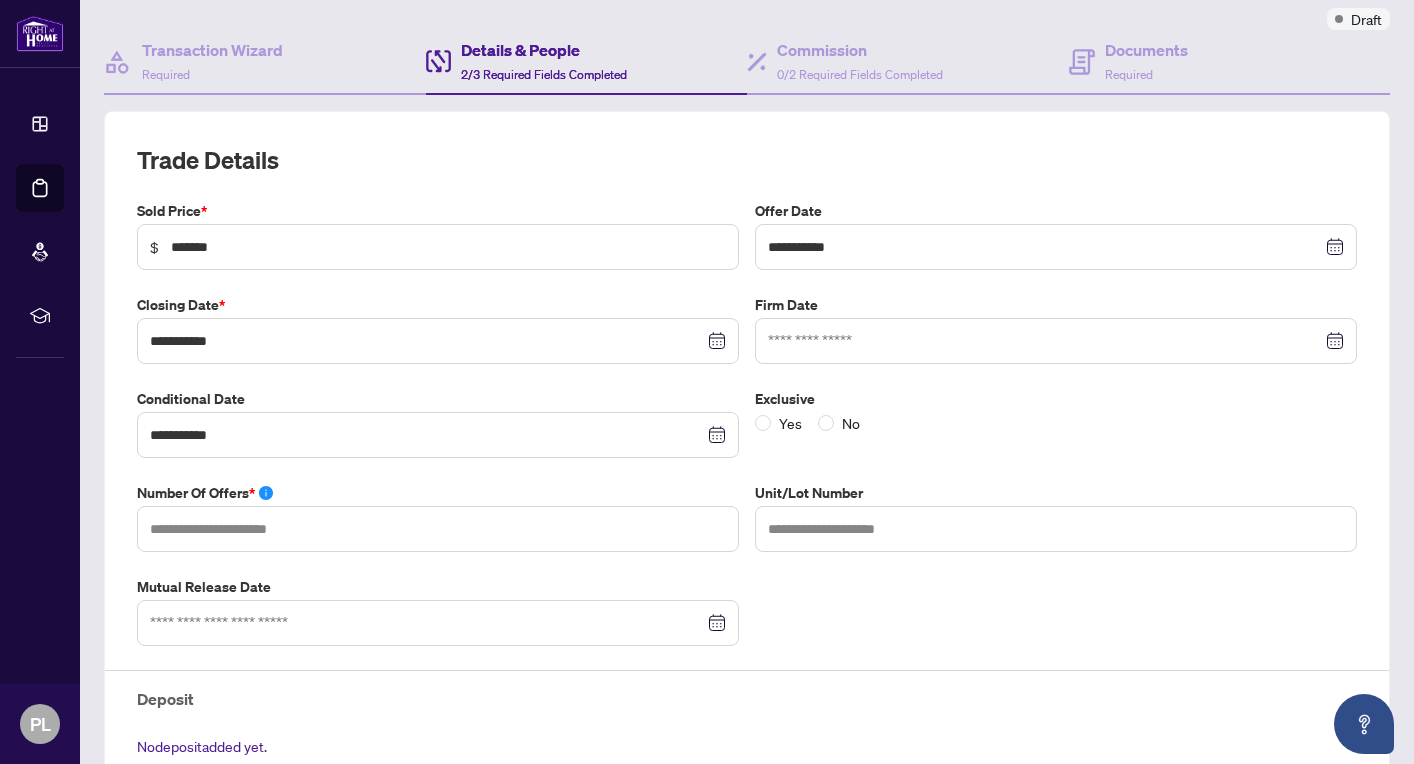 scroll, scrollTop: 167, scrollLeft: 0, axis: vertical 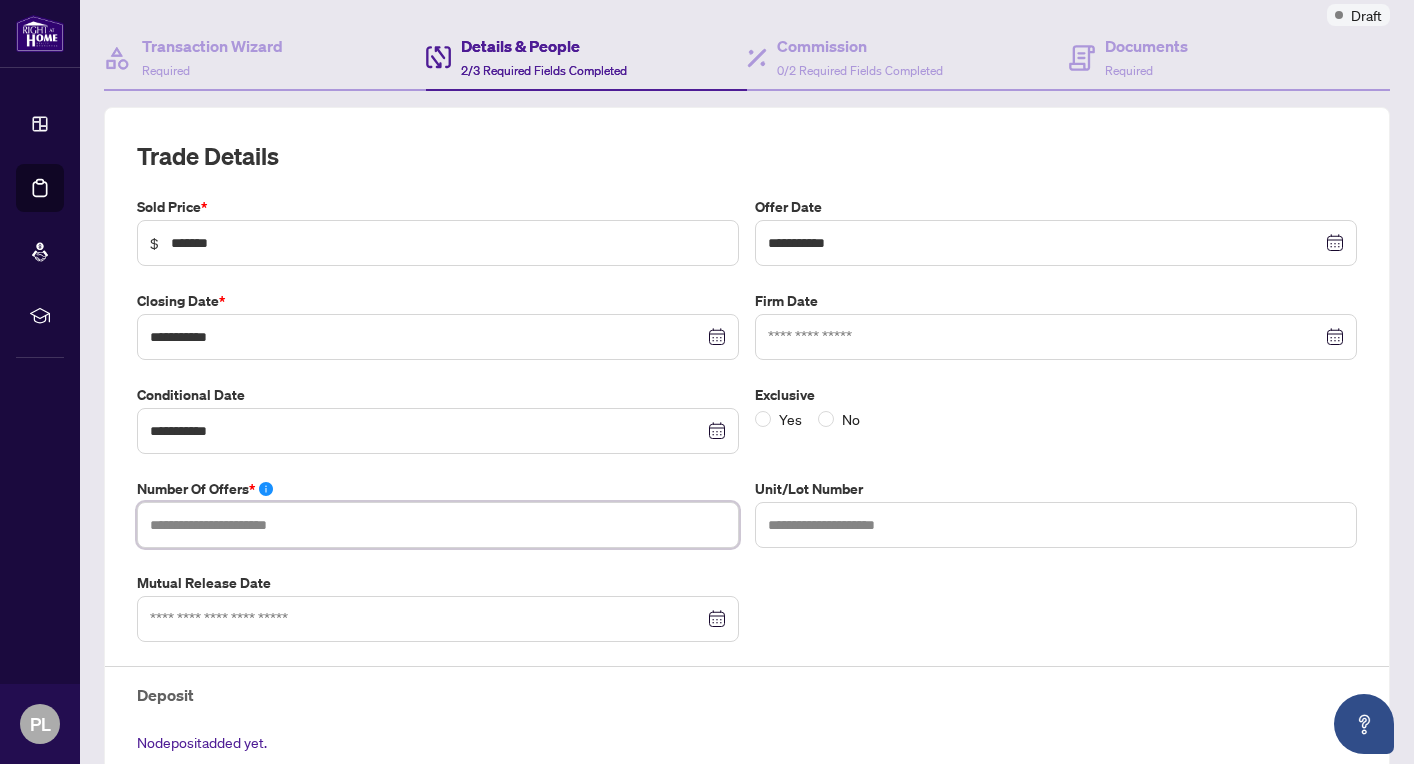 click at bounding box center [438, 525] 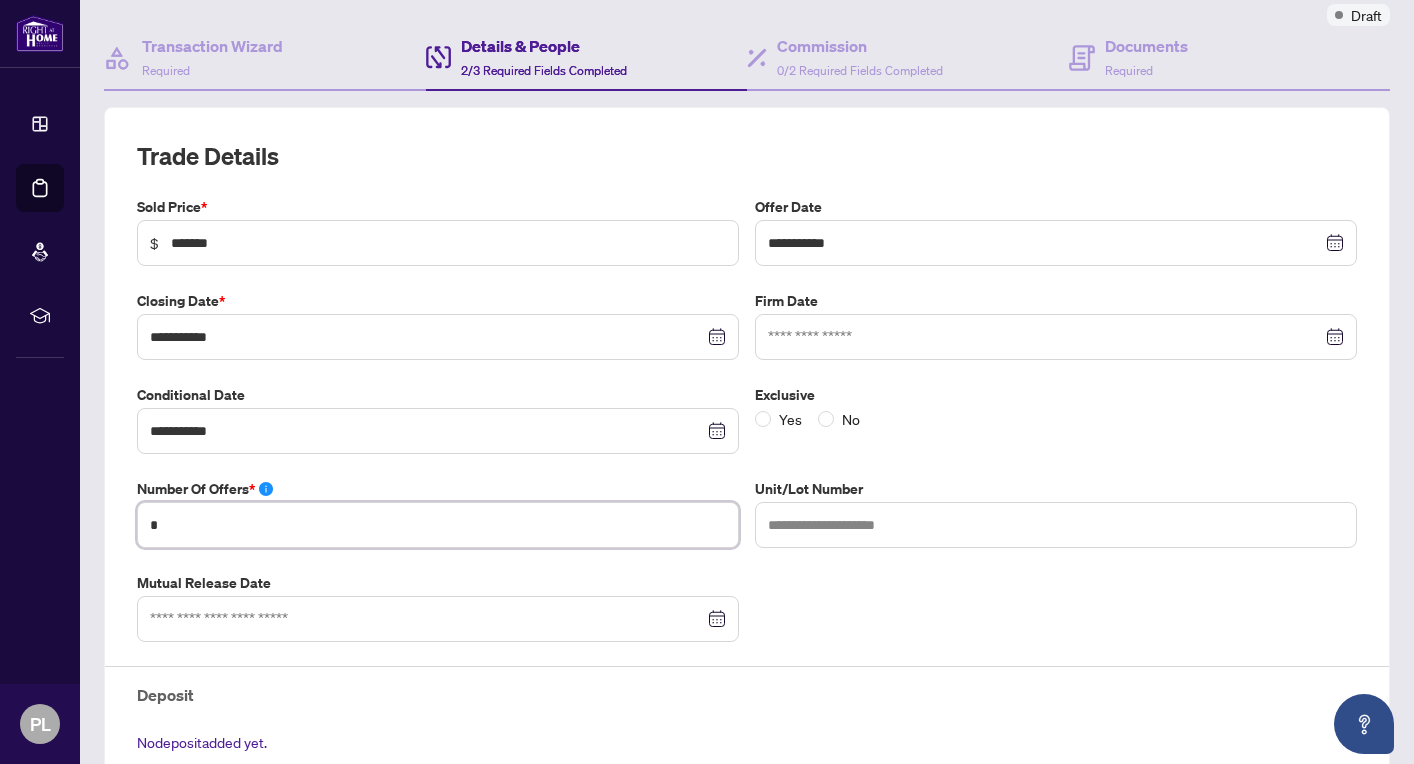 type on "*" 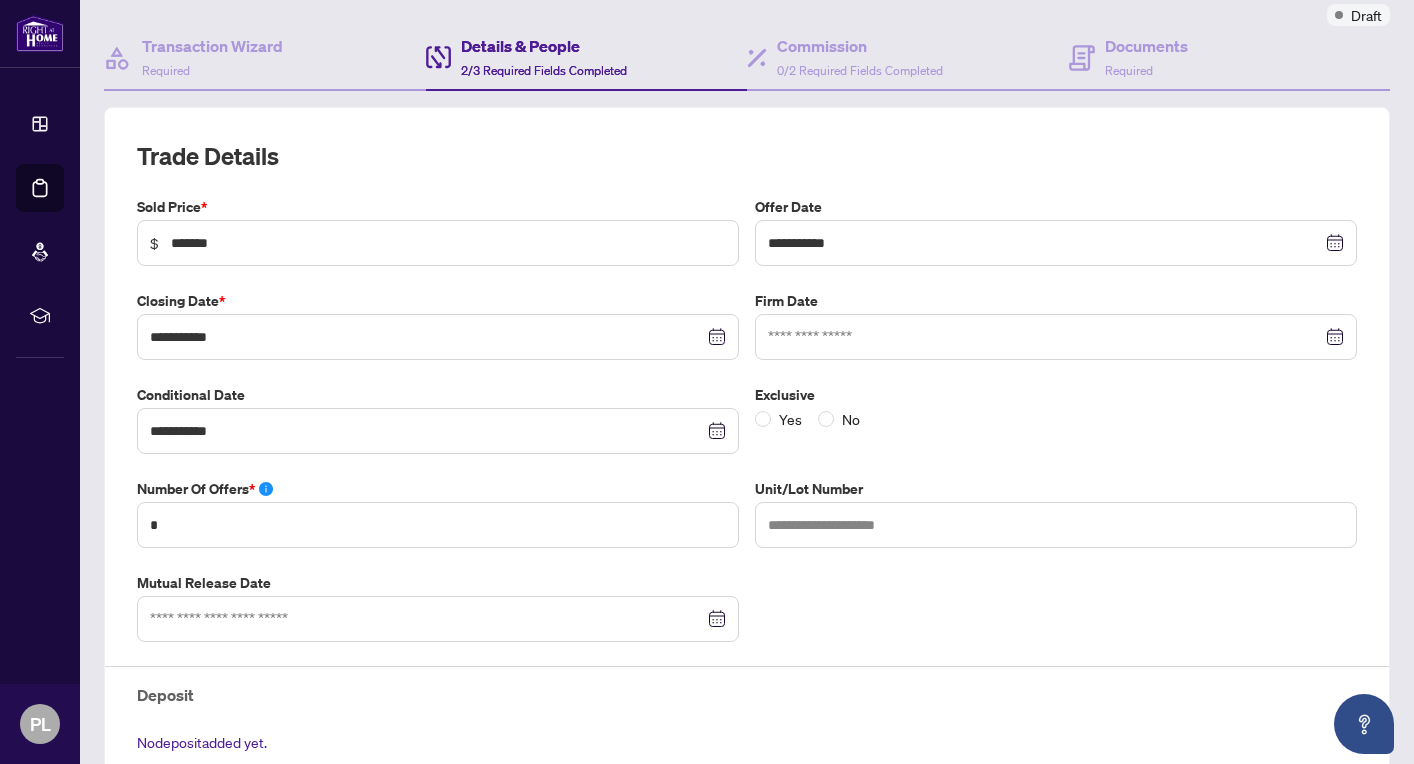 click on "**********" at bounding box center [747, 520] 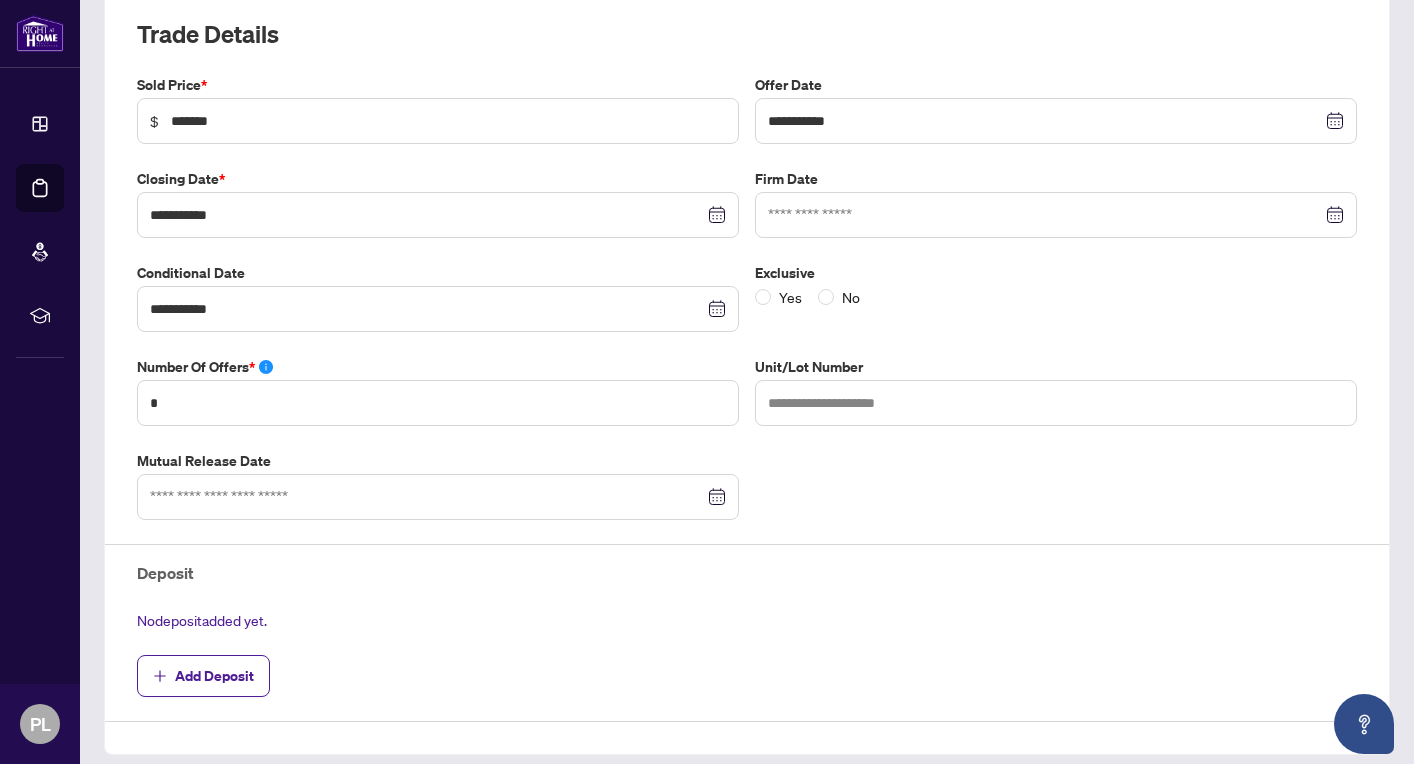 scroll, scrollTop: 290, scrollLeft: 0, axis: vertical 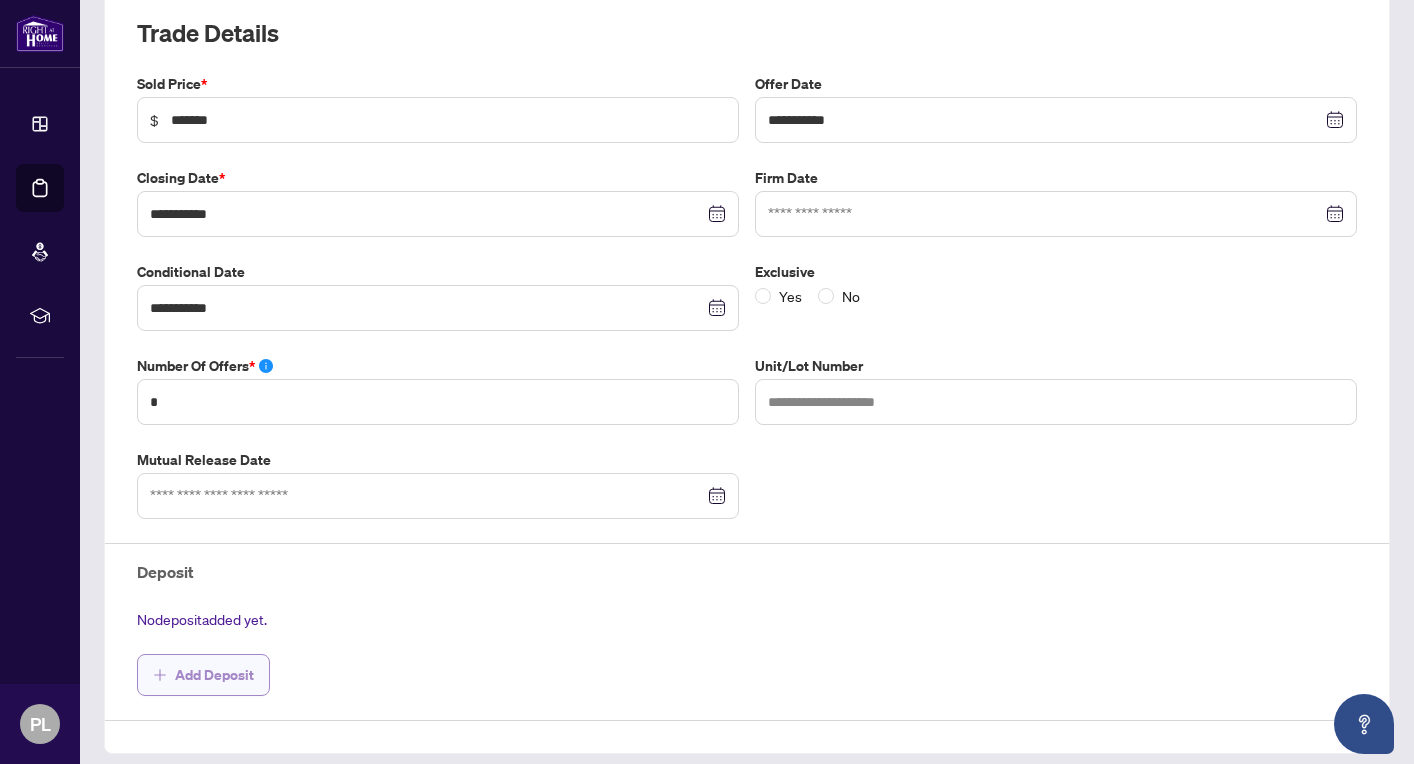 click on "Add Deposit" at bounding box center [214, 675] 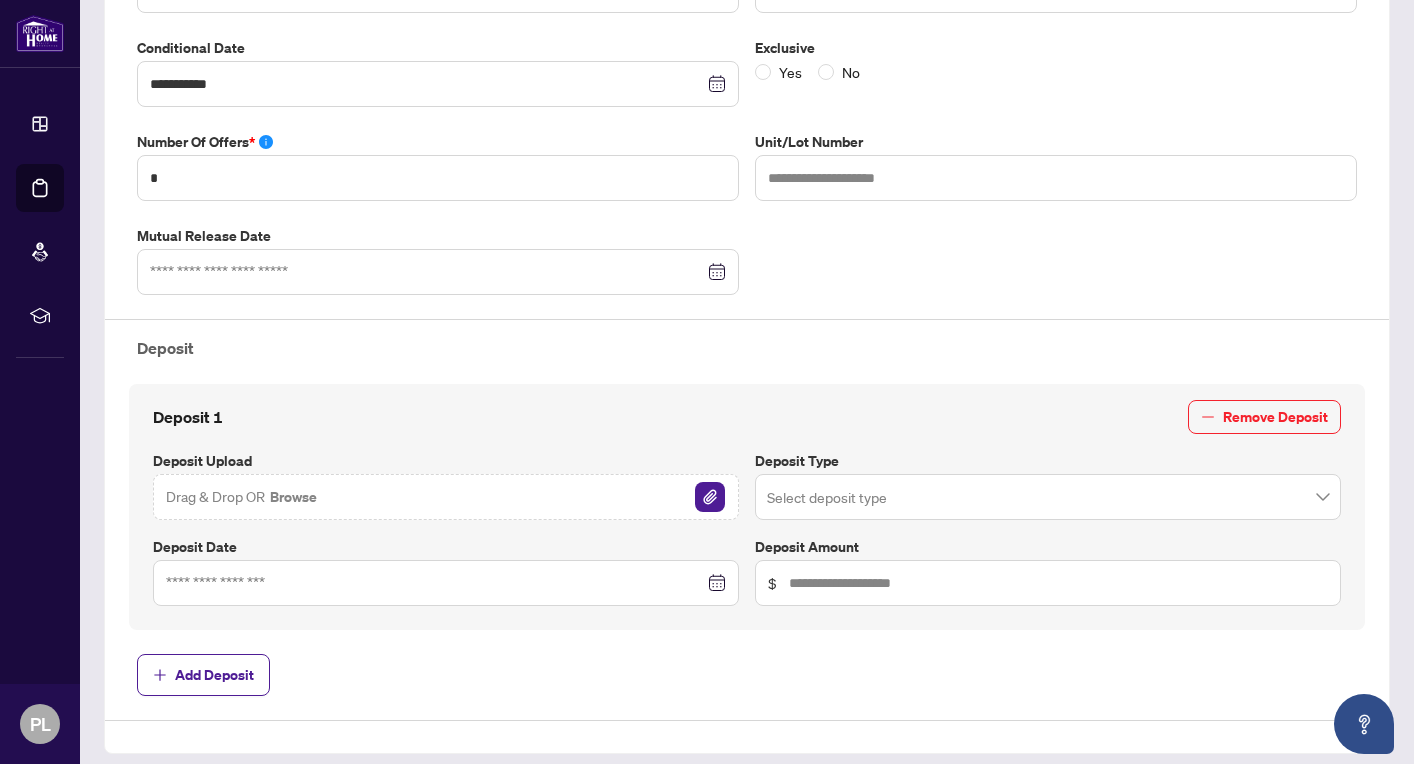 scroll, scrollTop: 530, scrollLeft: 0, axis: vertical 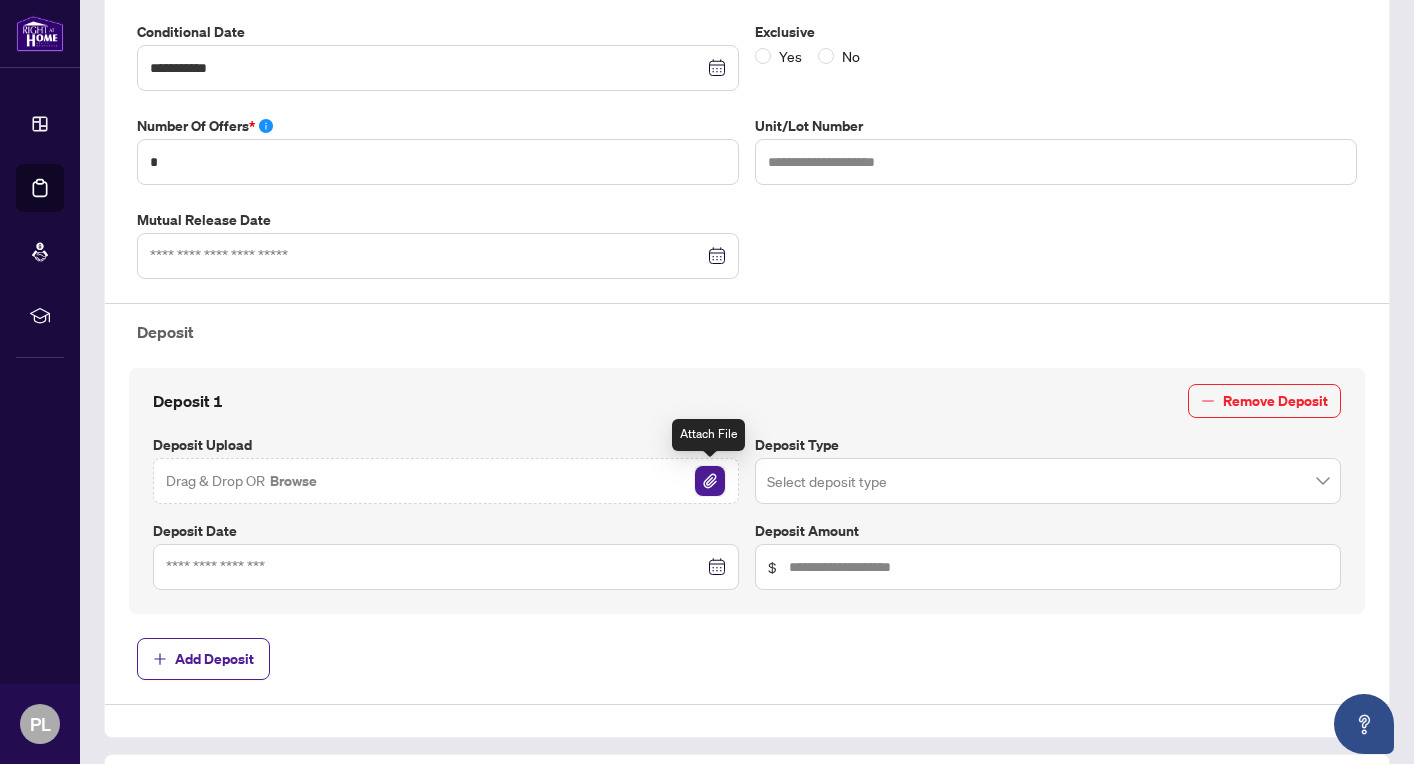 click at bounding box center [710, 481] 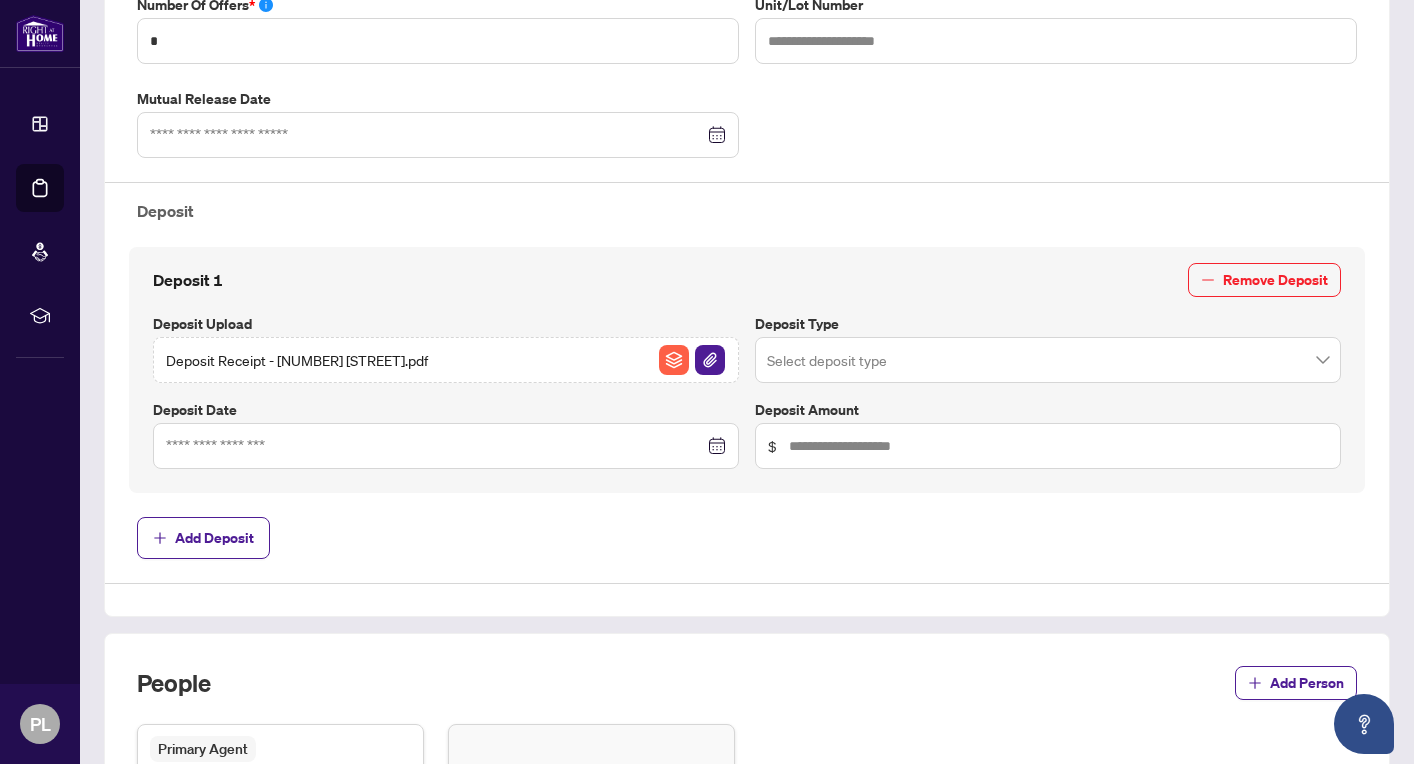 scroll, scrollTop: 725, scrollLeft: 0, axis: vertical 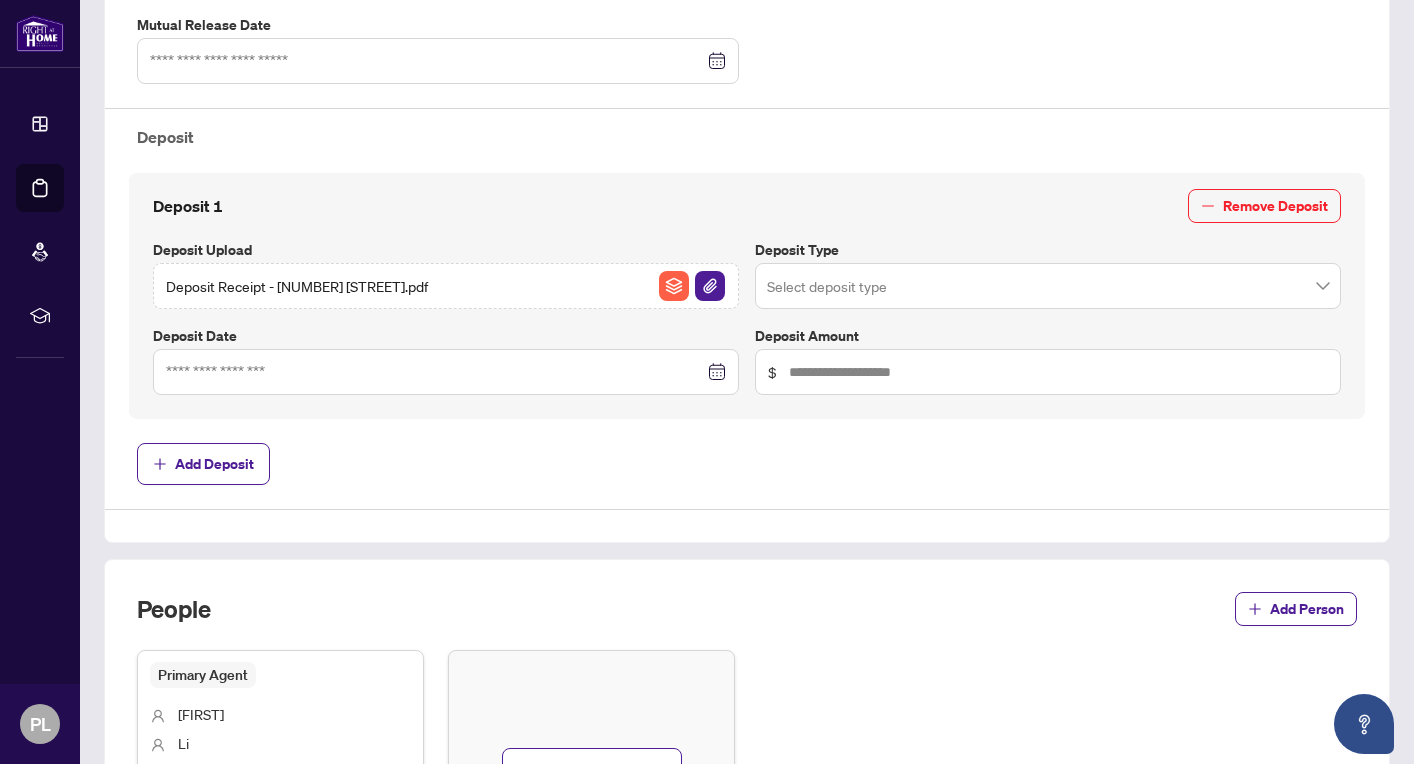 click at bounding box center [1048, 286] 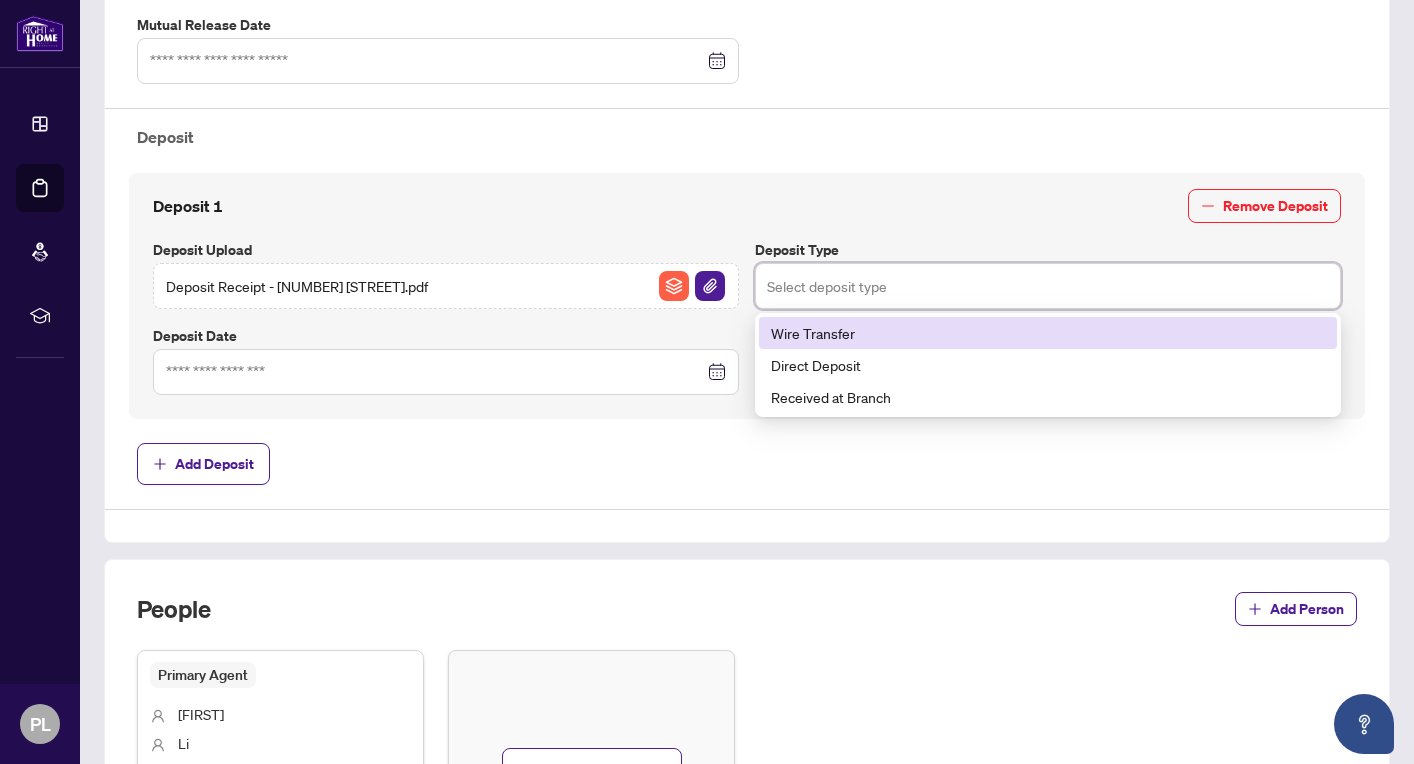 click on "Wire Transfer" at bounding box center [1048, 333] 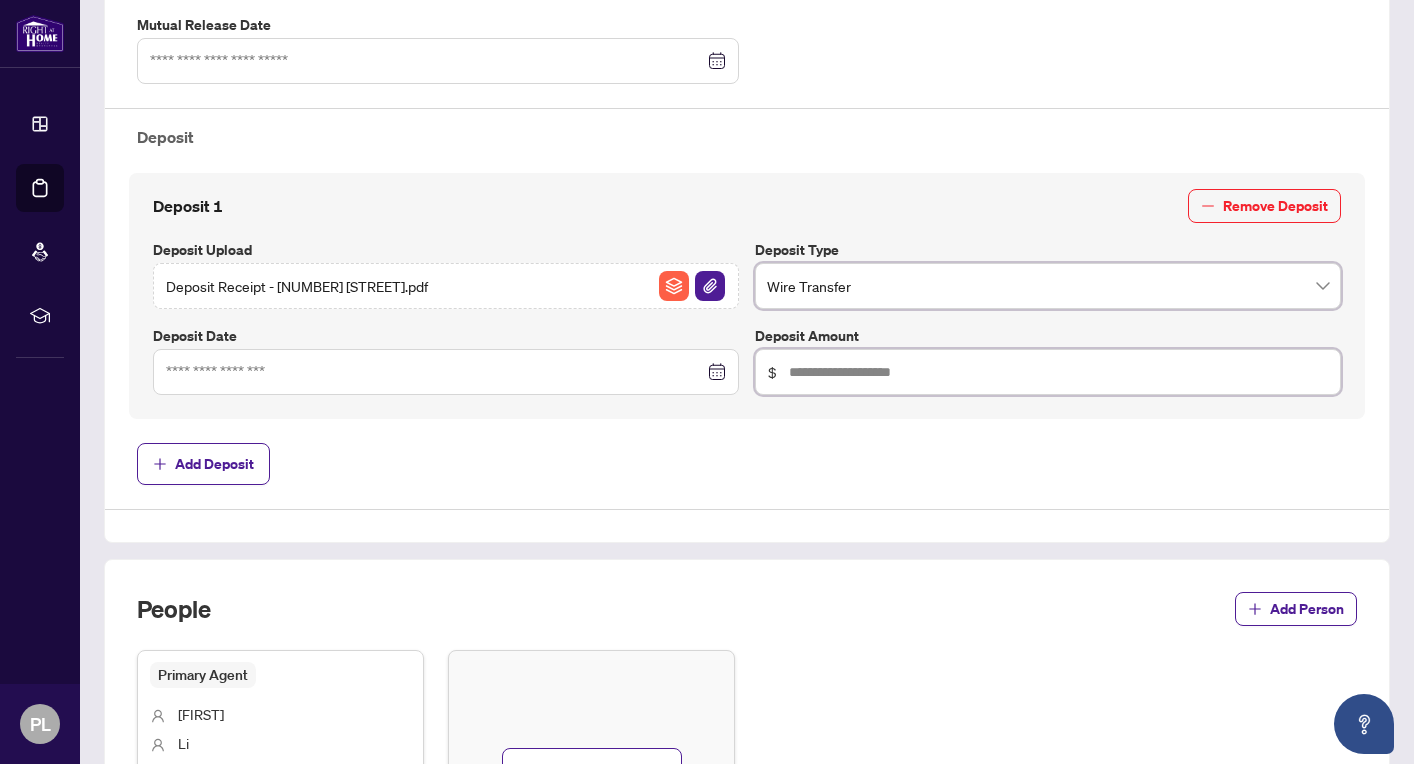 click at bounding box center [1058, 372] 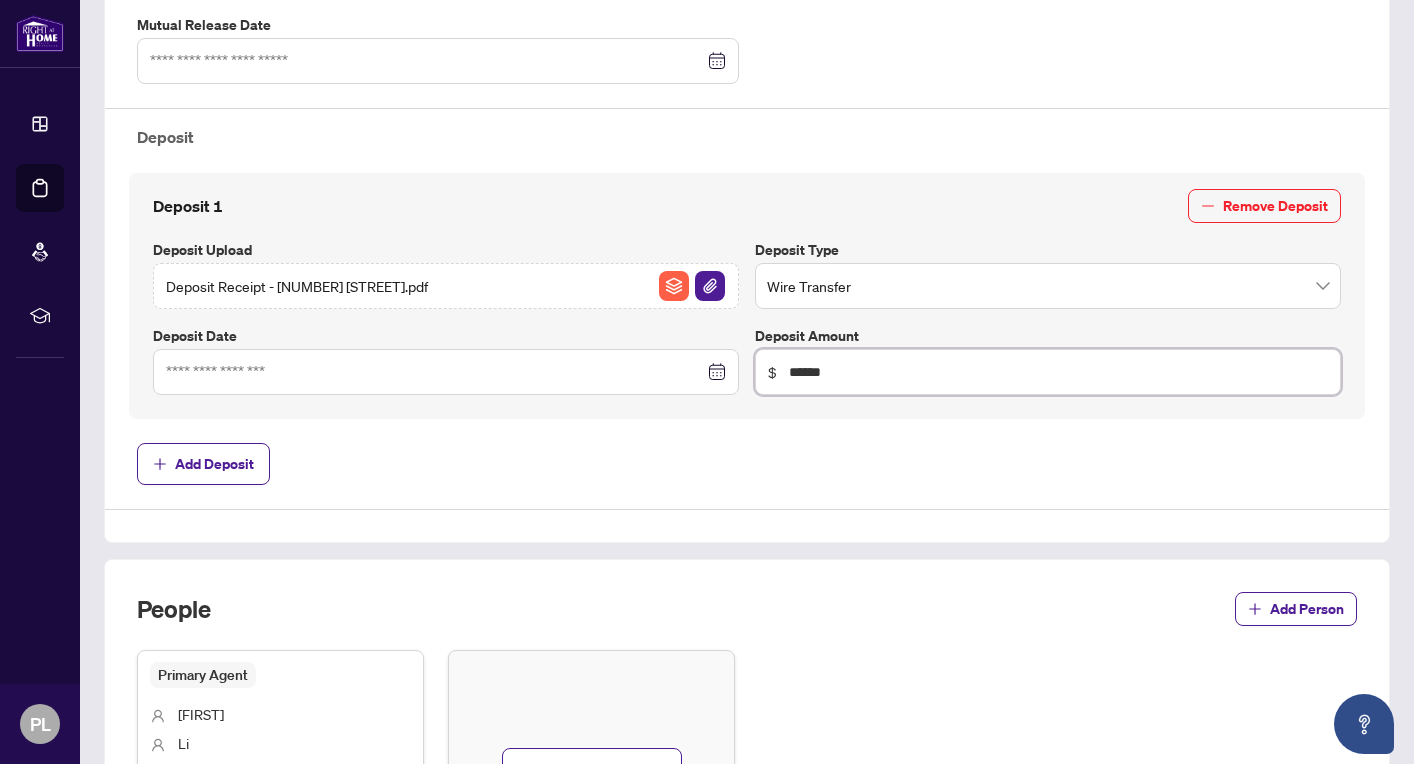 type on "******" 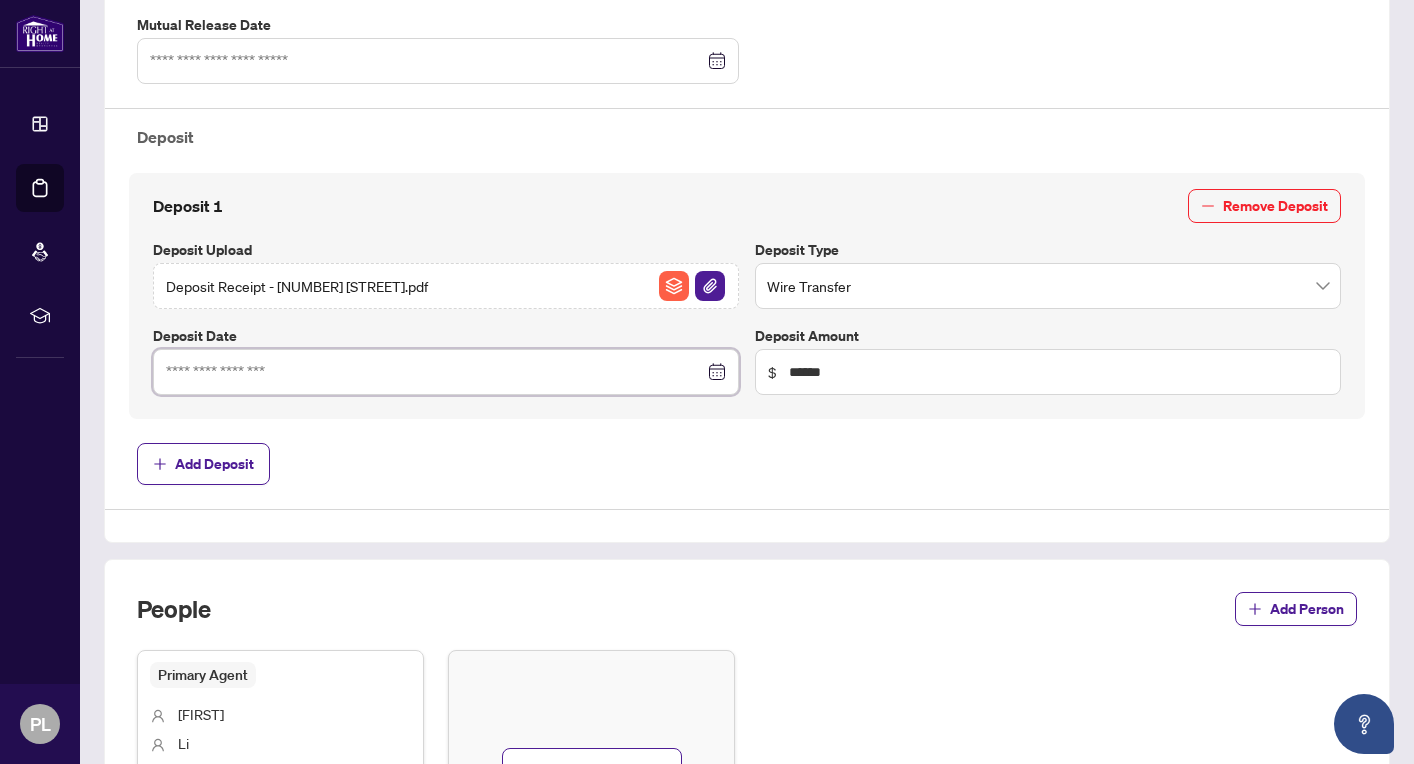 click at bounding box center [435, 372] 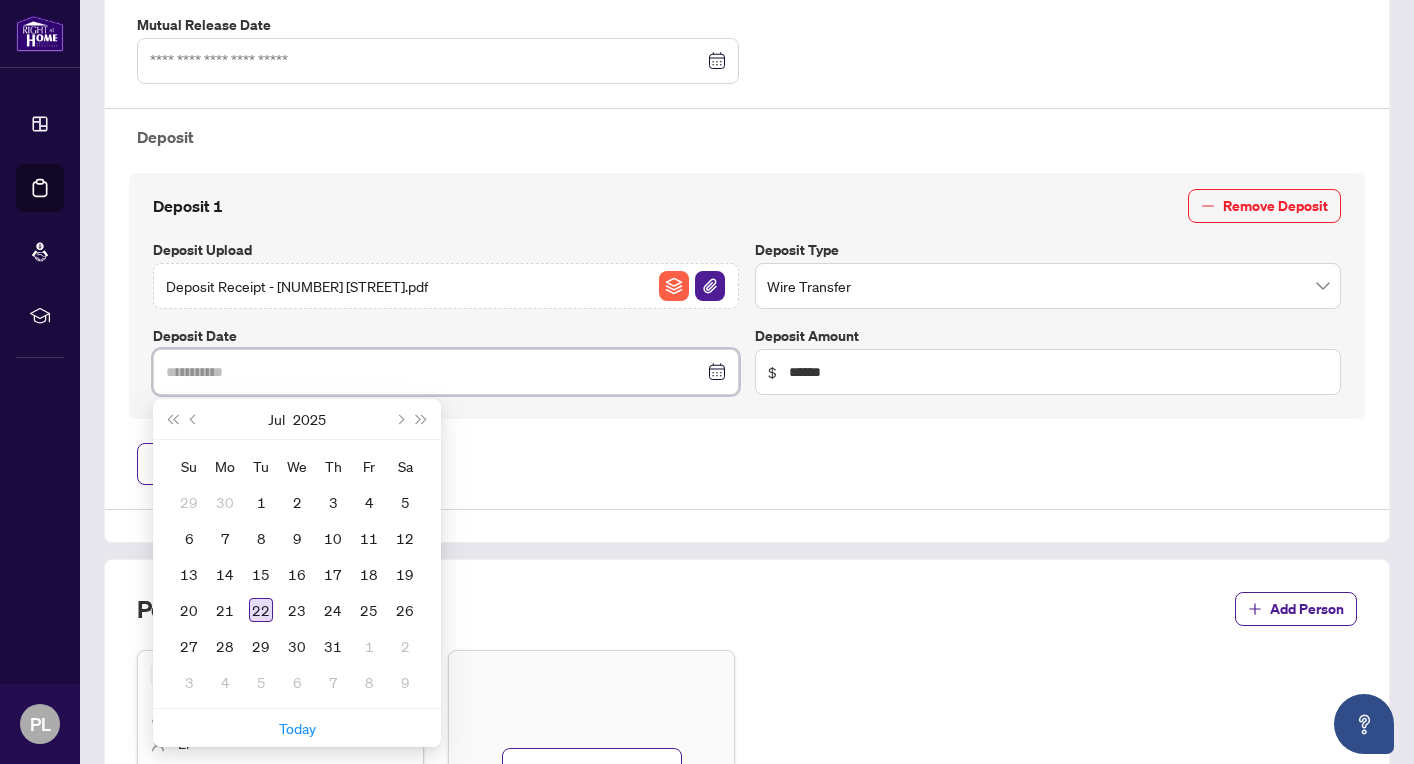 type on "**********" 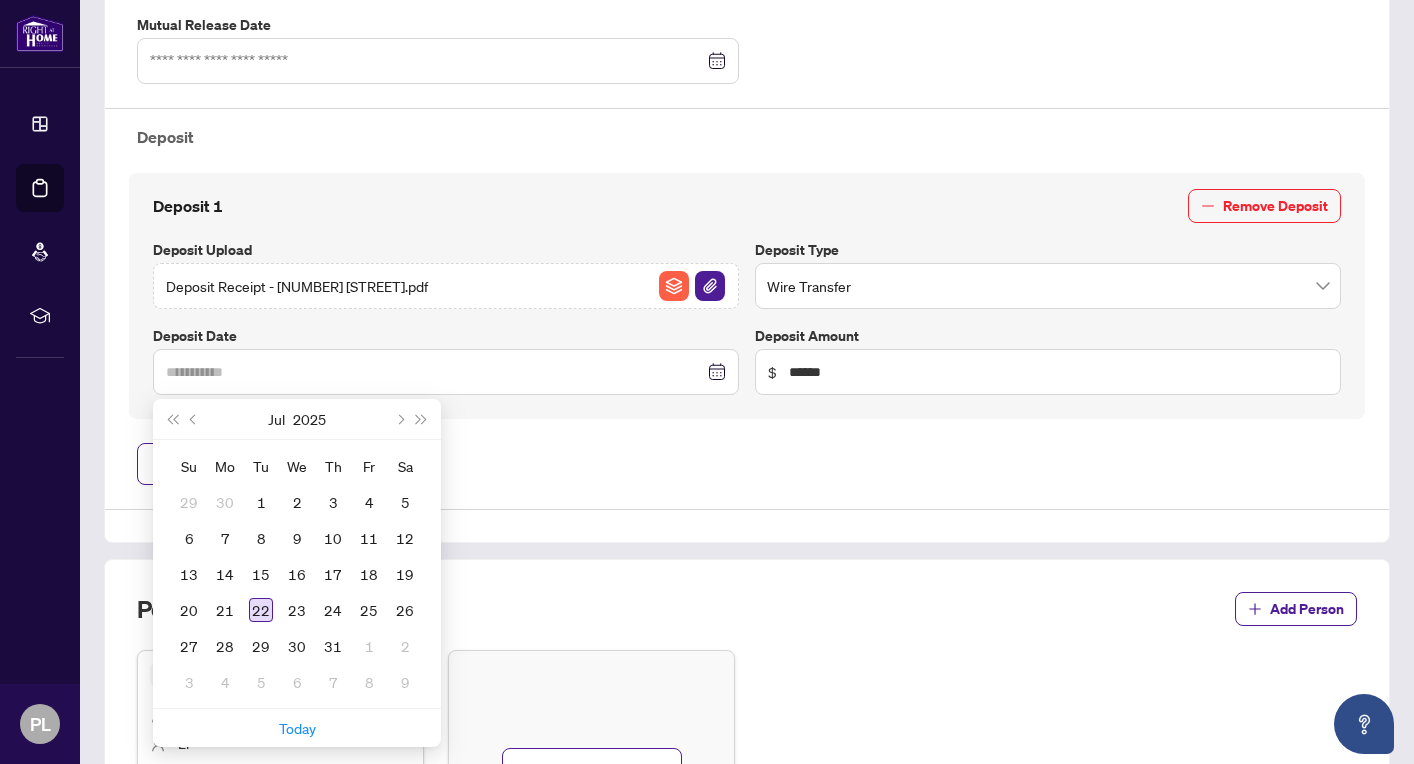 click on "22" at bounding box center [261, 610] 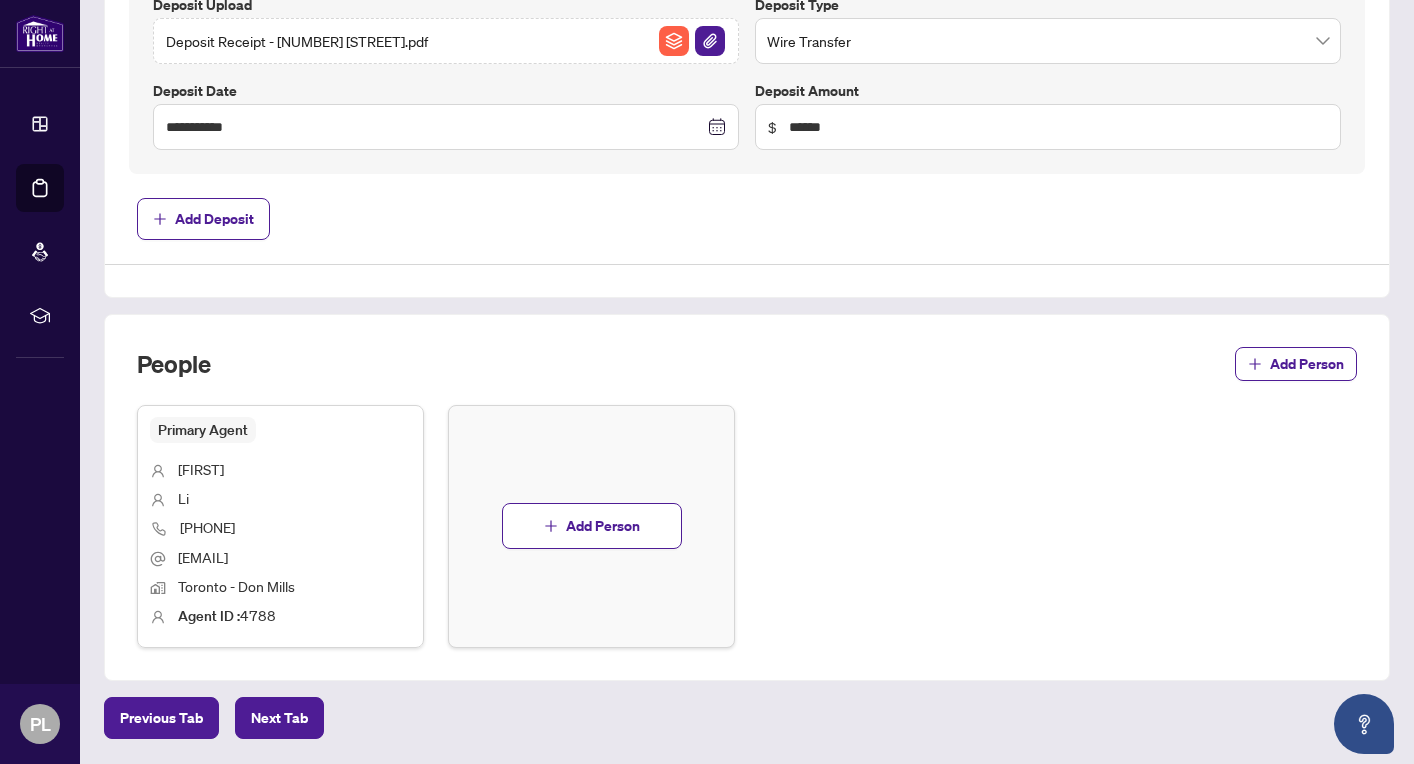 scroll, scrollTop: 975, scrollLeft: 0, axis: vertical 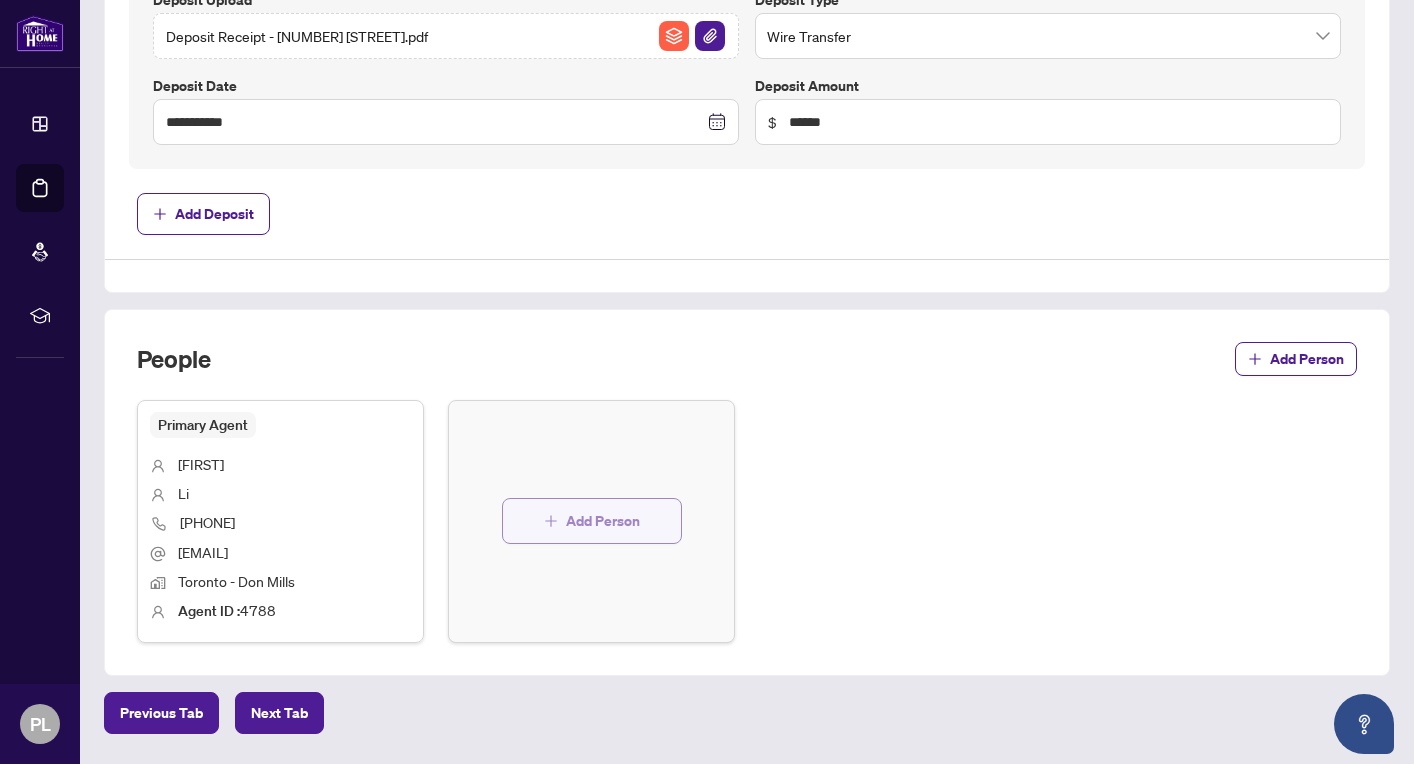 click on "Add Person" at bounding box center (603, 521) 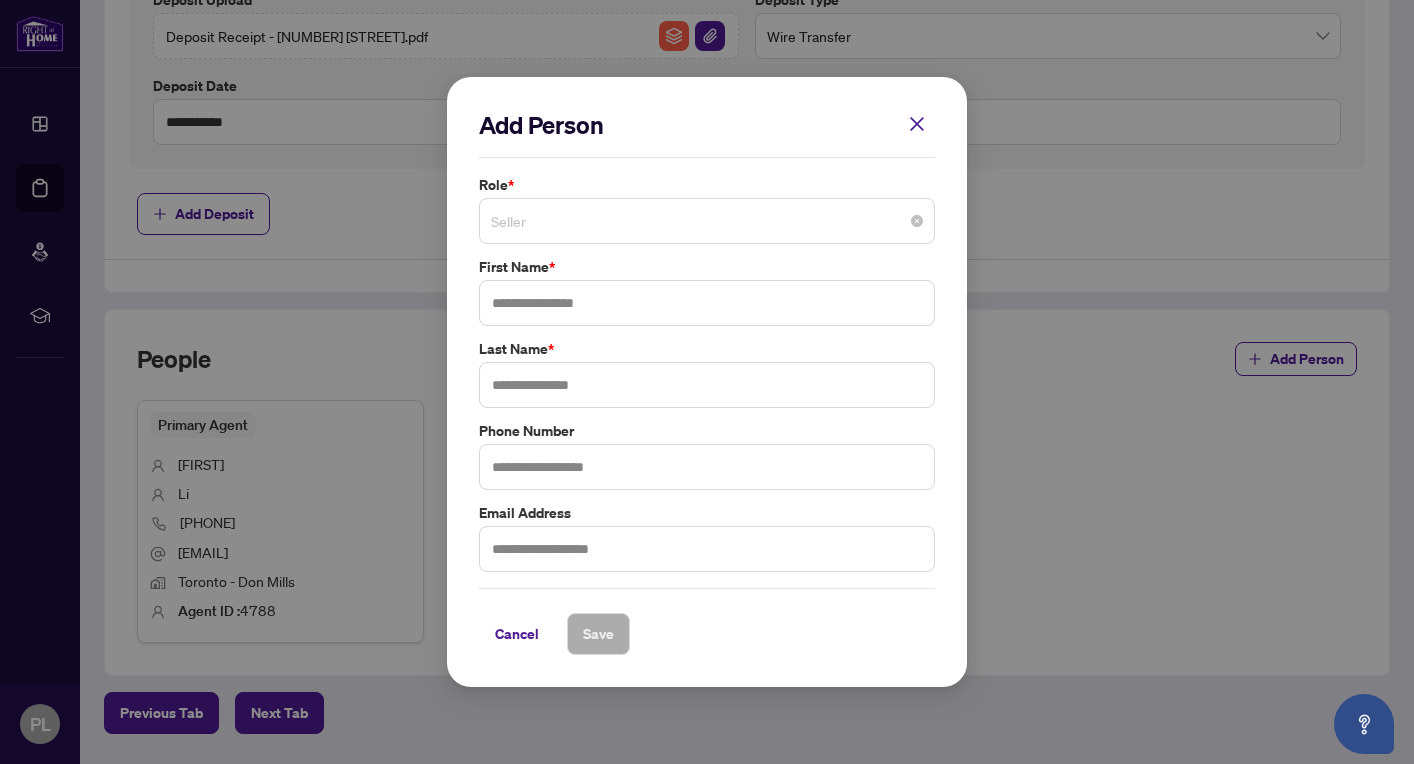 click on "Seller" at bounding box center [707, 221] 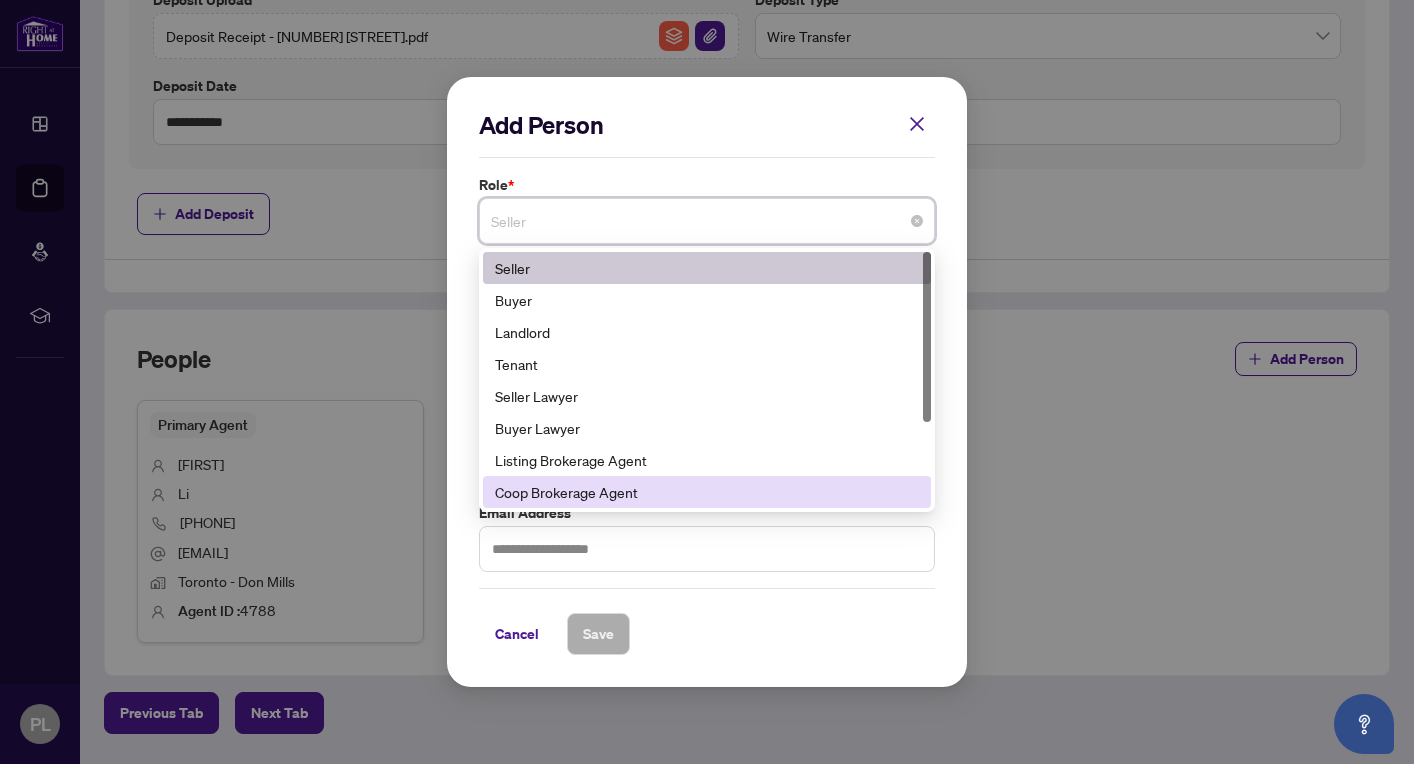 click on "Coop Brokerage Agent" at bounding box center (707, 492) 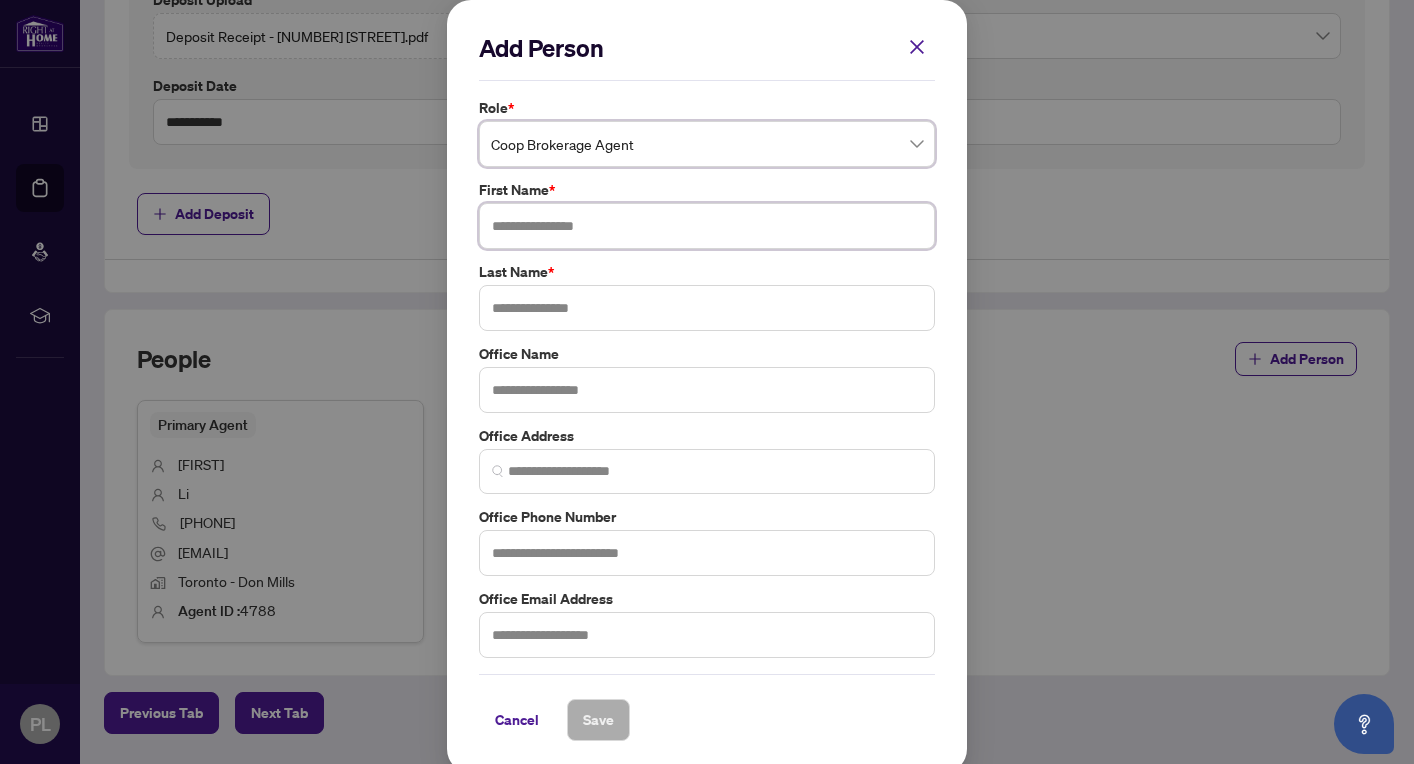 click at bounding box center (707, 226) 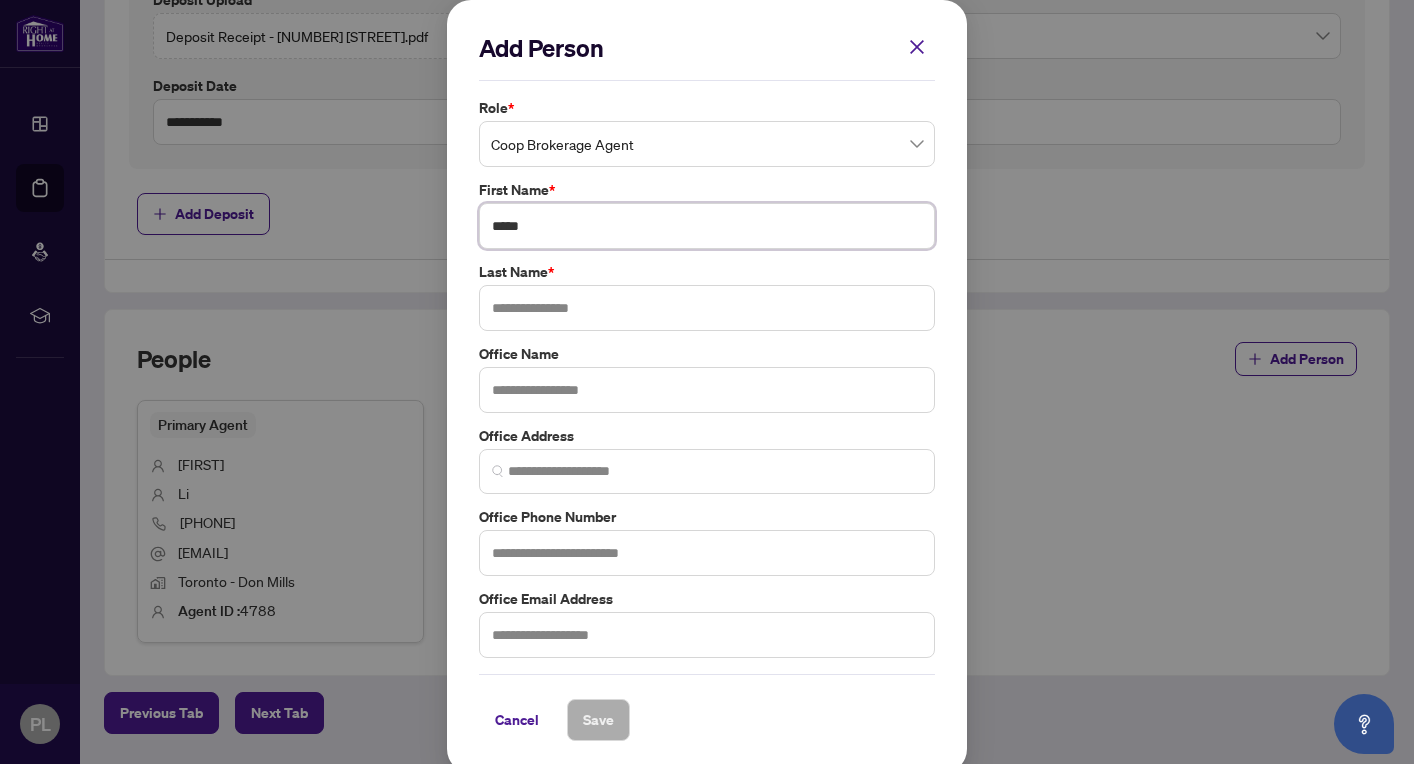 type on "*****" 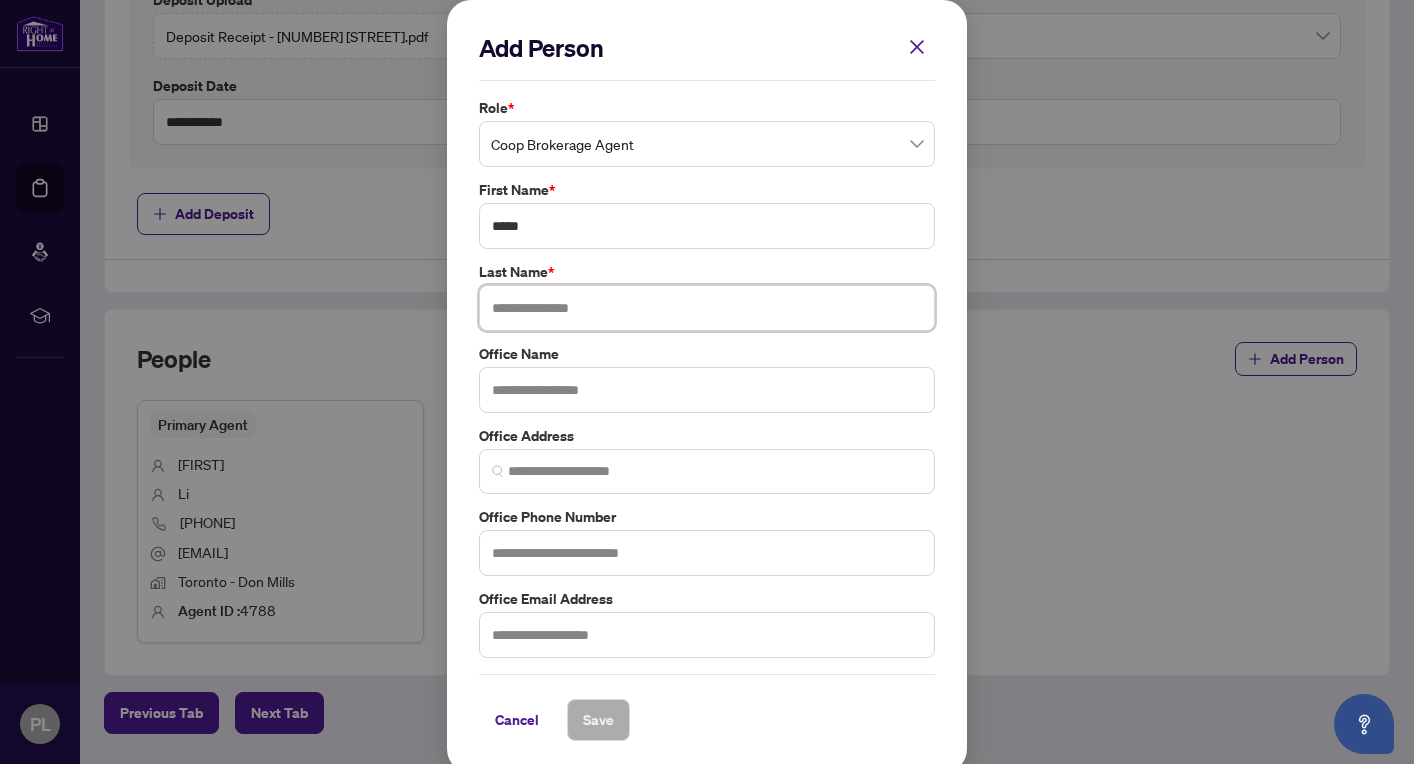 click at bounding box center [707, 308] 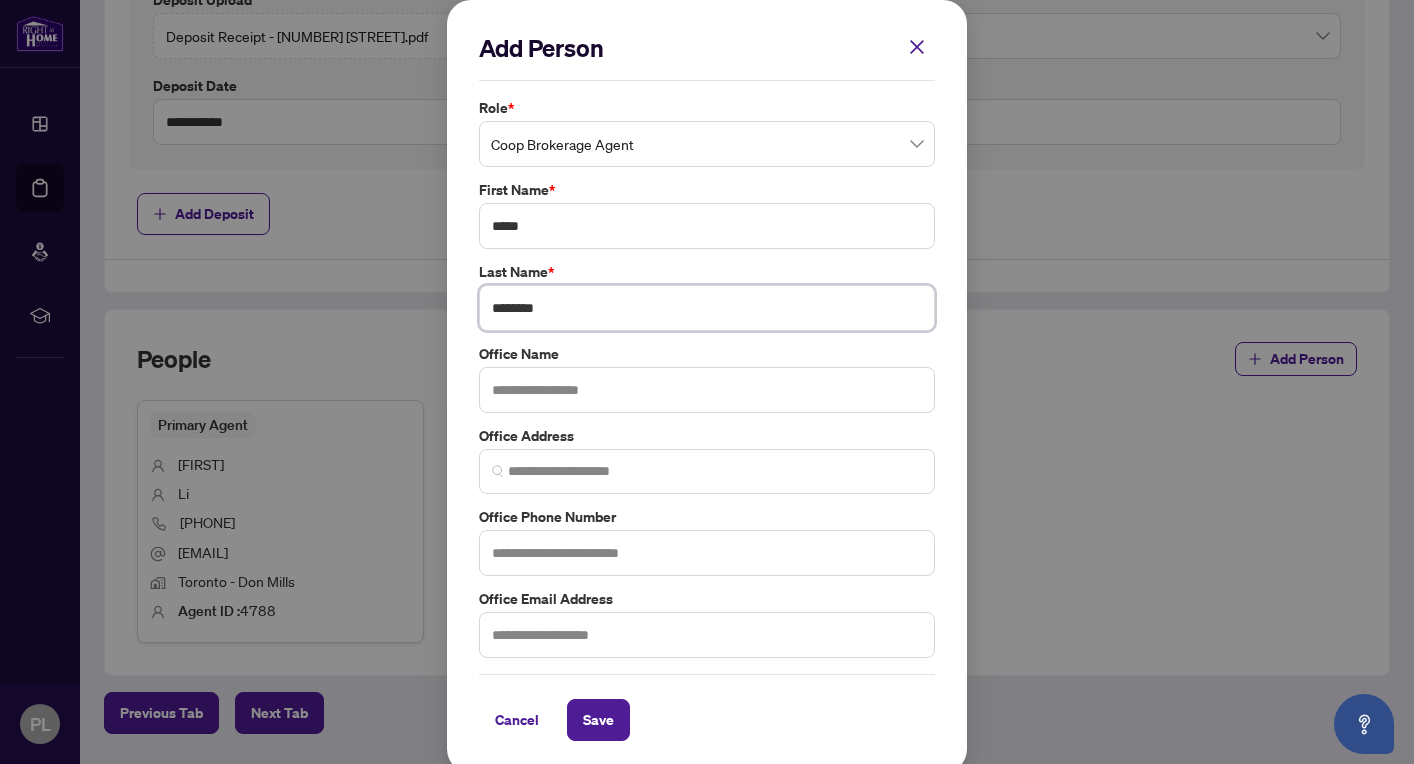 type on "********" 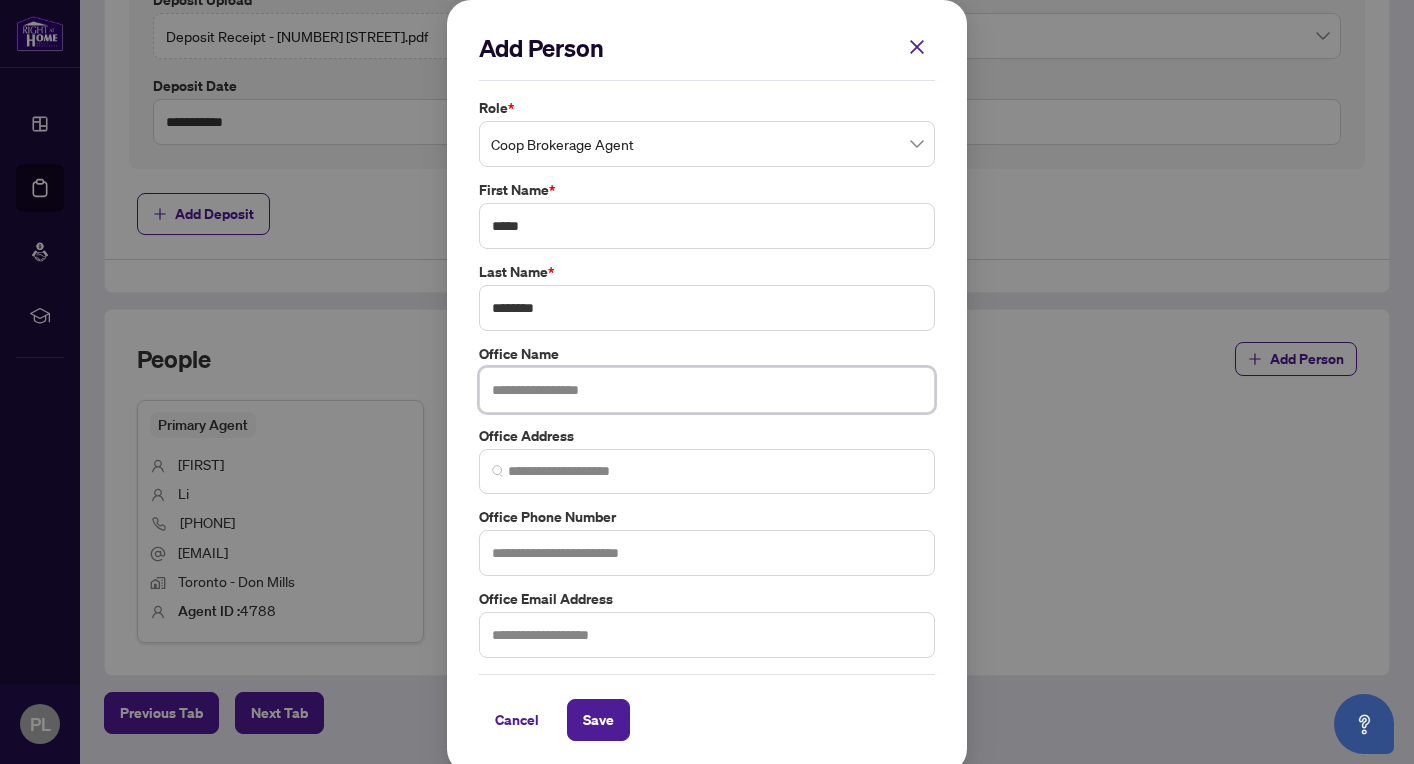 click at bounding box center [707, 390] 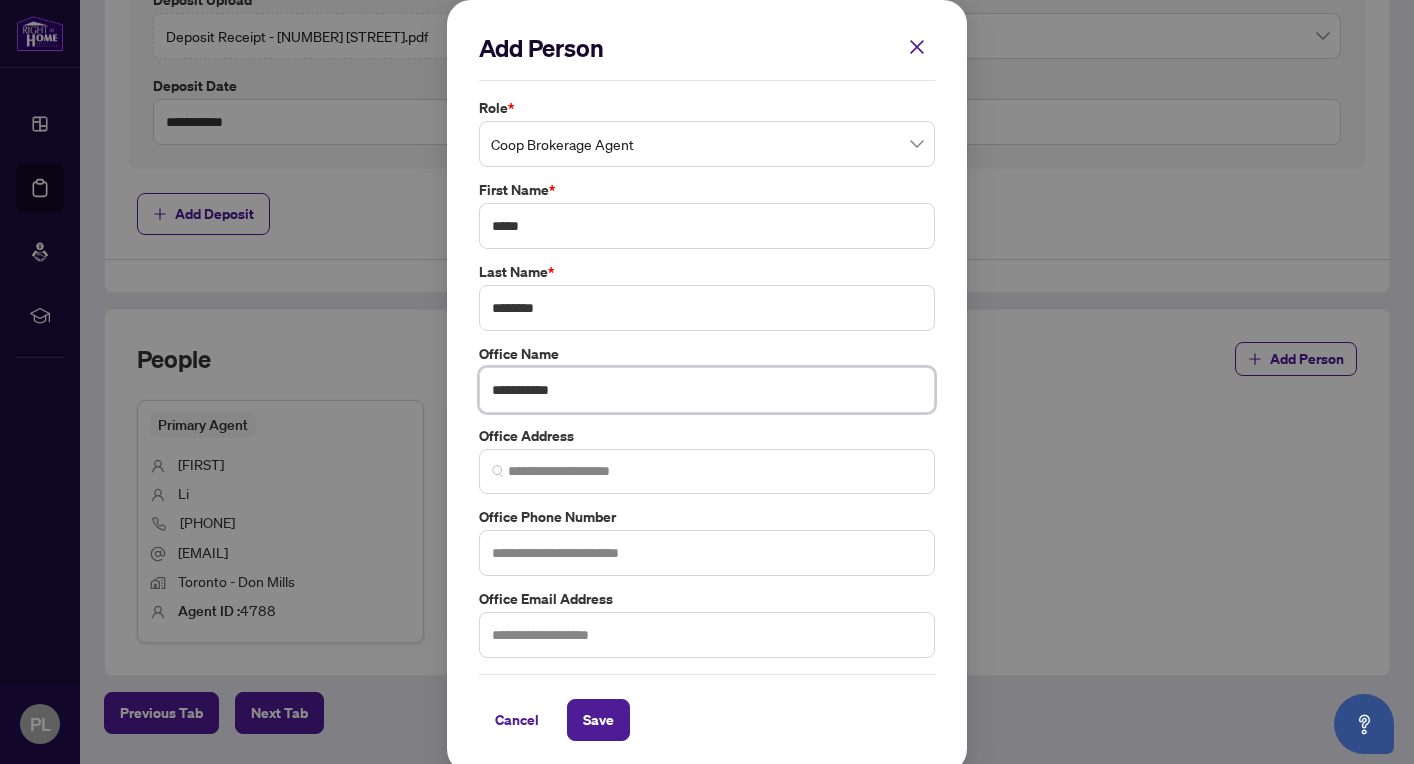type on "**********" 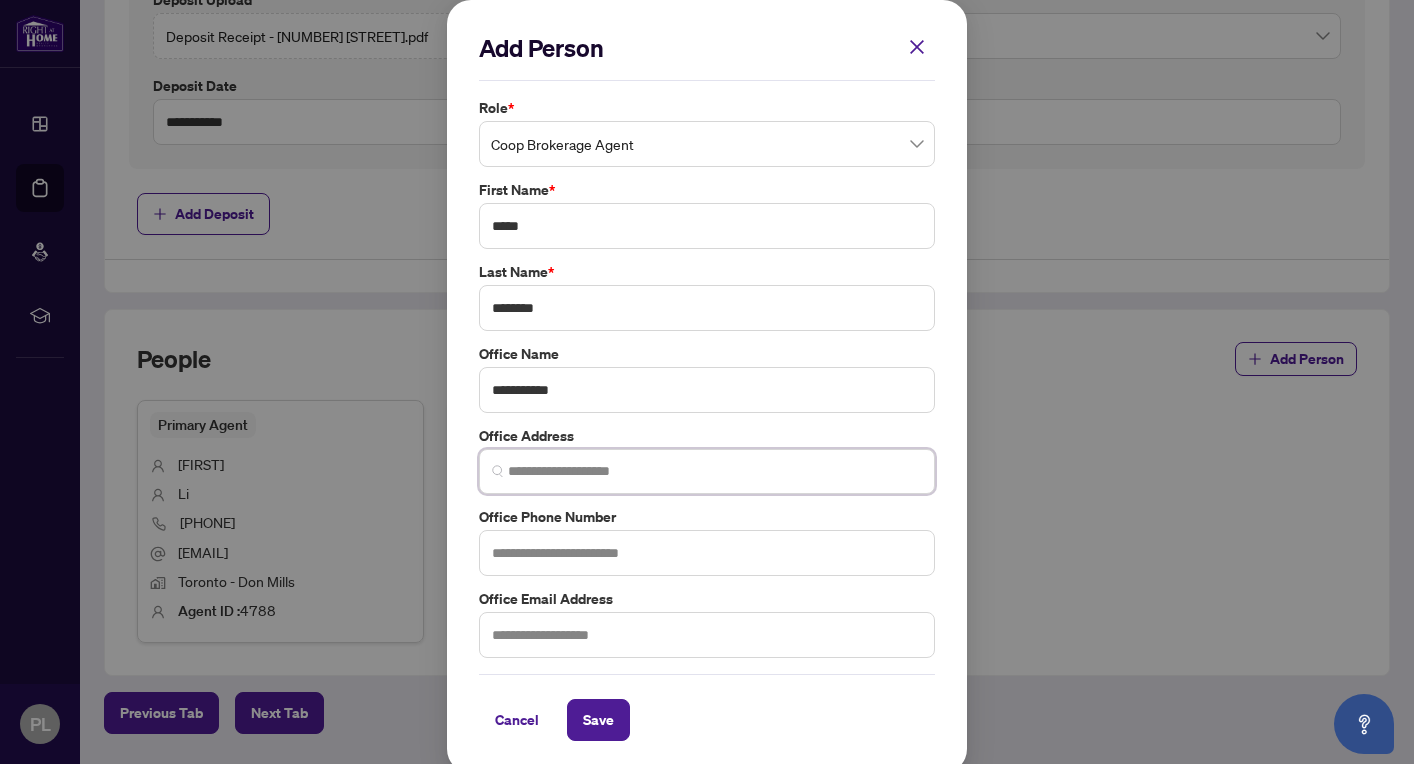 click at bounding box center (715, 471) 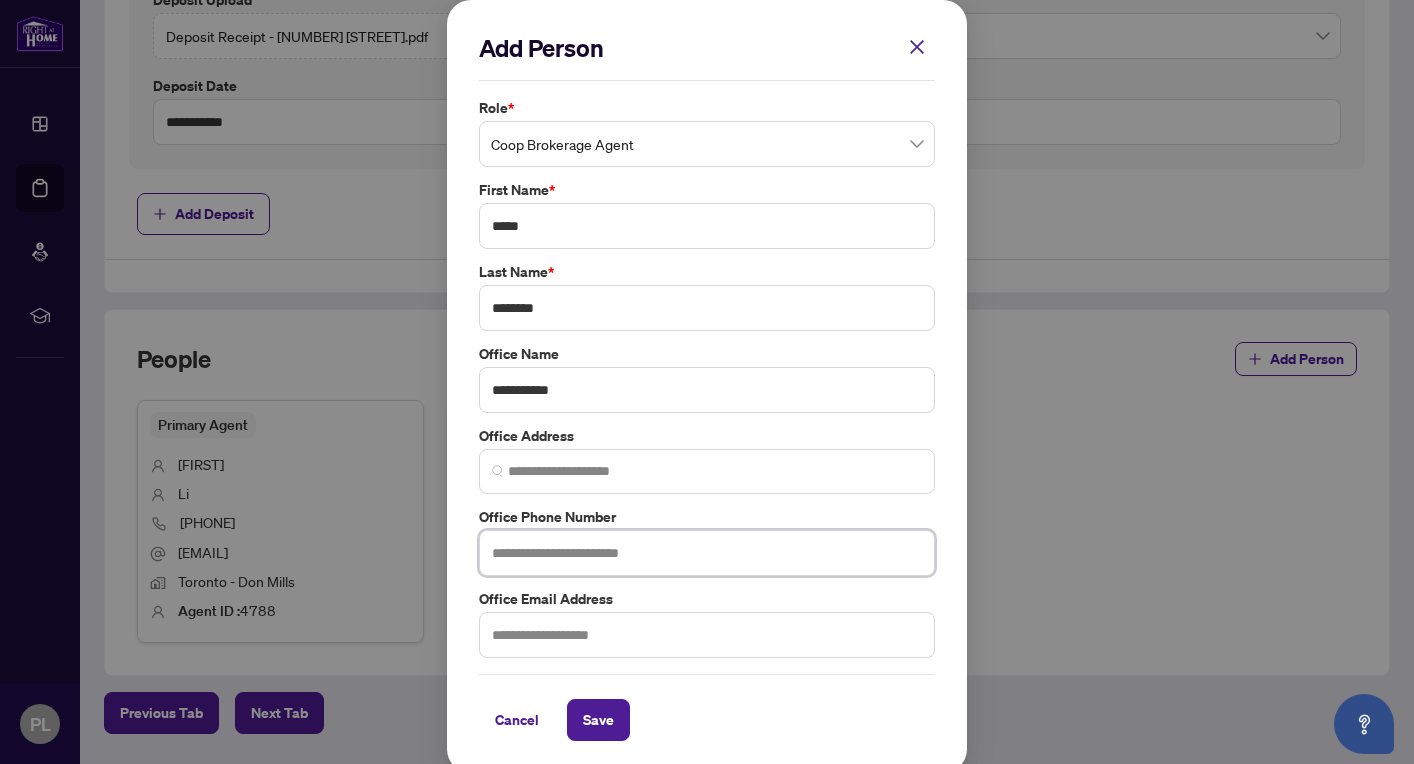 click at bounding box center [707, 553] 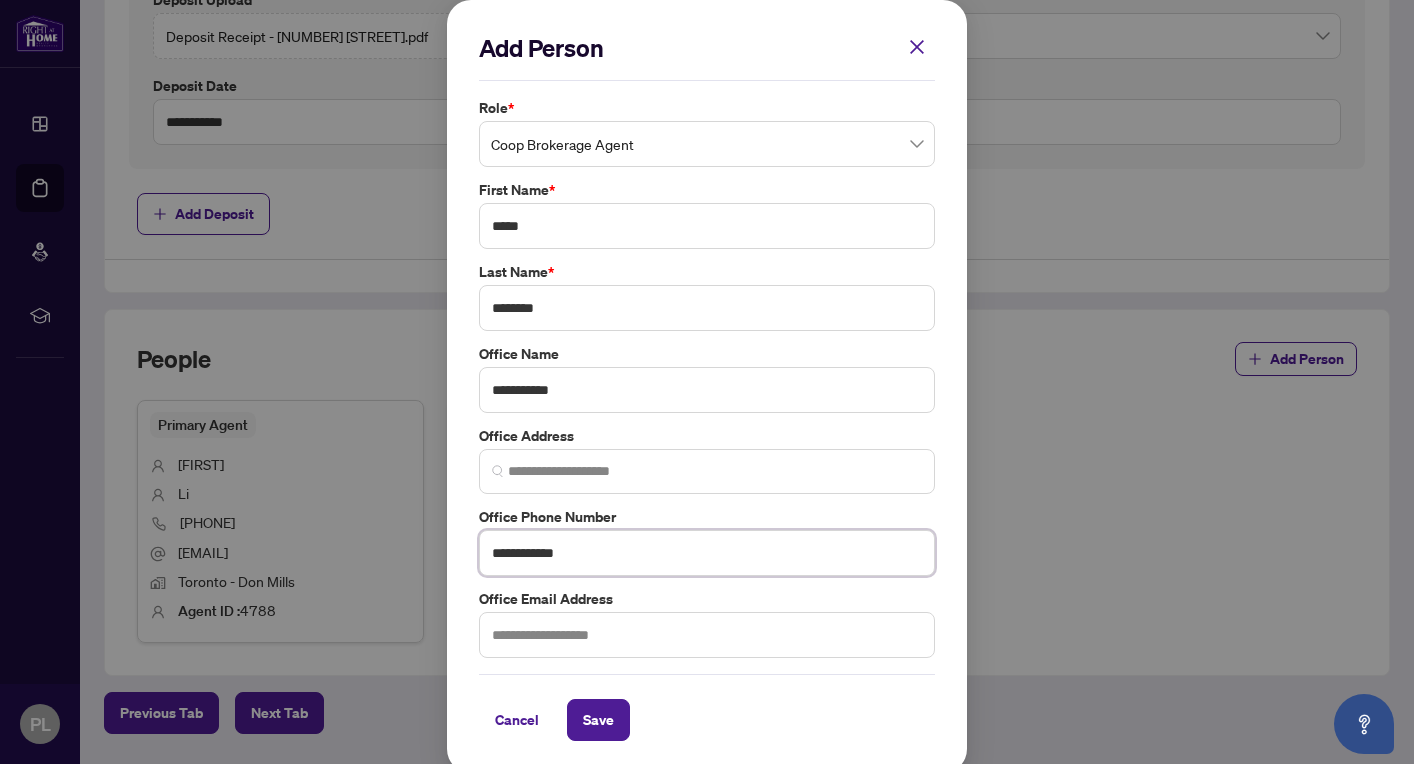 type on "**********" 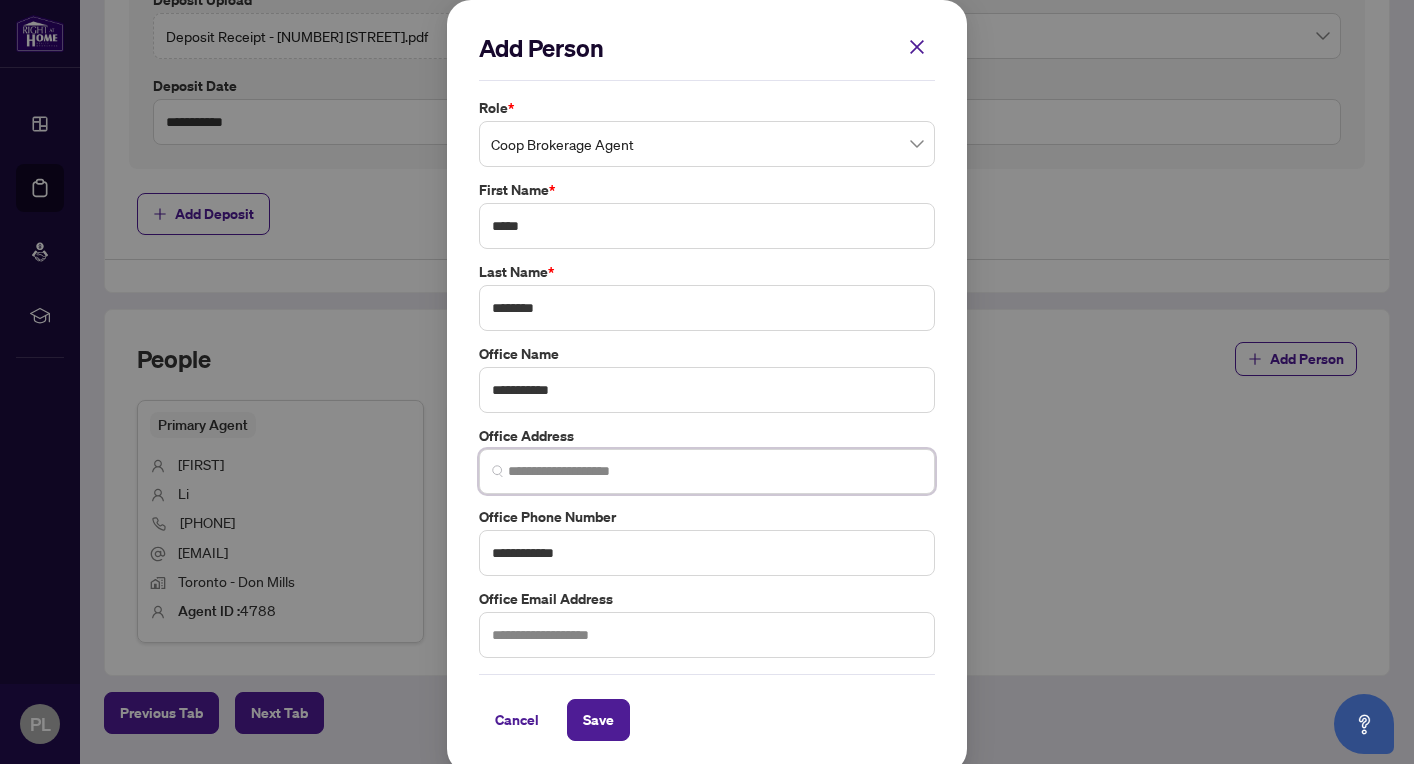 click at bounding box center [715, 471] 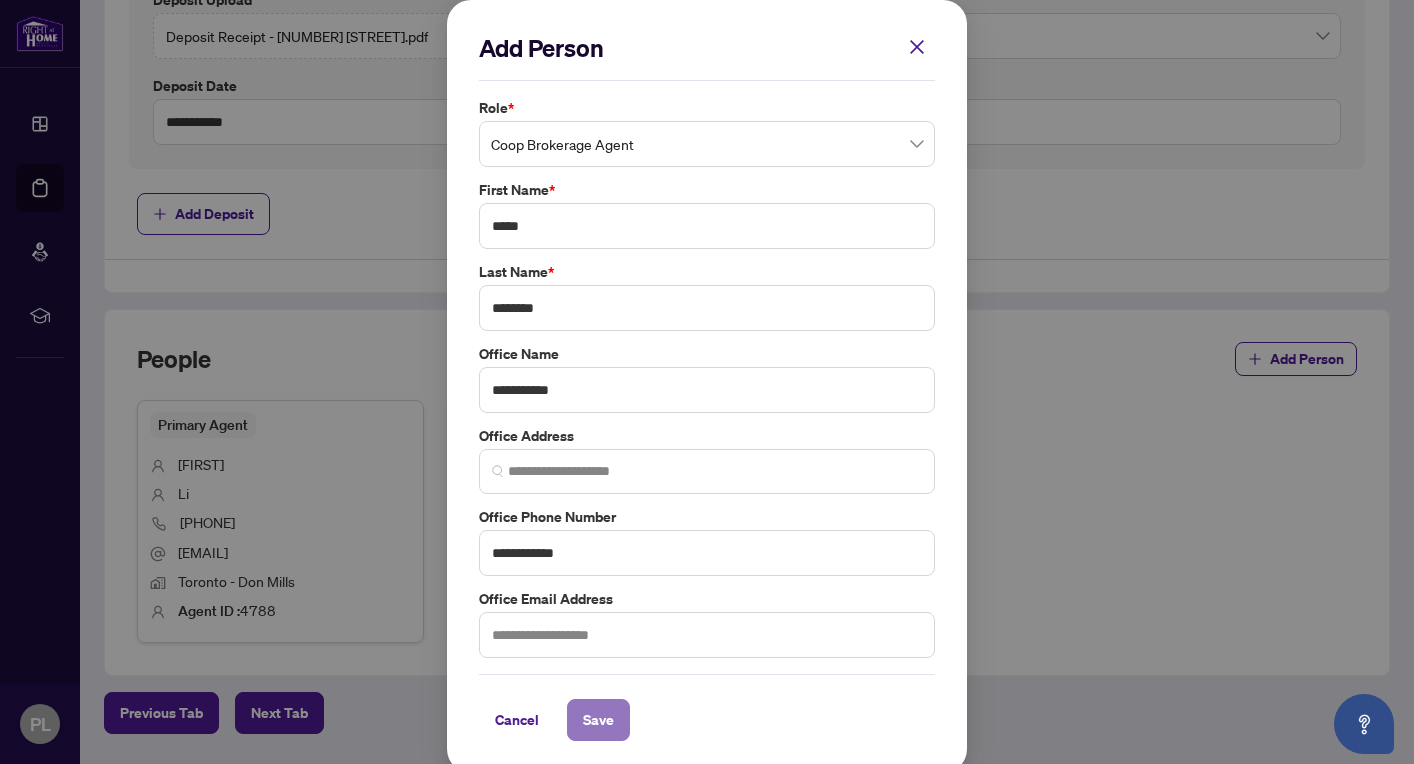 click on "Save" at bounding box center (598, 720) 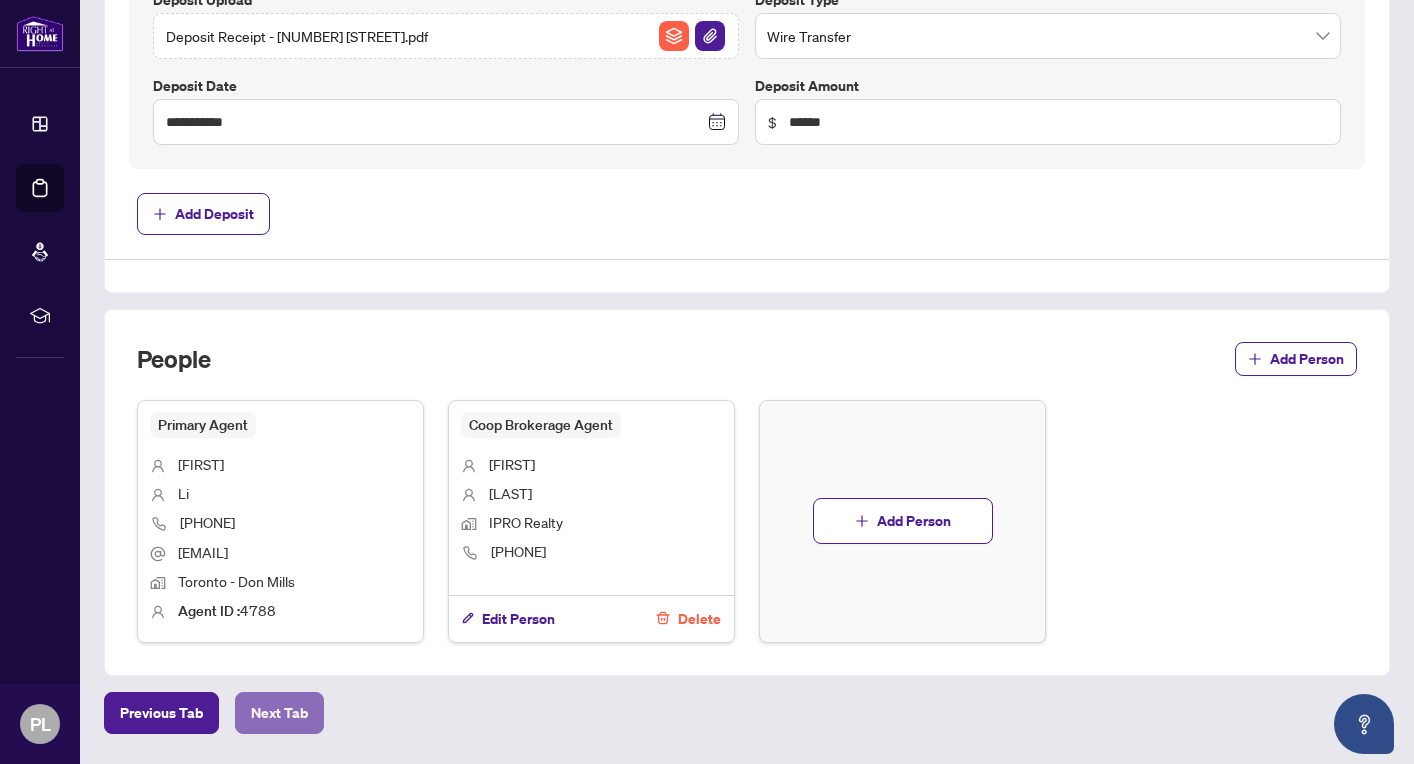 click on "Next Tab" at bounding box center (279, 713) 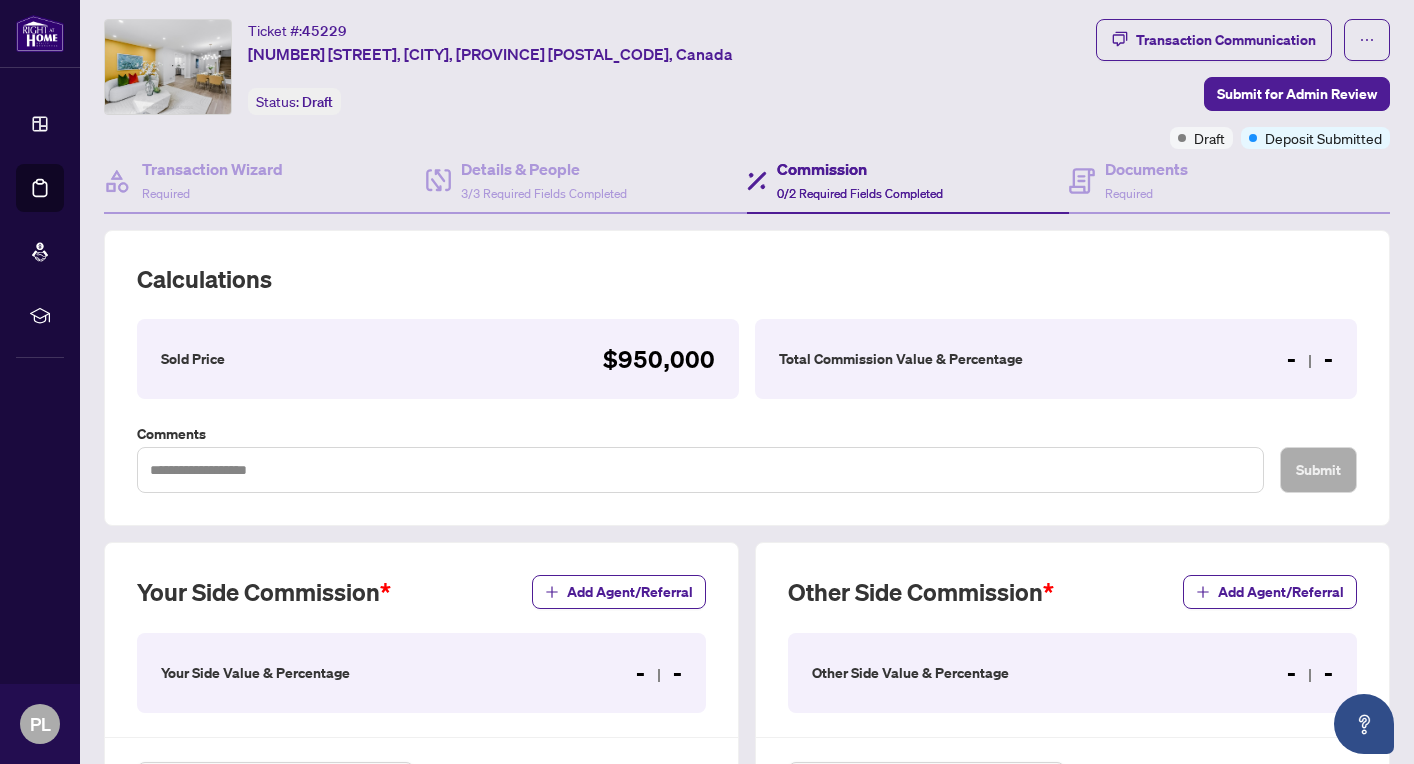scroll, scrollTop: 45, scrollLeft: 0, axis: vertical 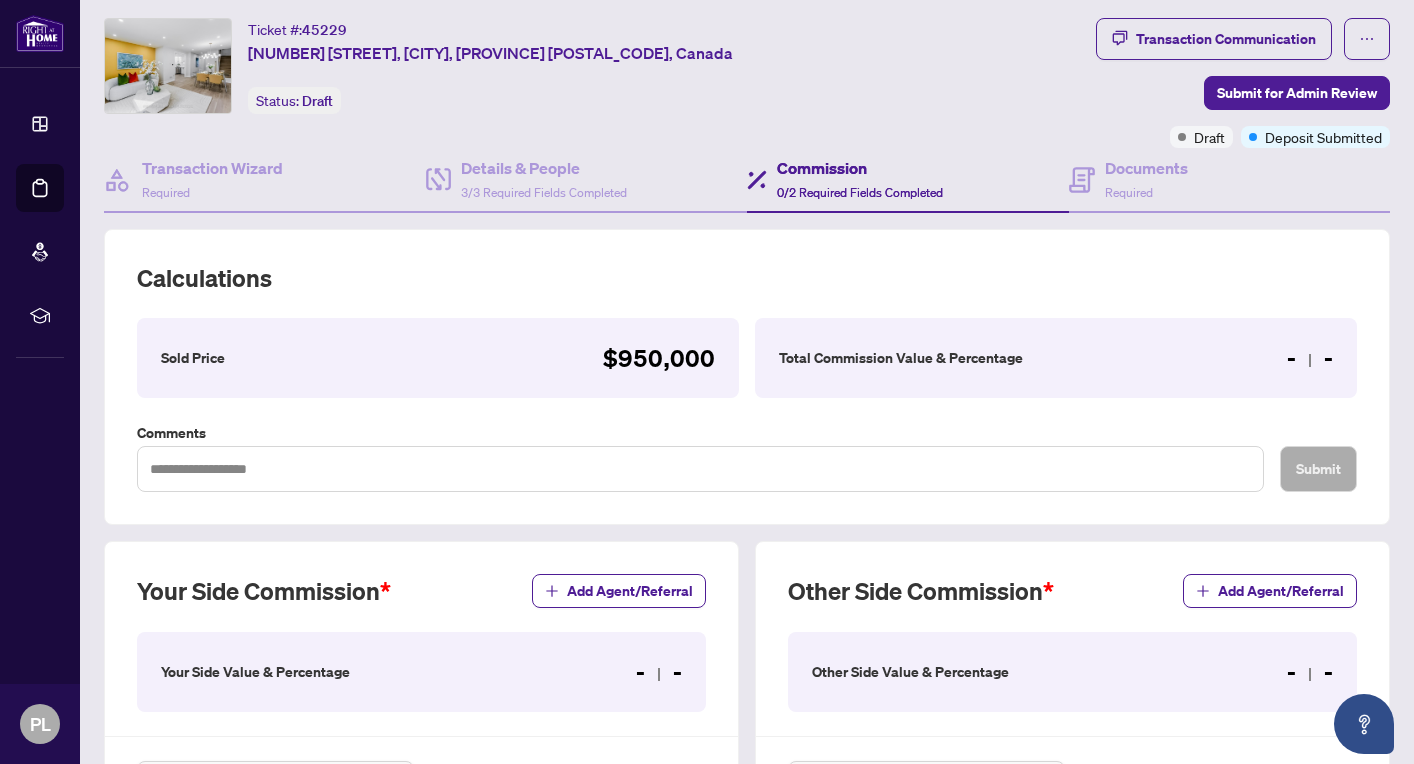 click on "Total Commission Value & Percentage" at bounding box center [901, 358] 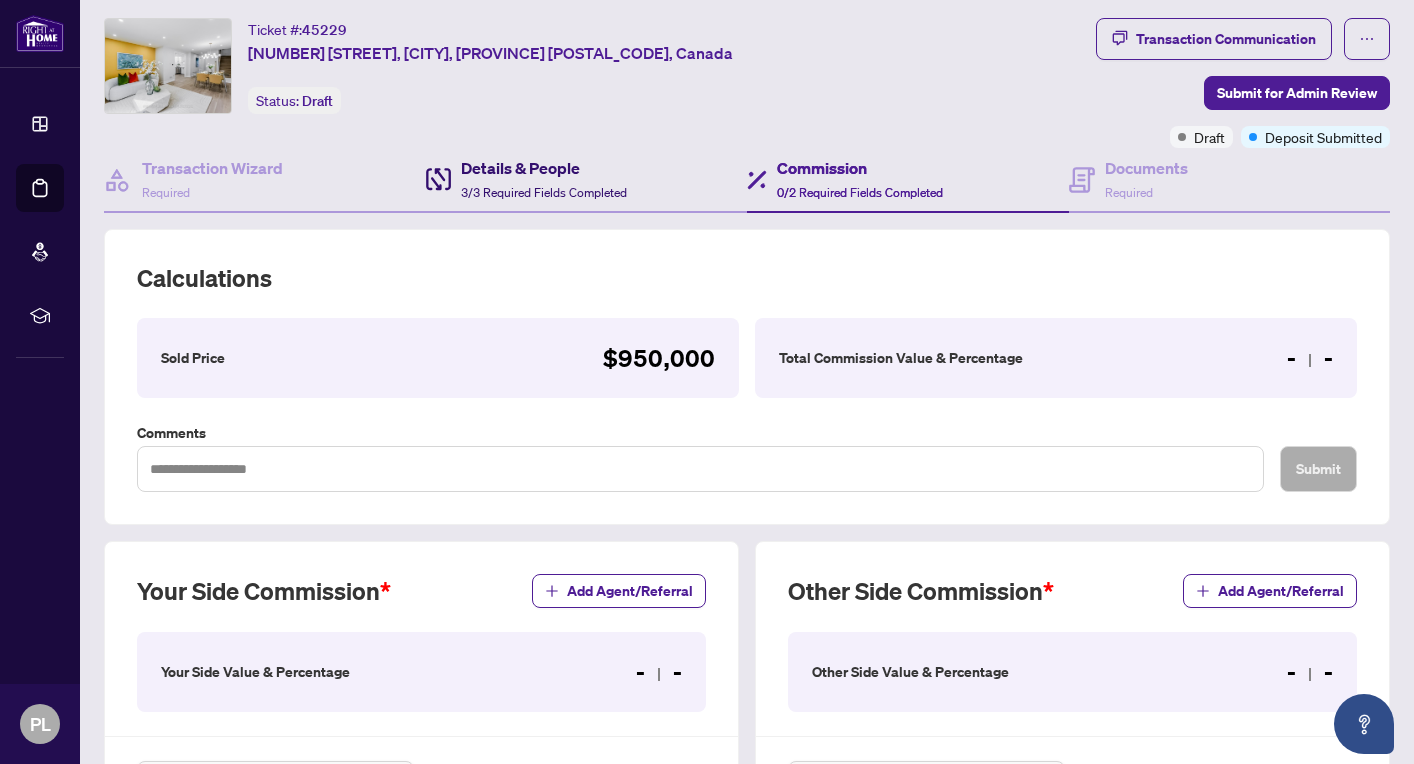 click on "Details & People" at bounding box center [544, 168] 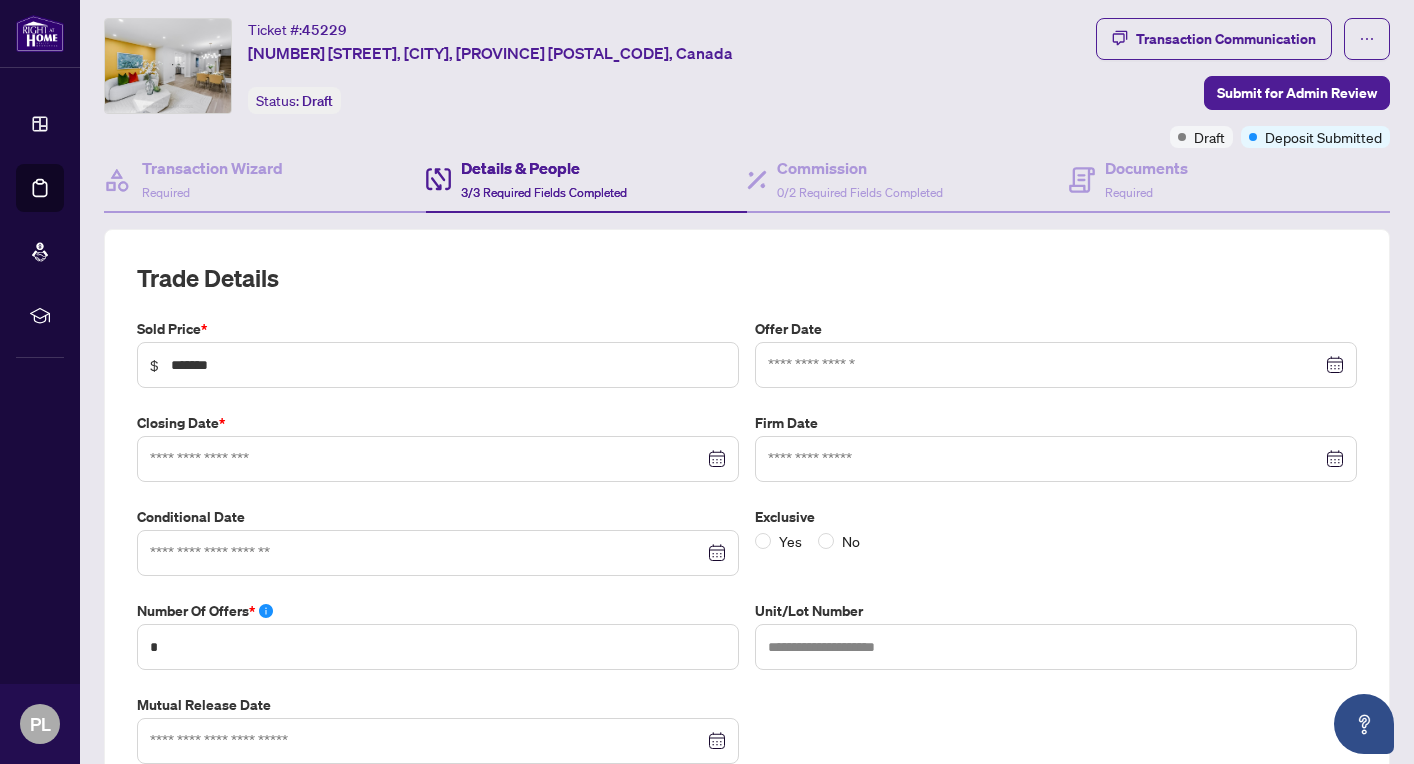 type on "**********" 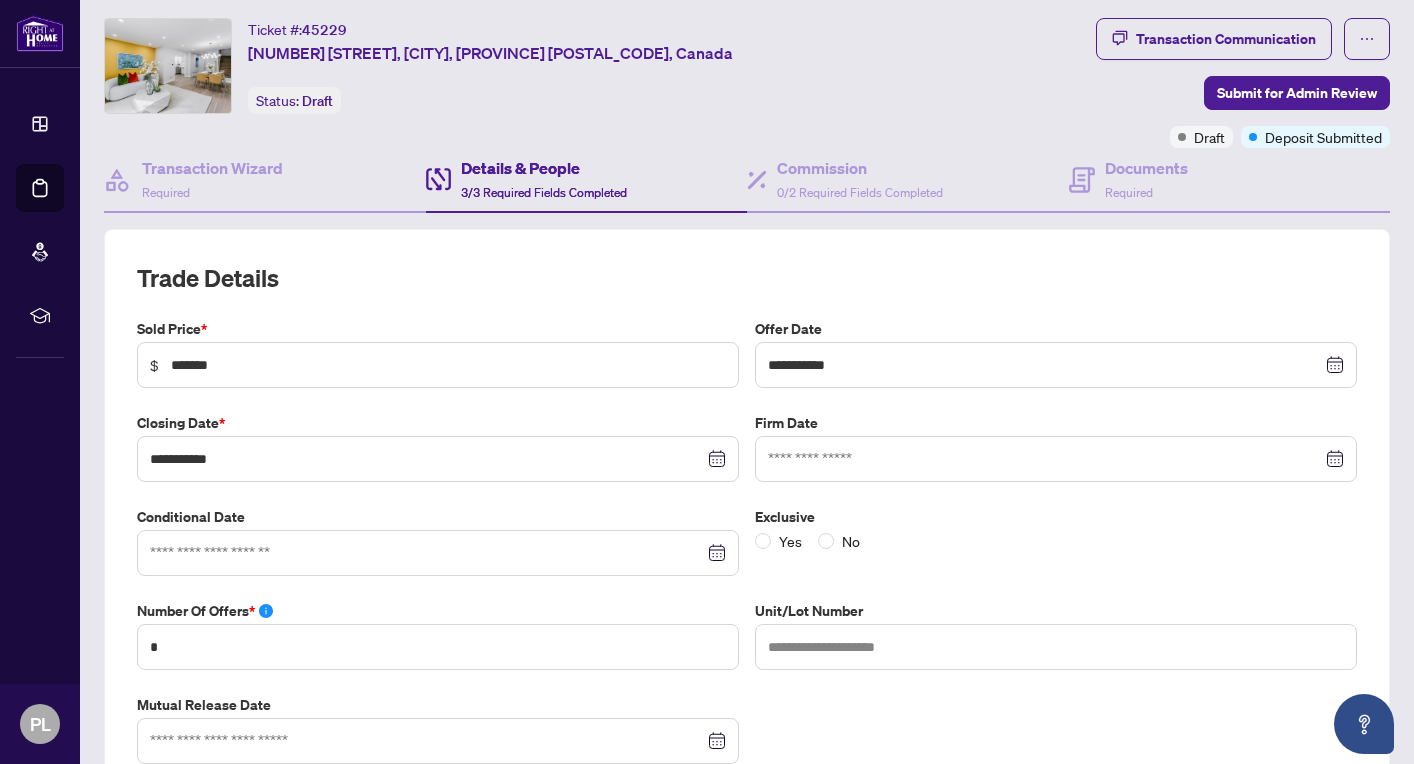 type on "**********" 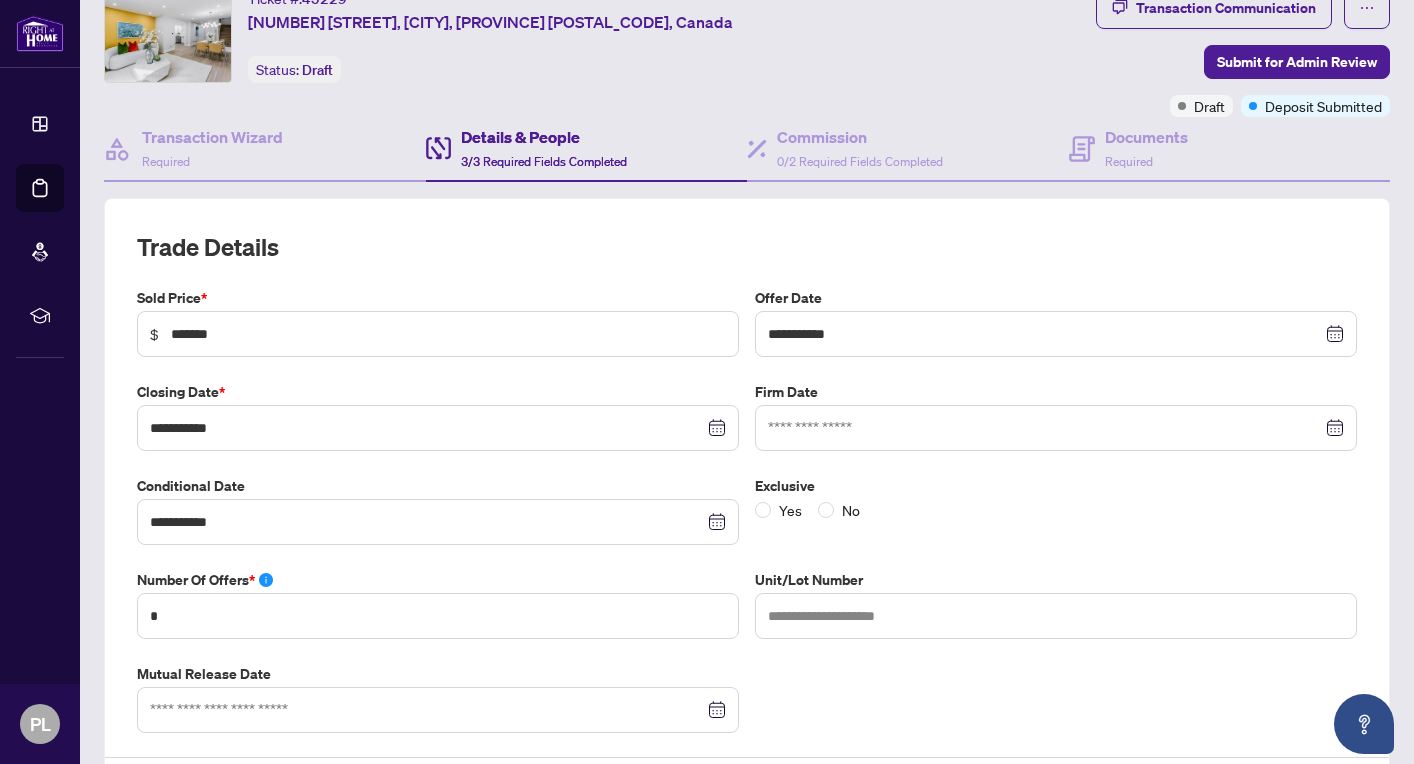 scroll, scrollTop: 6, scrollLeft: 0, axis: vertical 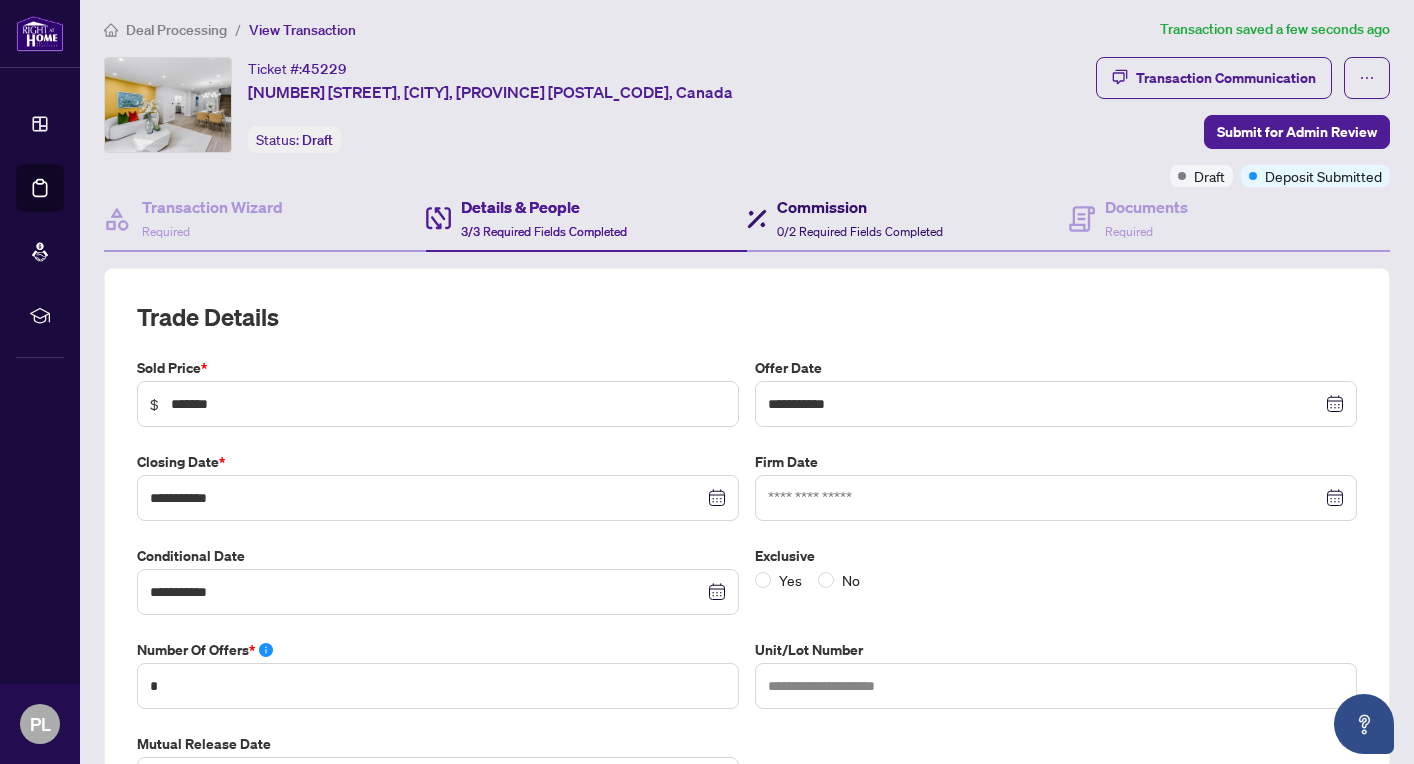 click on "0/2 Required Fields Completed" at bounding box center (860, 231) 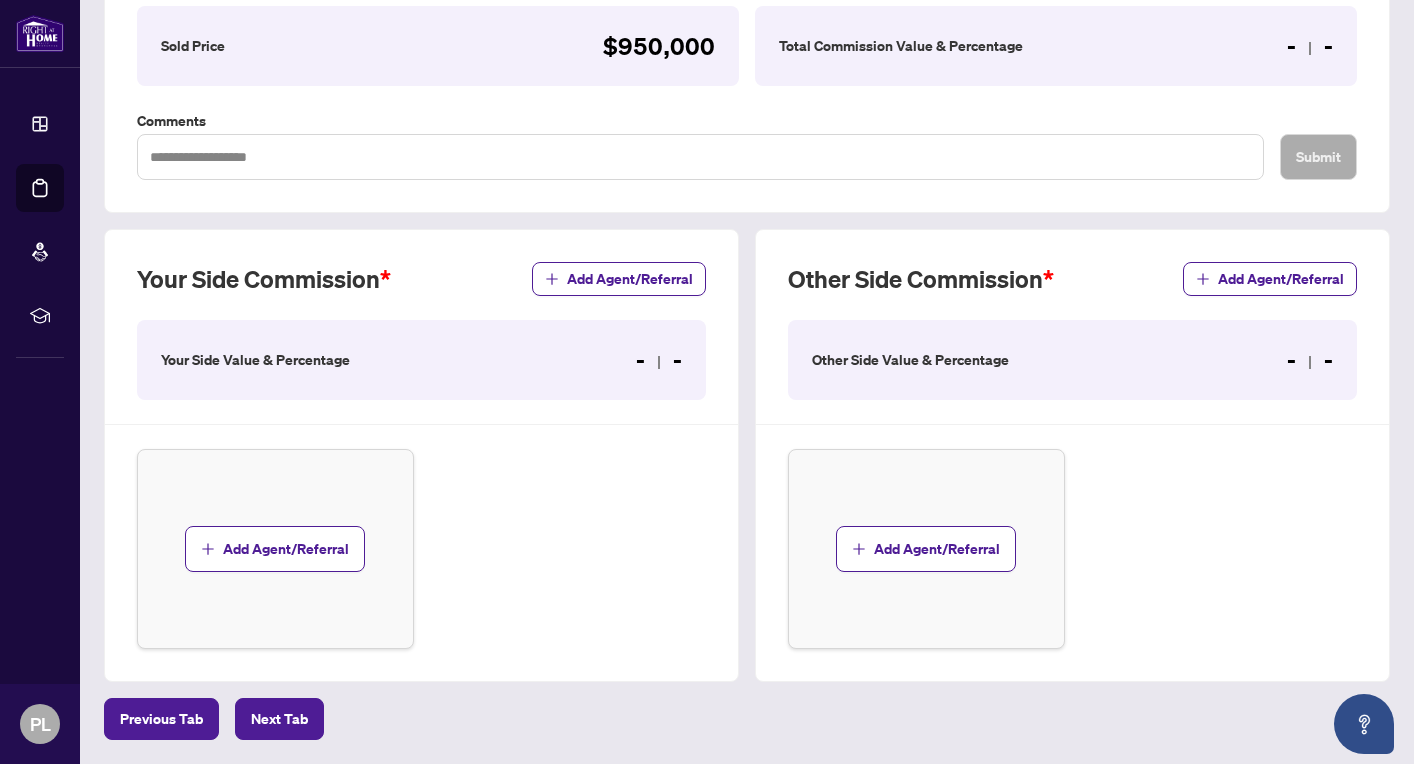 scroll, scrollTop: 362, scrollLeft: 0, axis: vertical 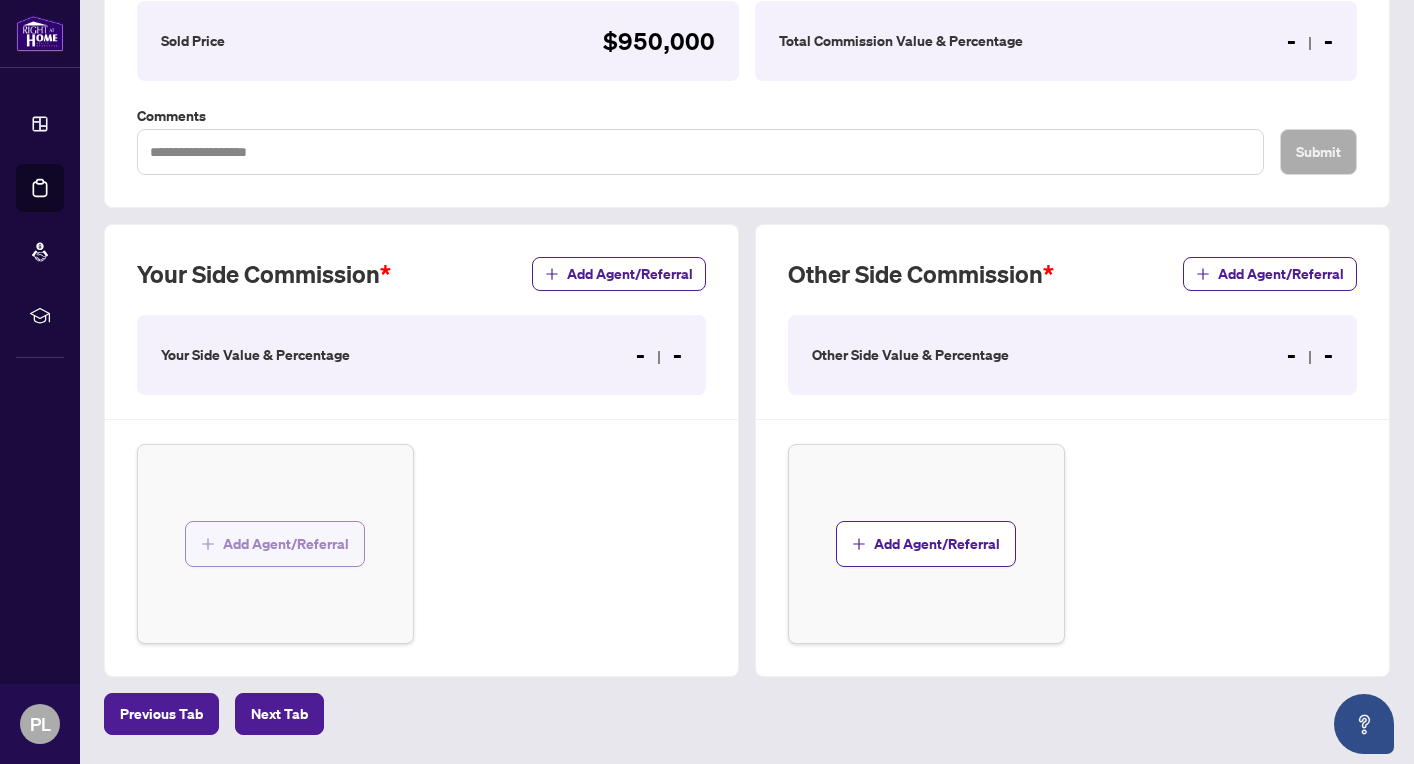 click on "Add Agent/Referral" at bounding box center [286, 544] 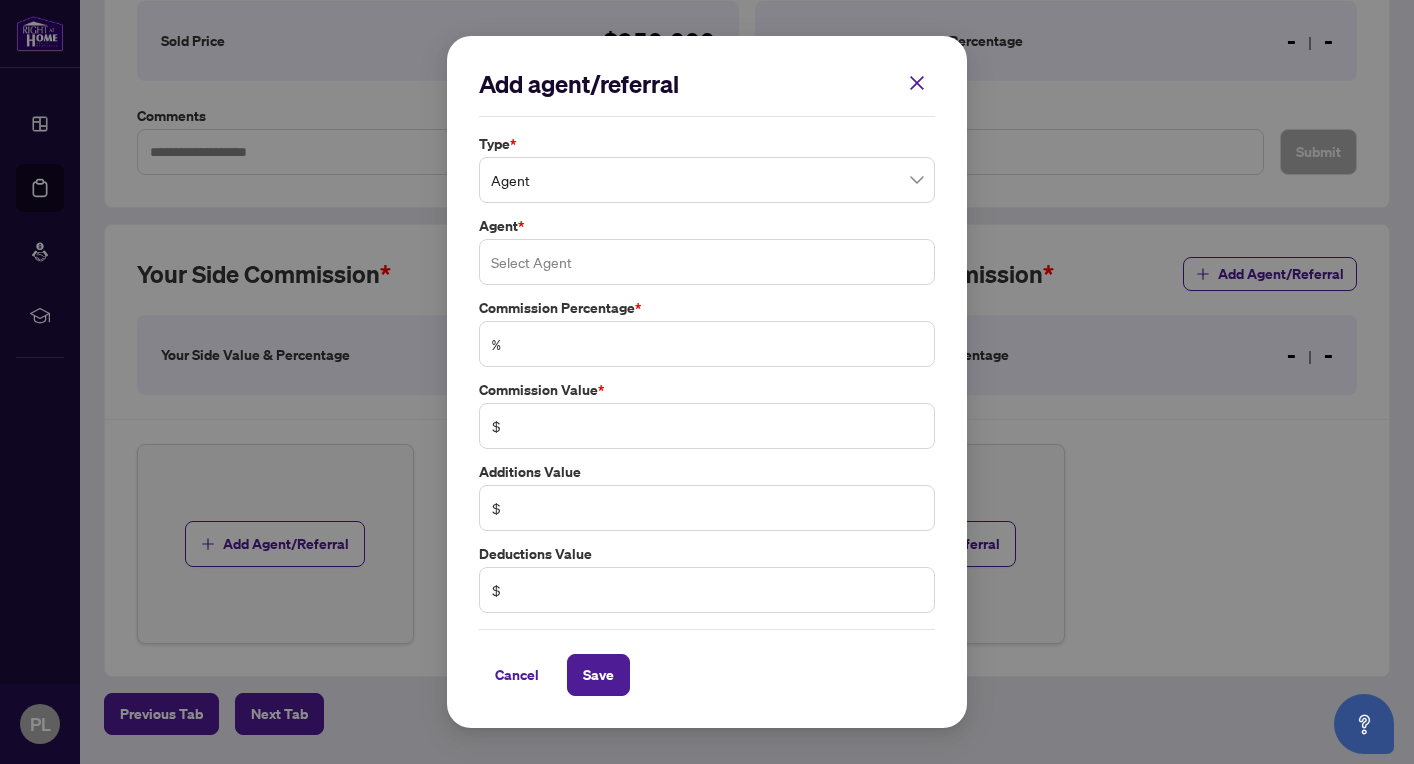 click at bounding box center [707, 262] 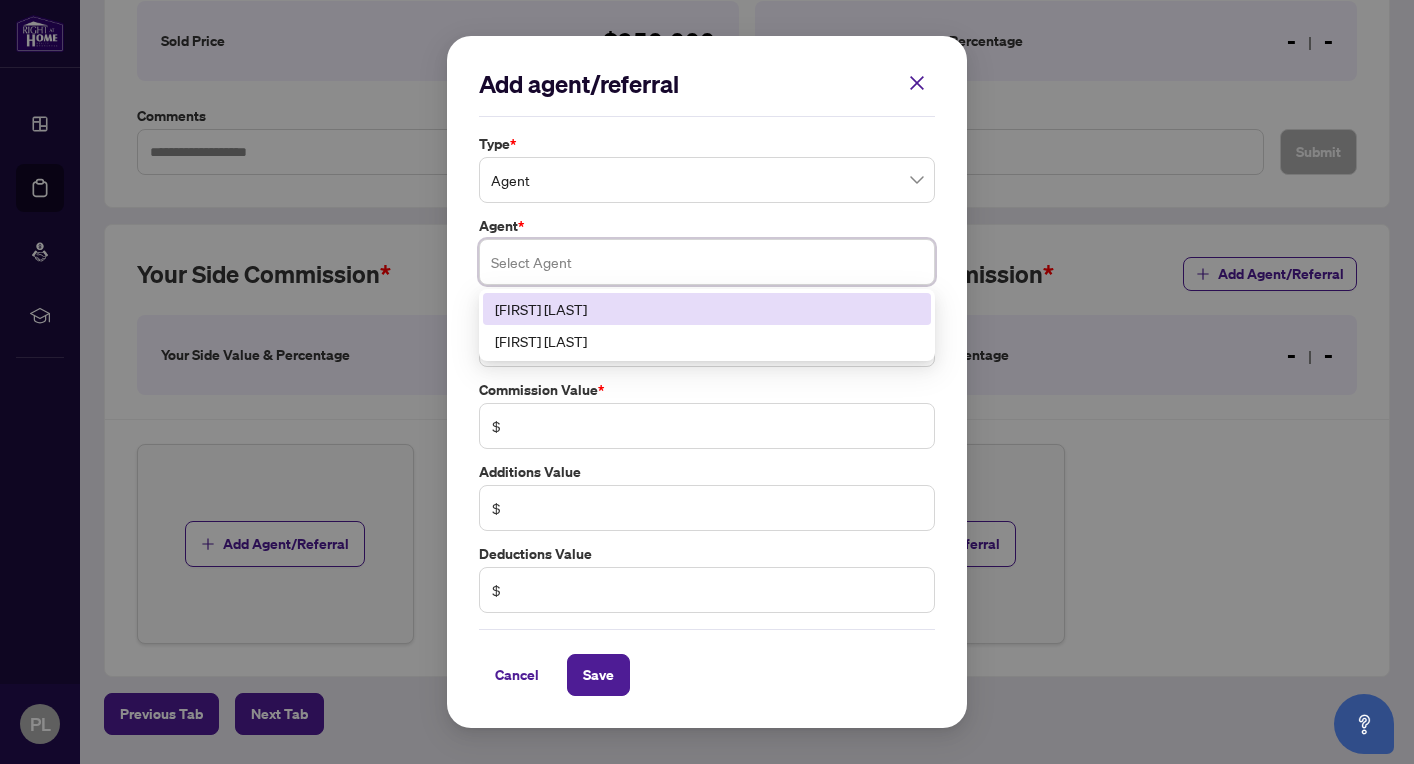 click on "[FIRST] [LAST]" at bounding box center [707, 309] 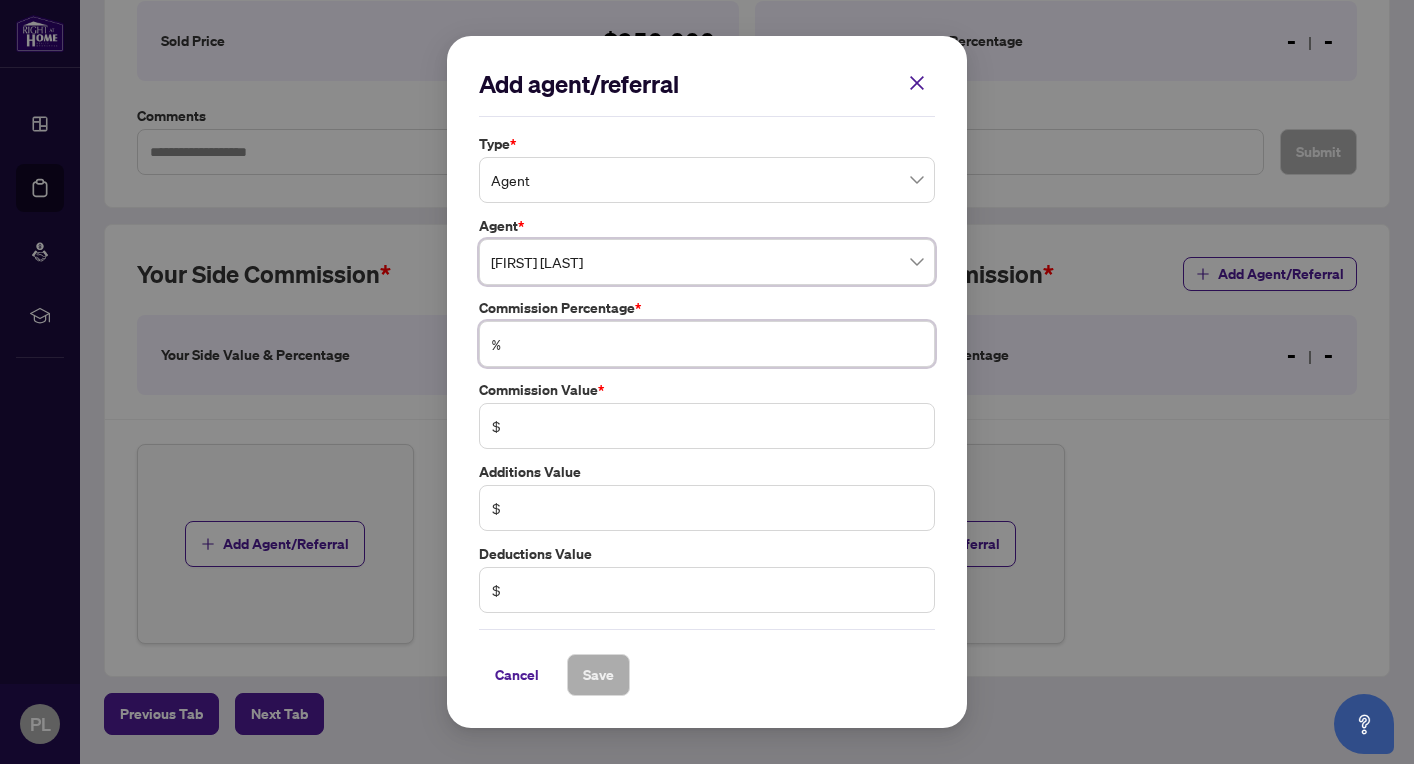 click at bounding box center [717, 344] 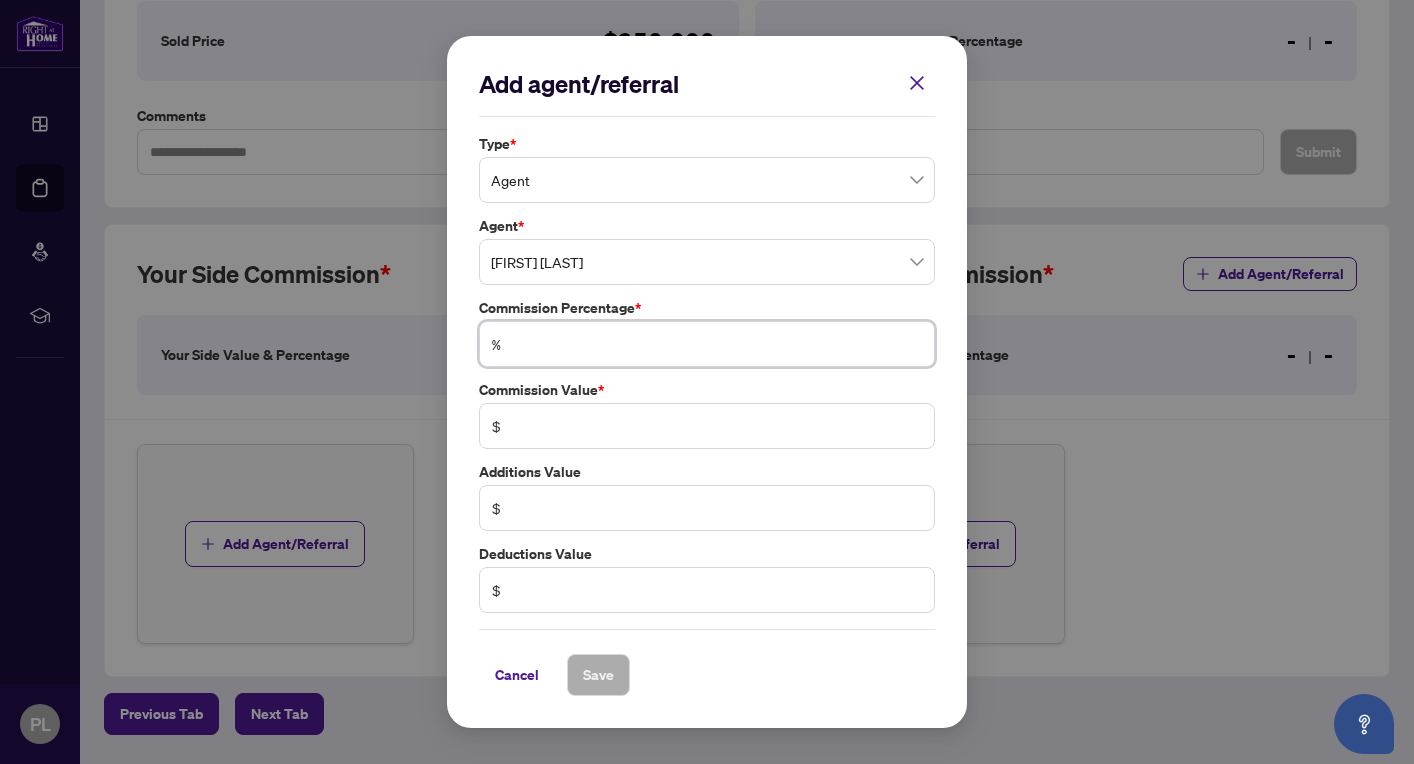 type on "*" 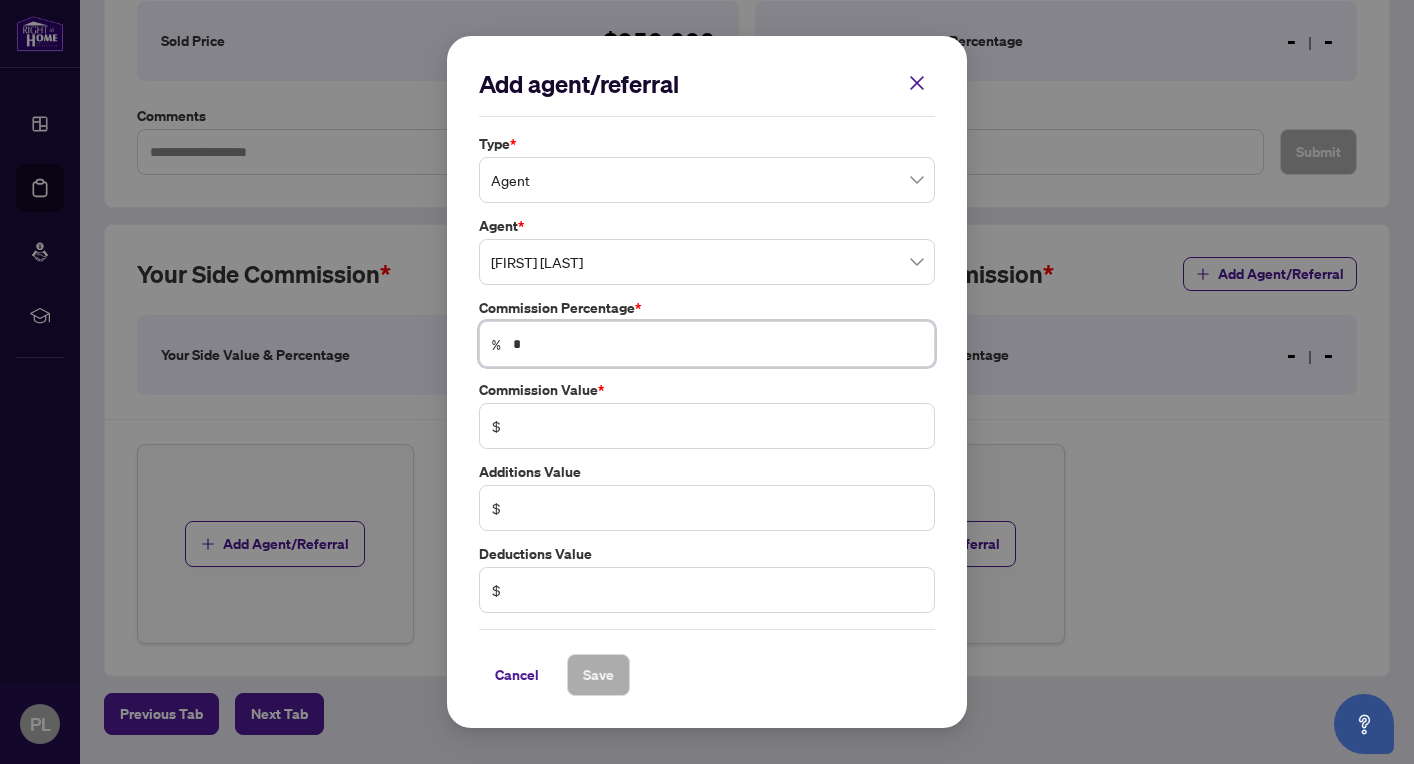 type on "*****" 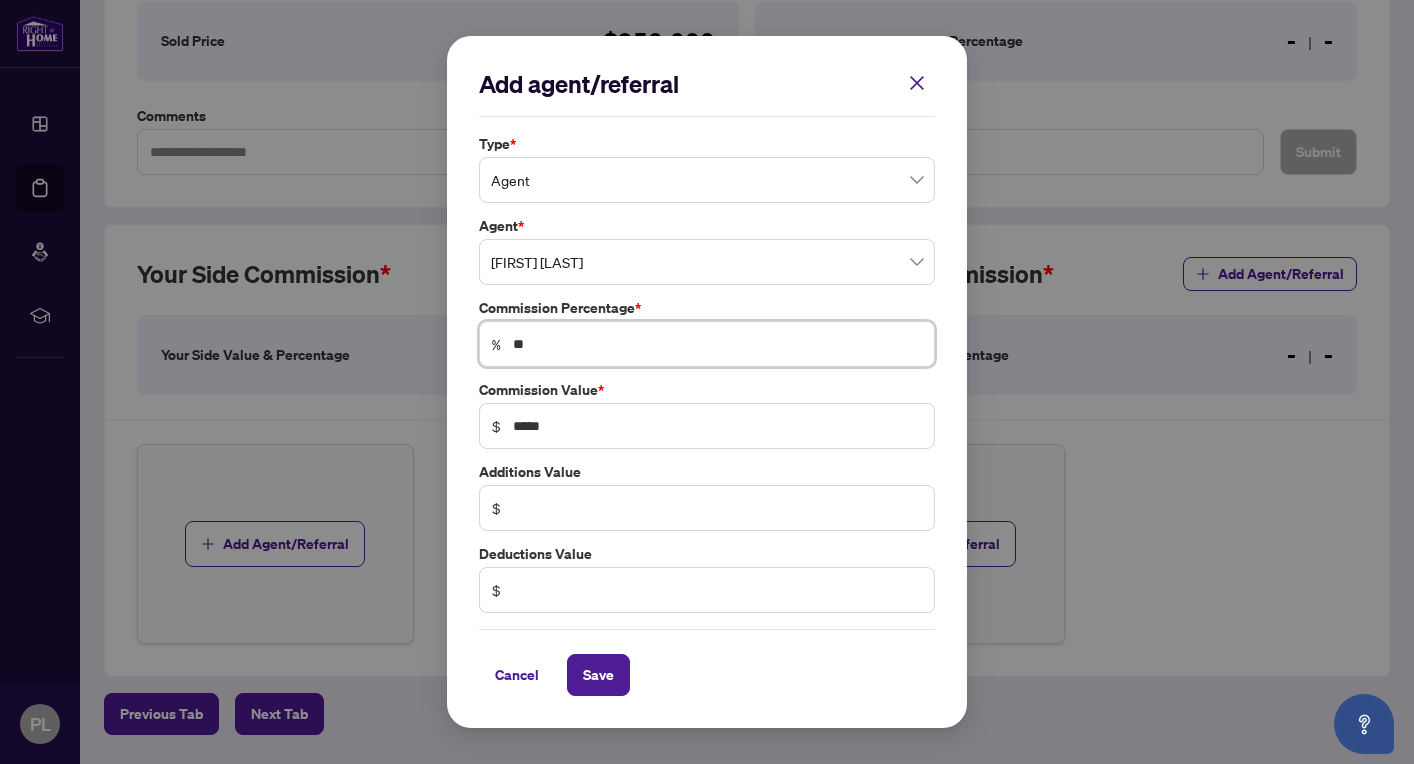 type on "***" 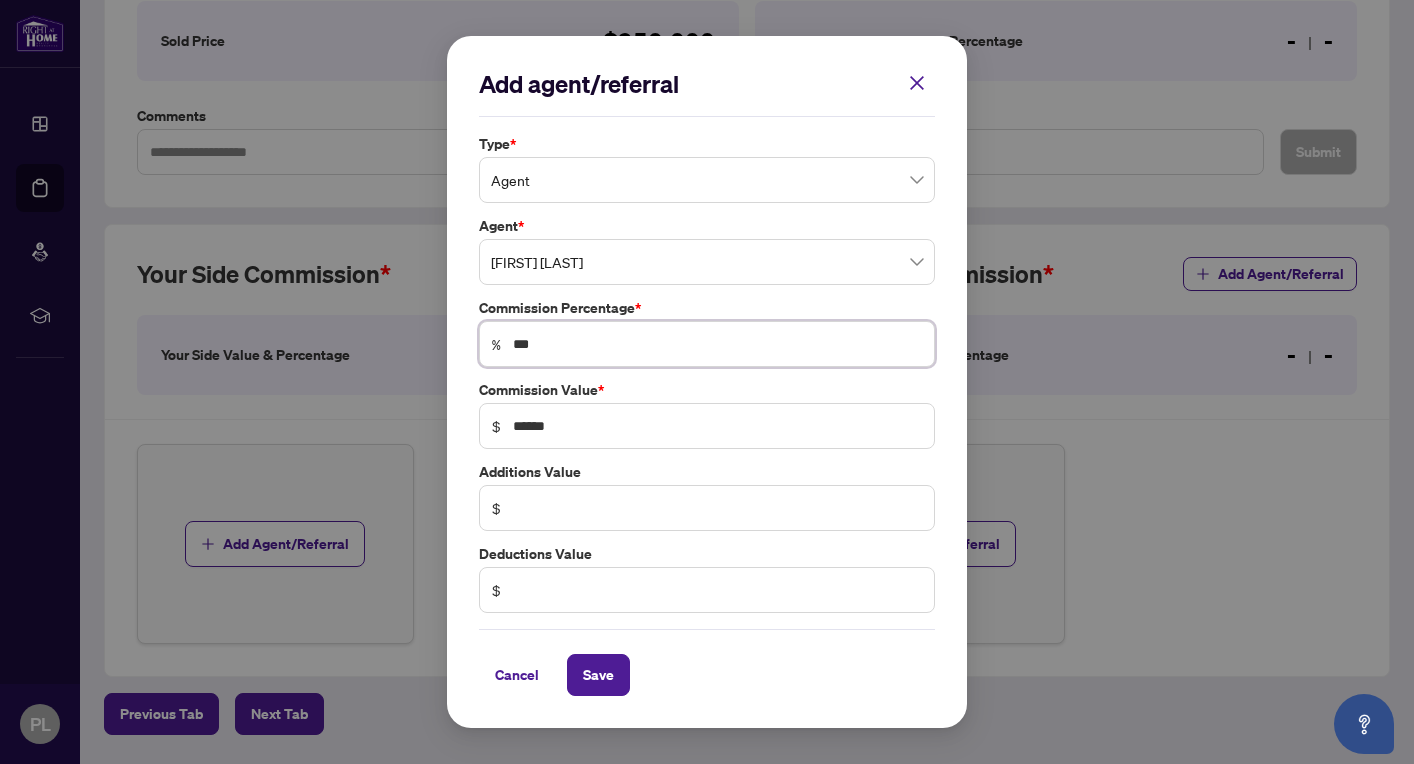 type on "****" 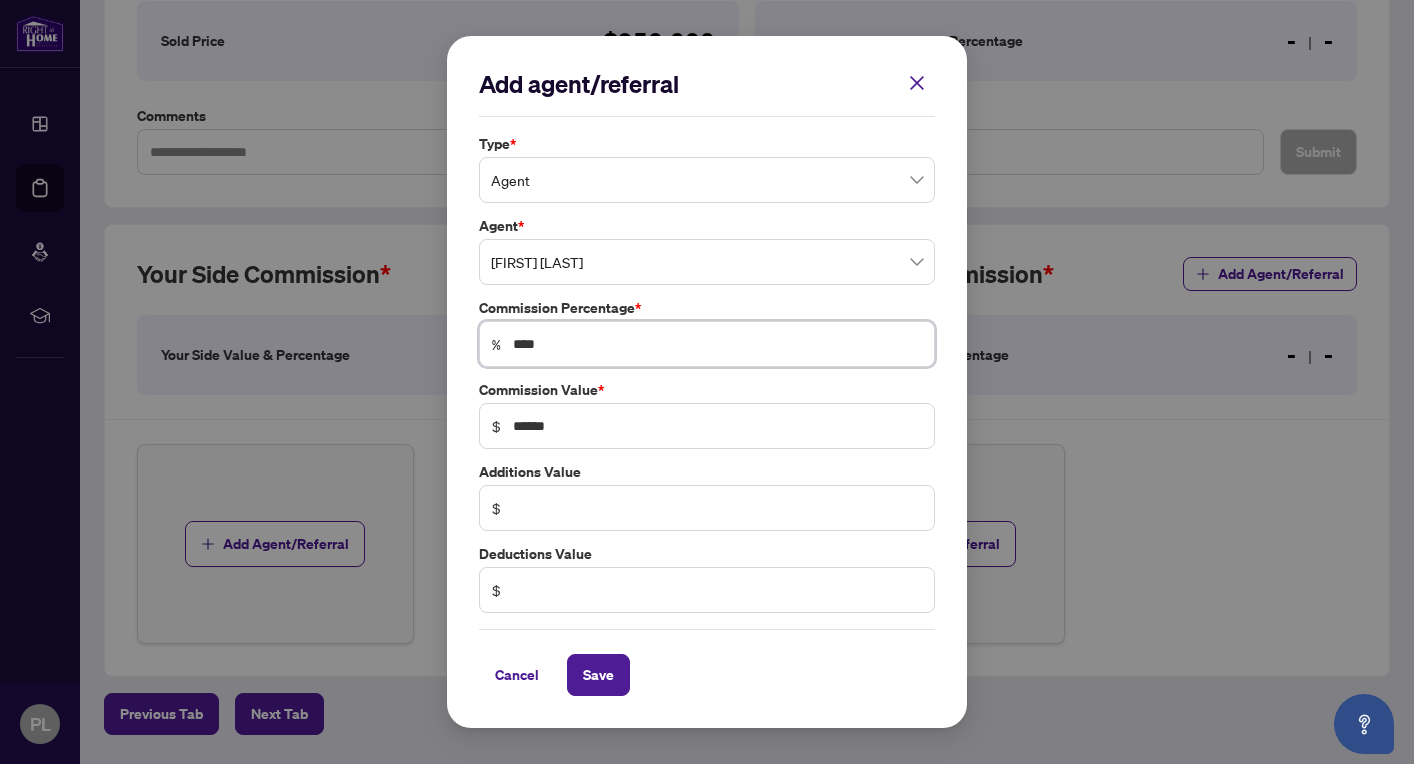 type on "******" 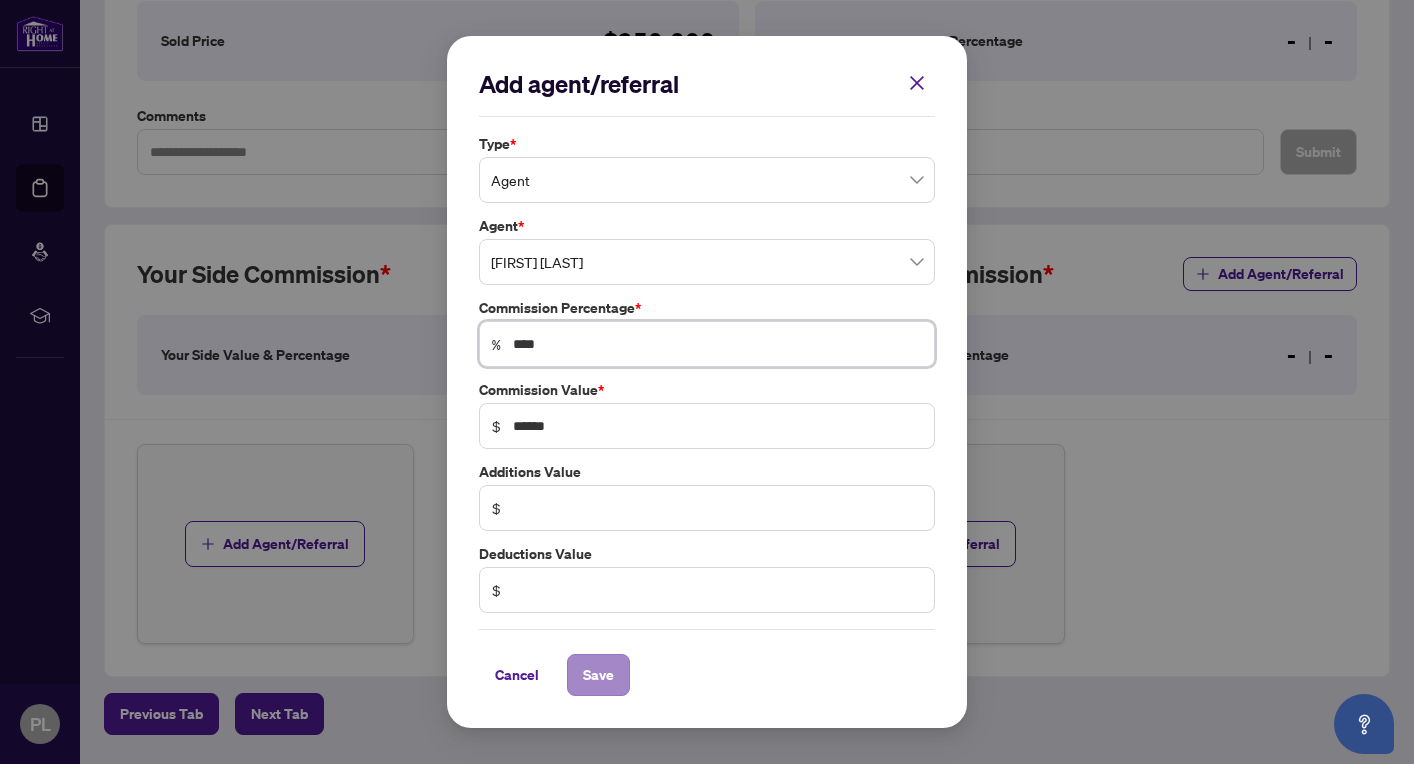 type on "****" 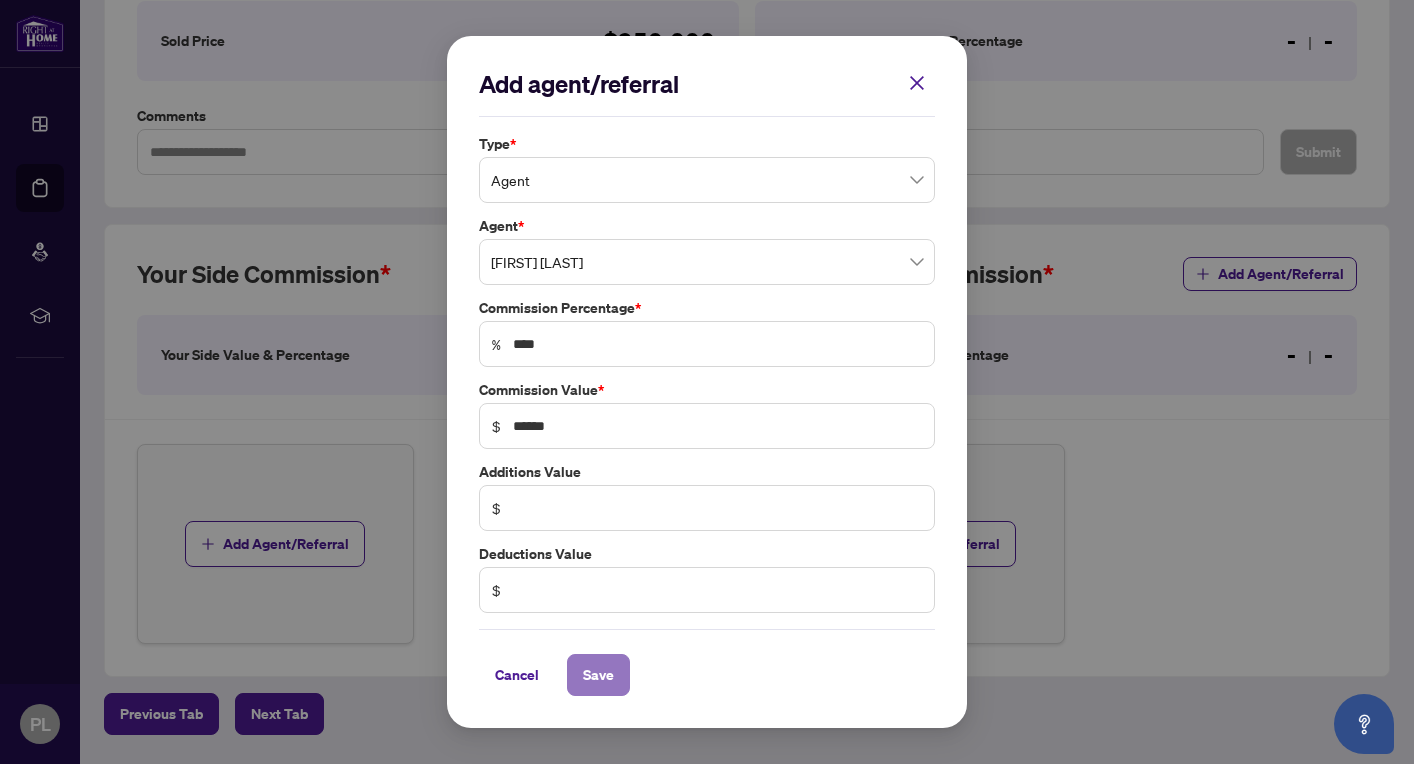 click on "Save" at bounding box center (598, 675) 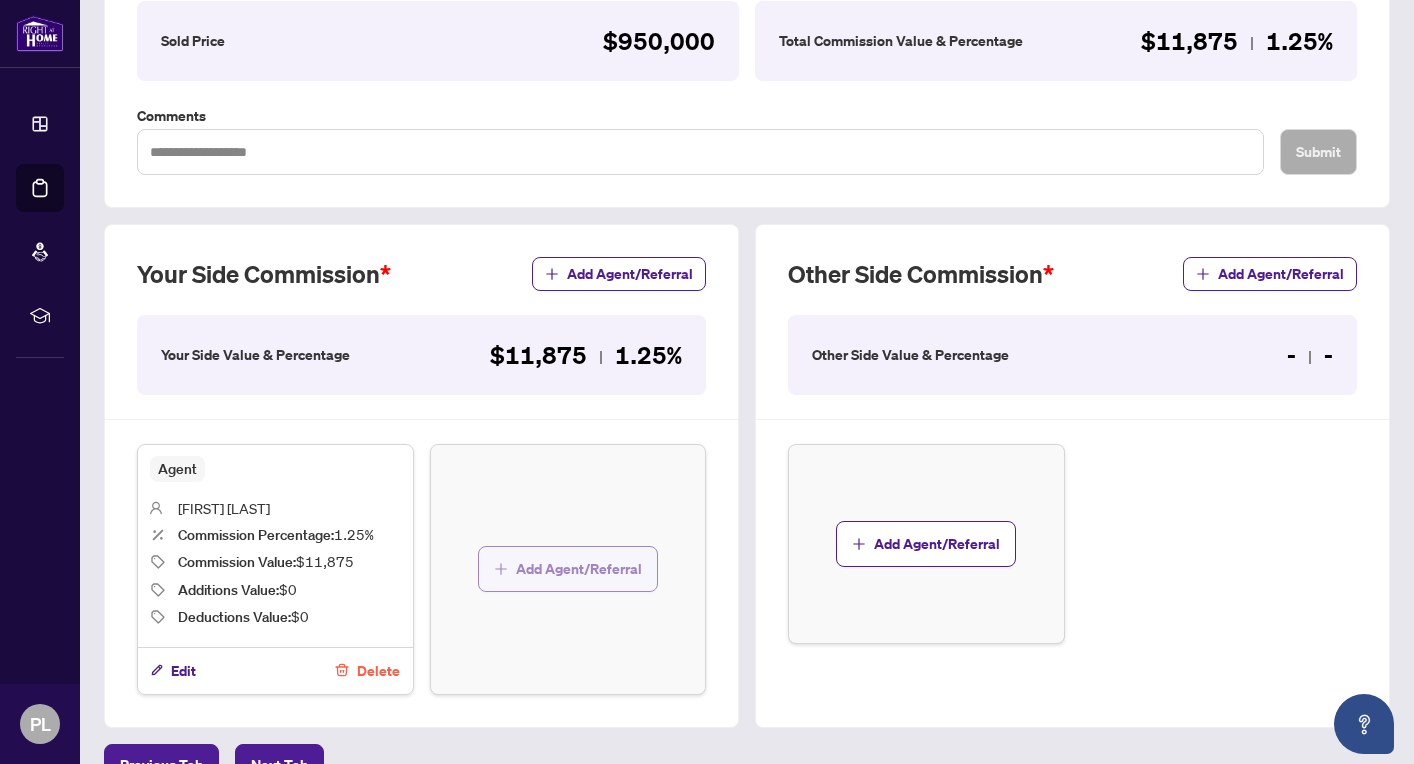 click on "Add Agent/Referral" at bounding box center [579, 569] 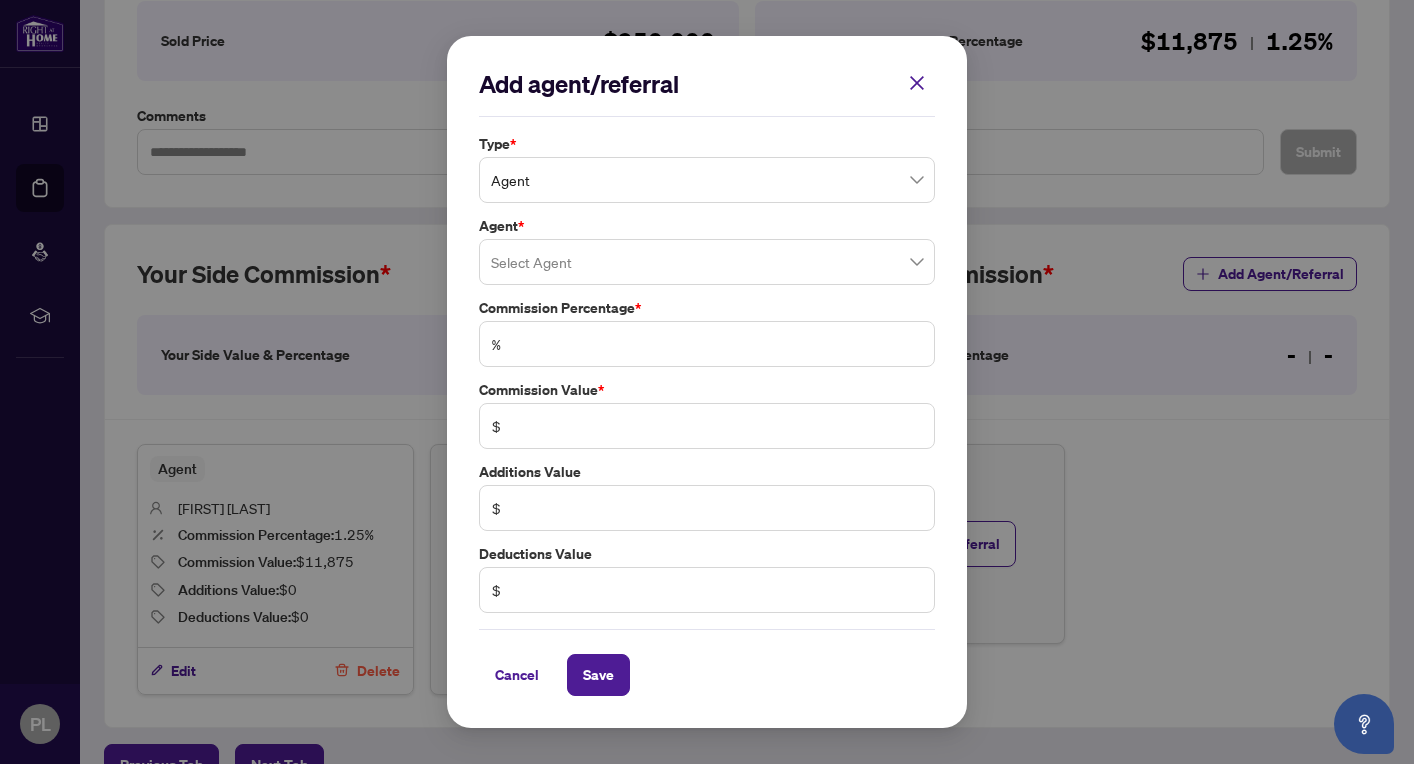 click at bounding box center [707, 262] 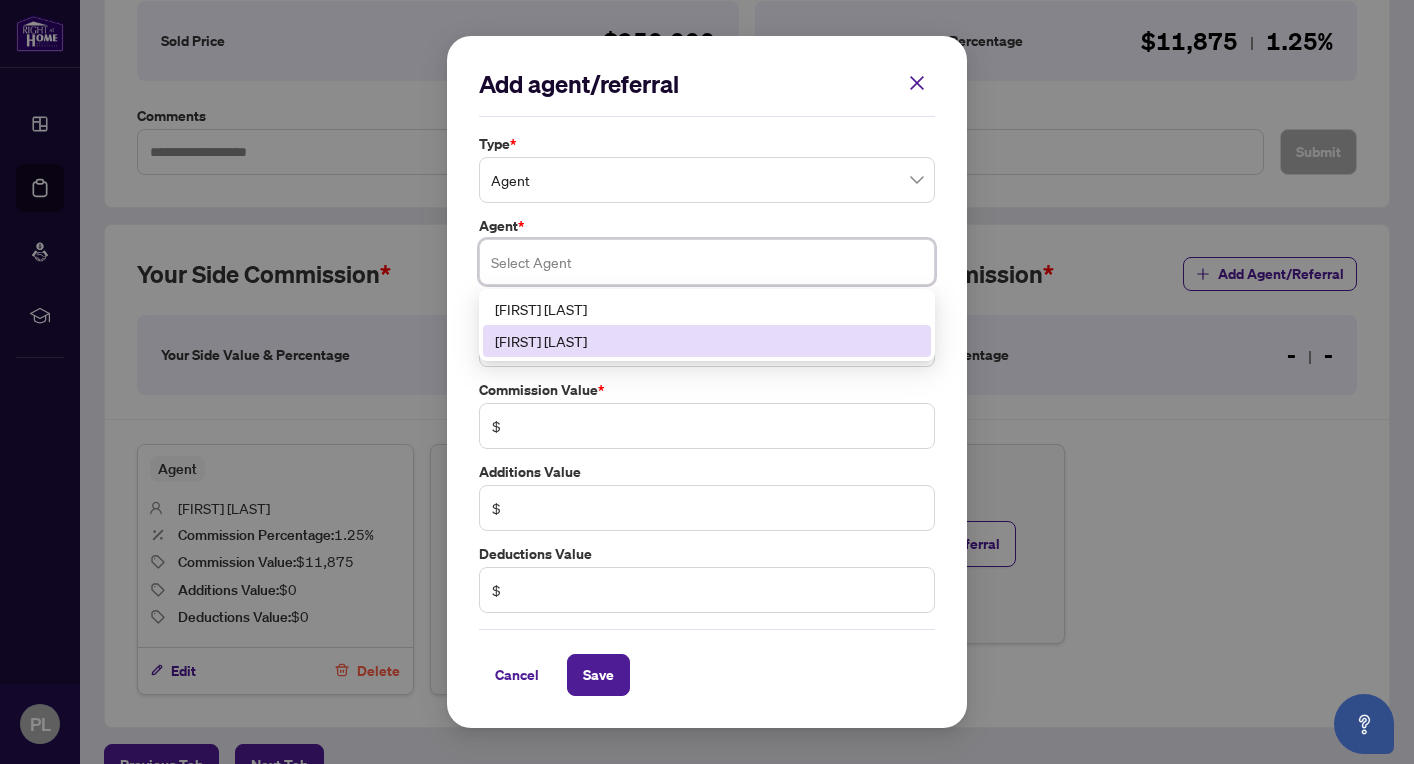 click on "[FIRST] [LAST]" at bounding box center [707, 341] 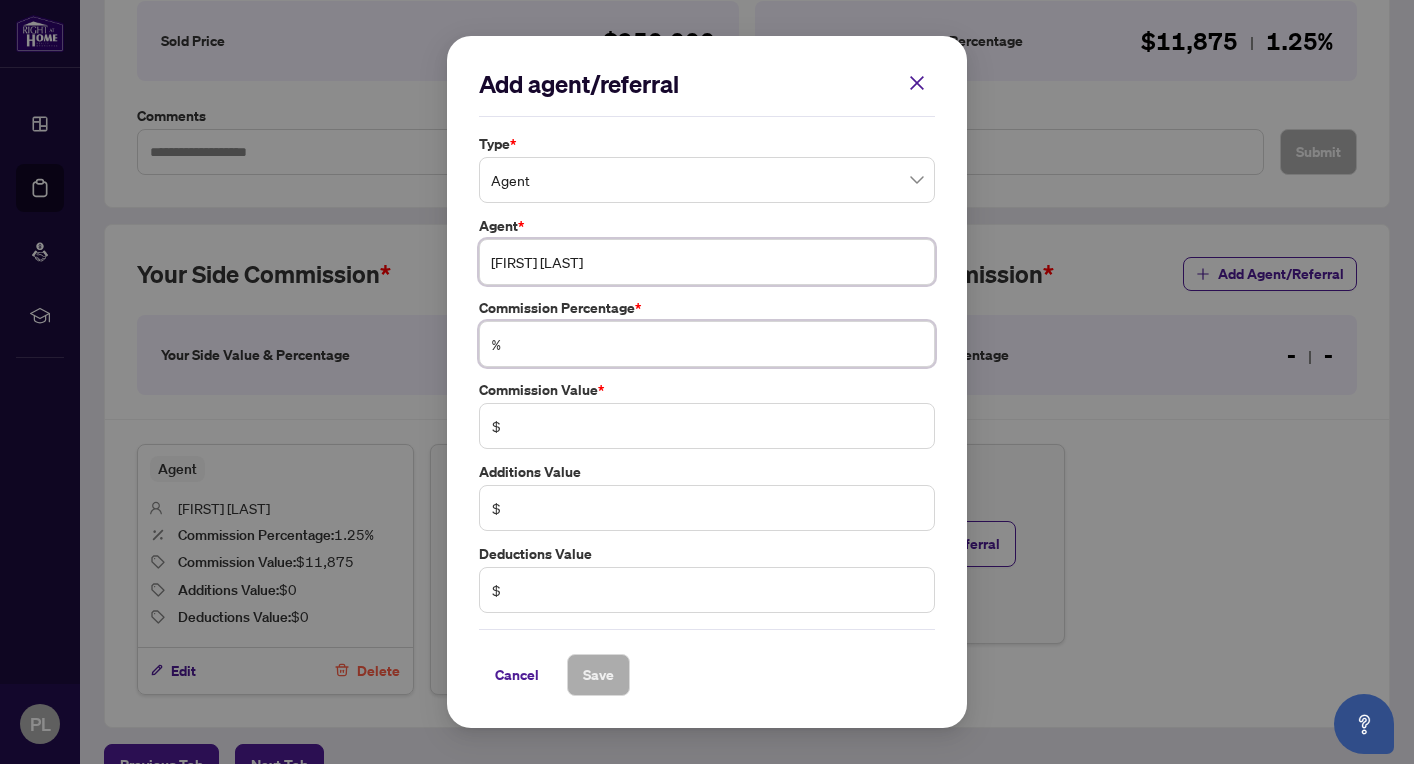 click at bounding box center (717, 344) 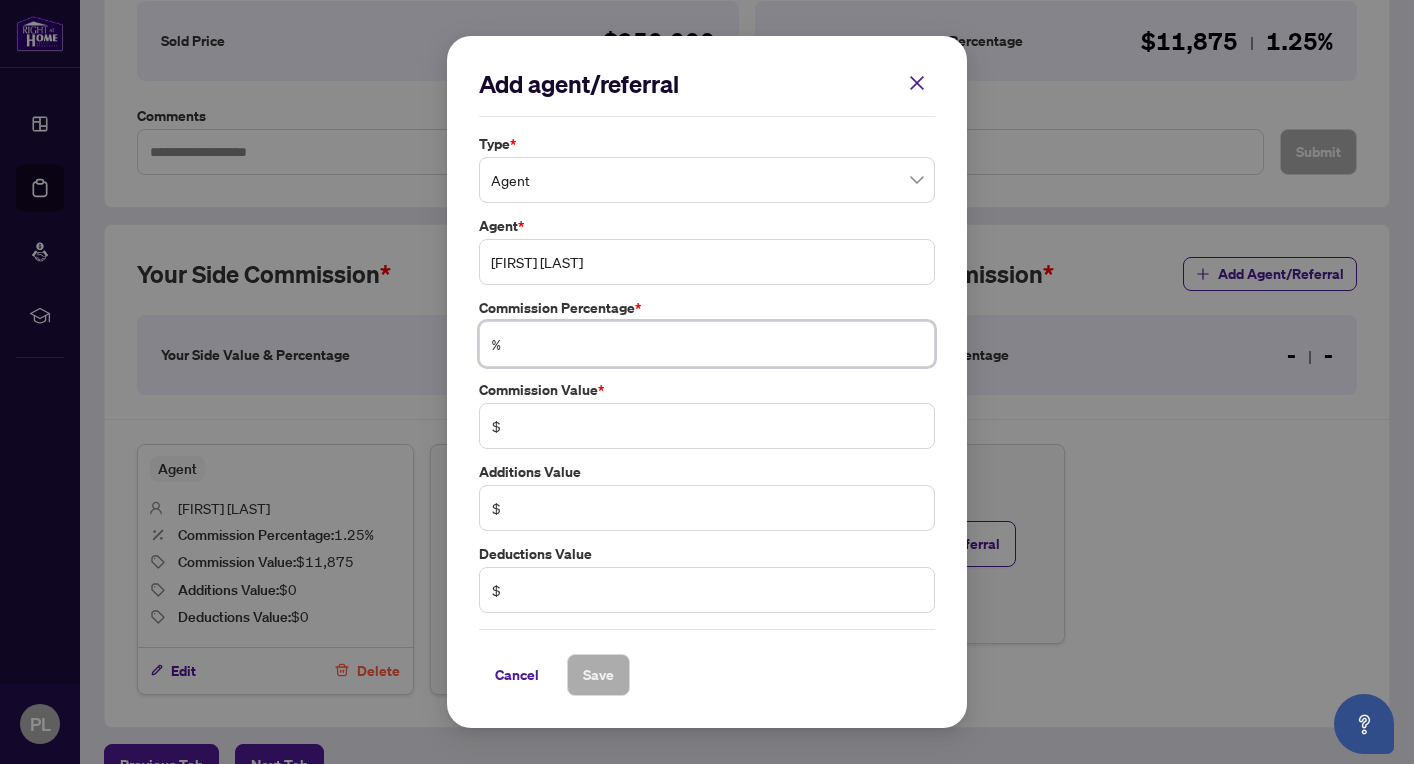 type on "*" 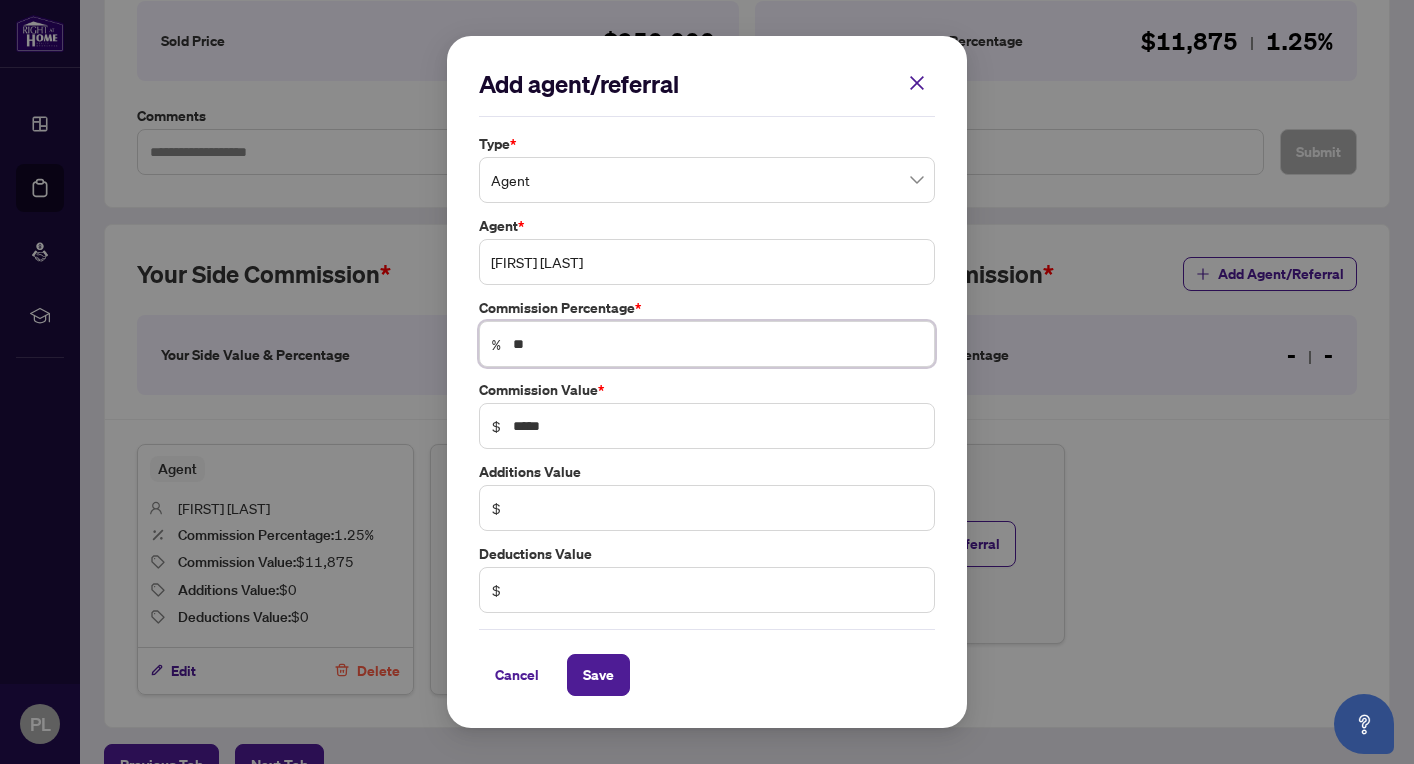 type on "***" 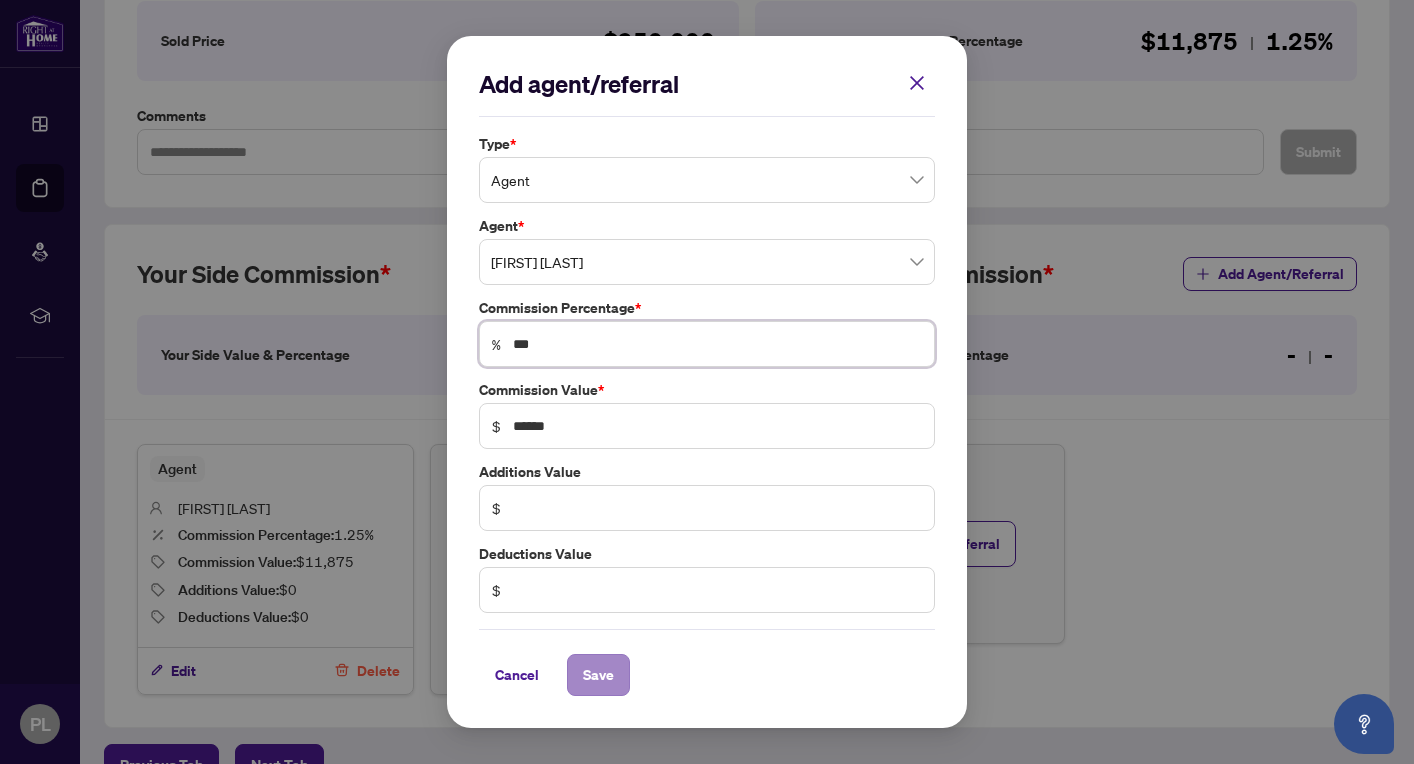 type on "***" 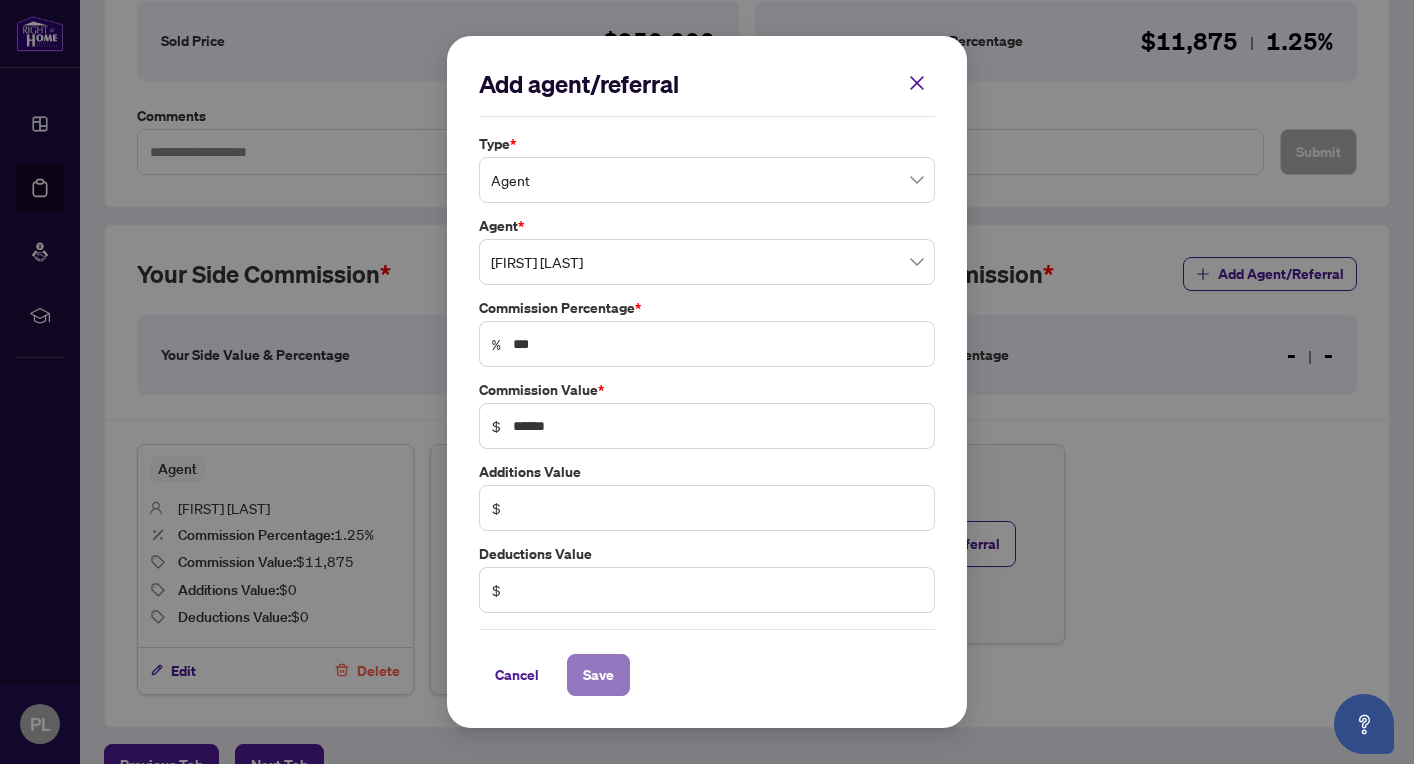click on "Save" at bounding box center [598, 675] 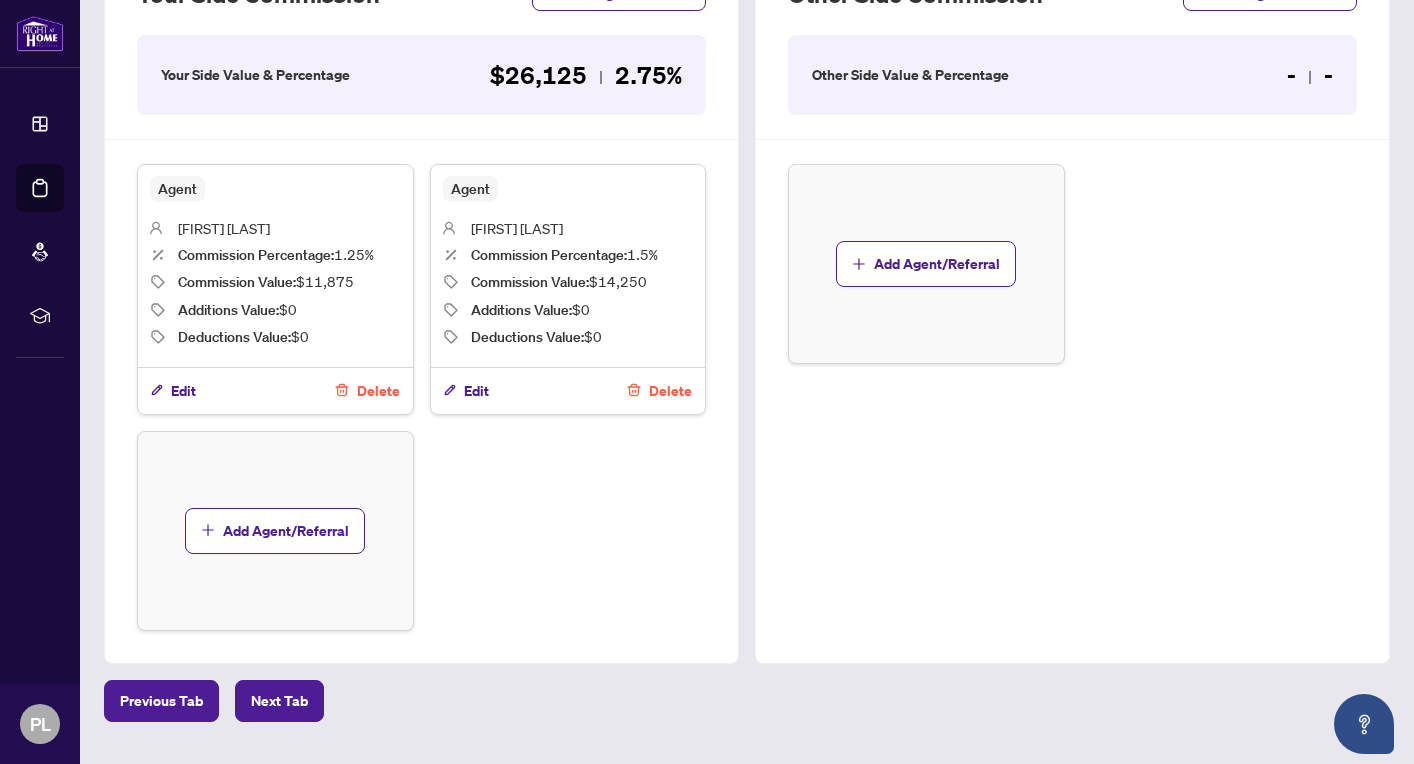 scroll, scrollTop: 655, scrollLeft: 0, axis: vertical 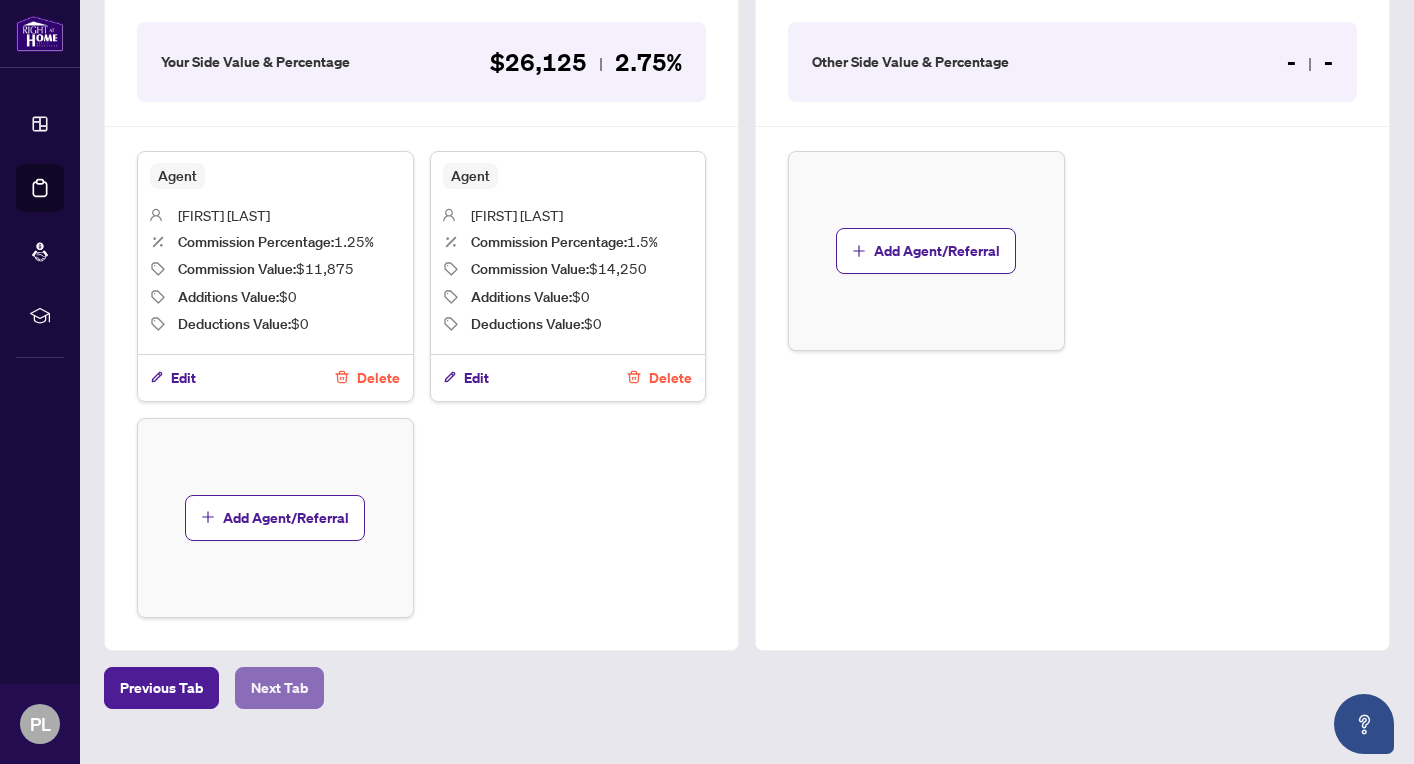 click on "Next Tab" at bounding box center [279, 688] 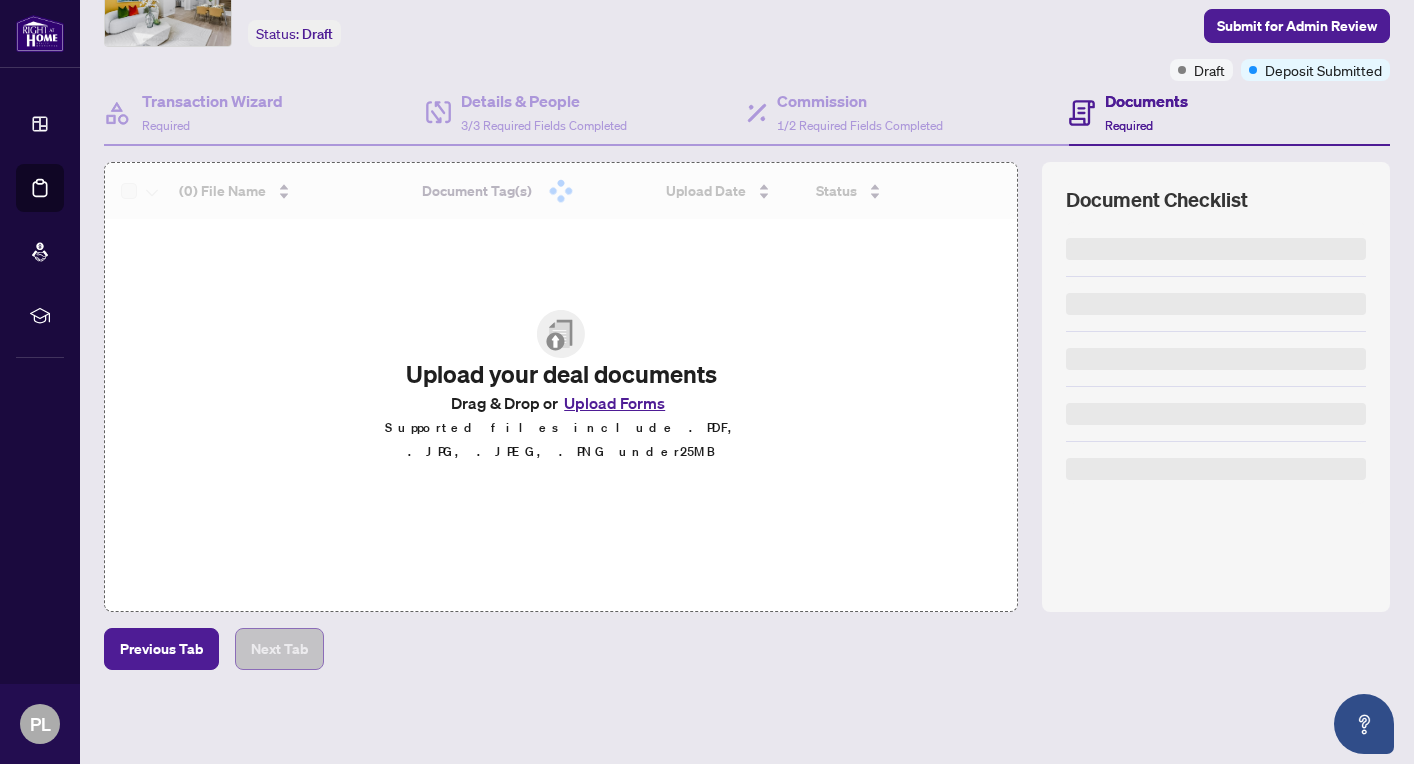 scroll, scrollTop: 110, scrollLeft: 0, axis: vertical 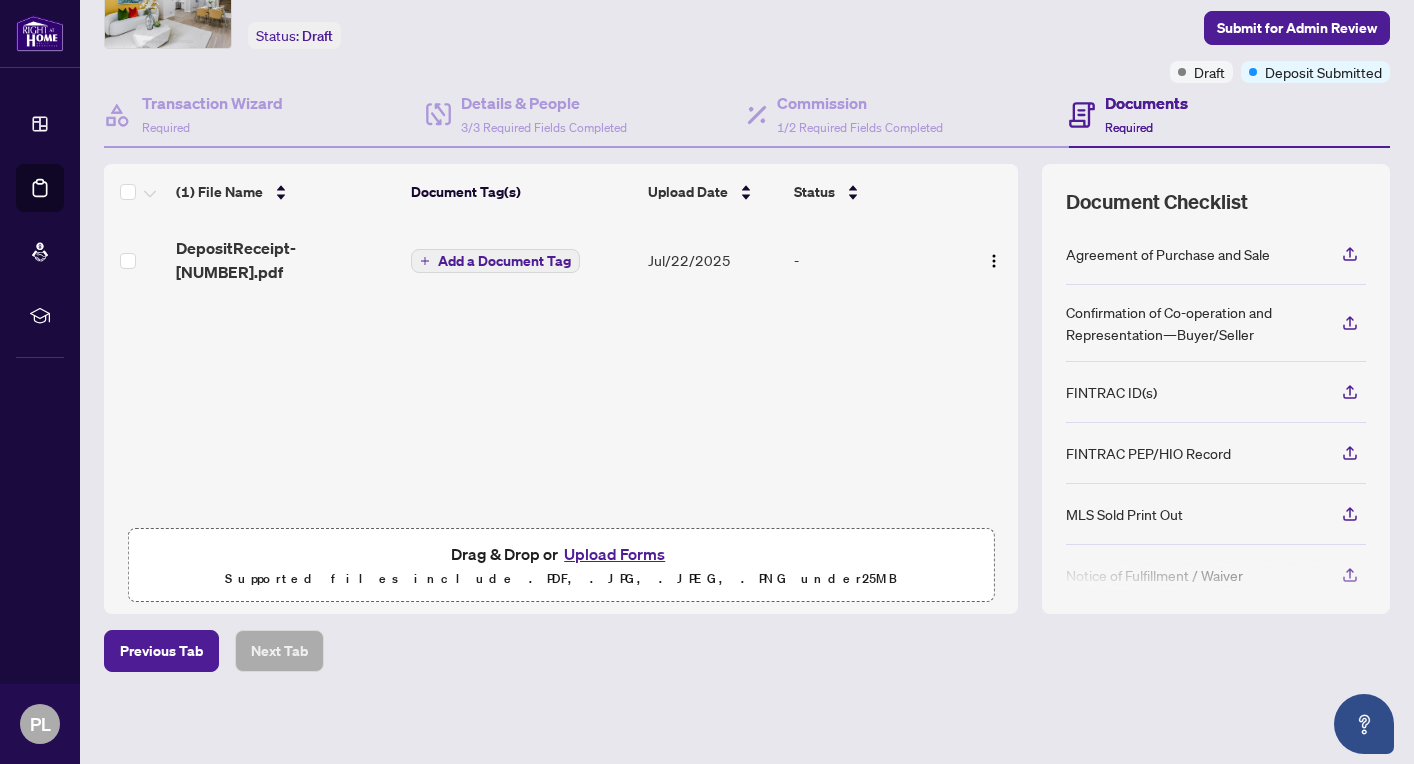click on "Upload Forms" at bounding box center [614, 554] 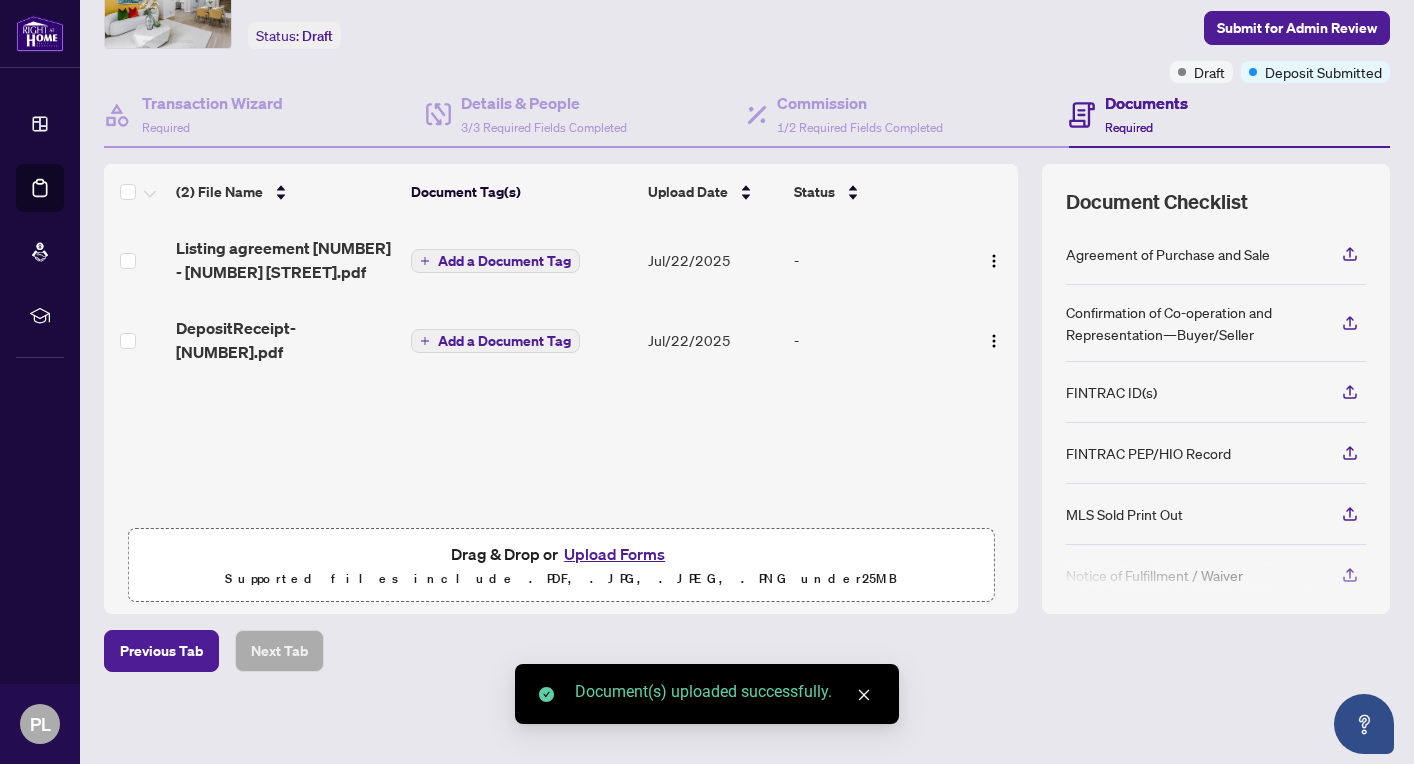click on "Upload Forms" at bounding box center [614, 554] 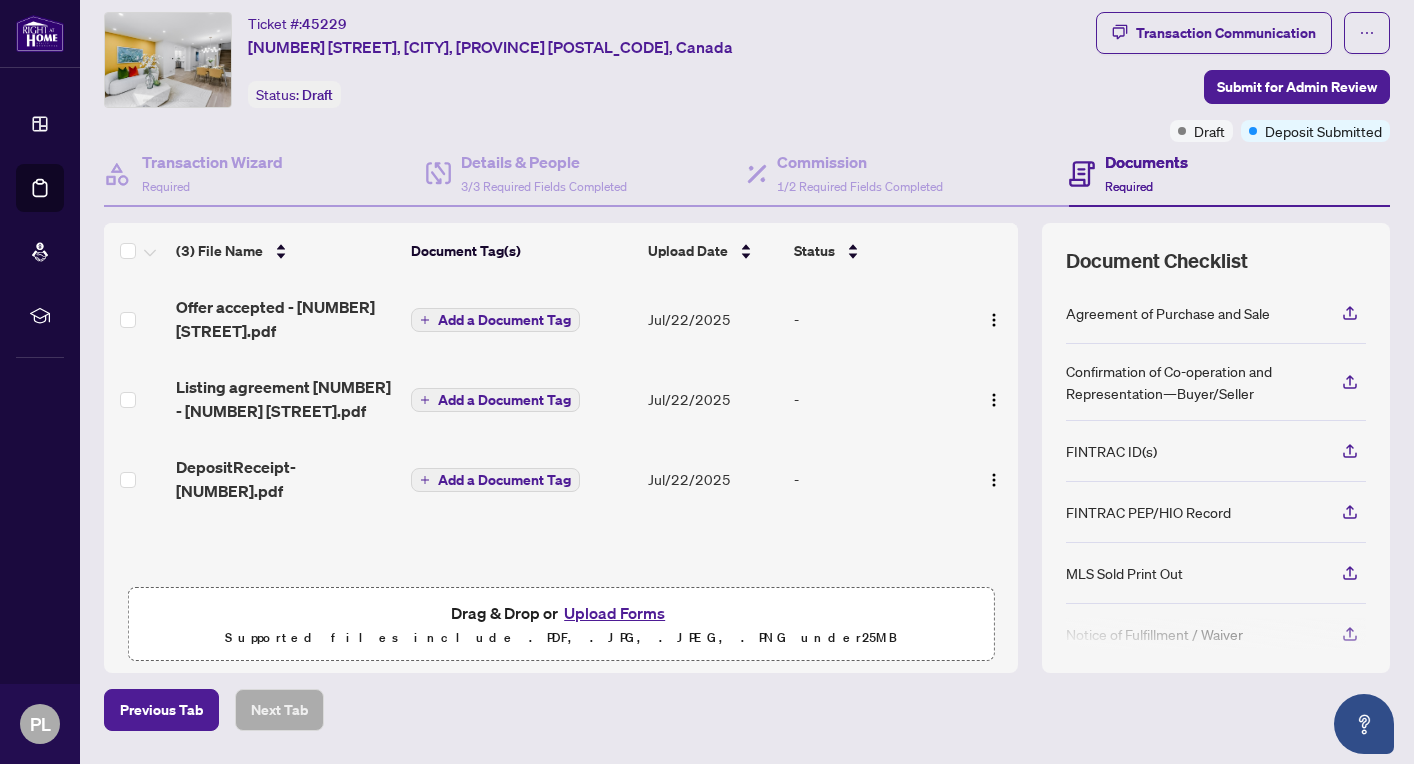 scroll, scrollTop: 0, scrollLeft: 0, axis: both 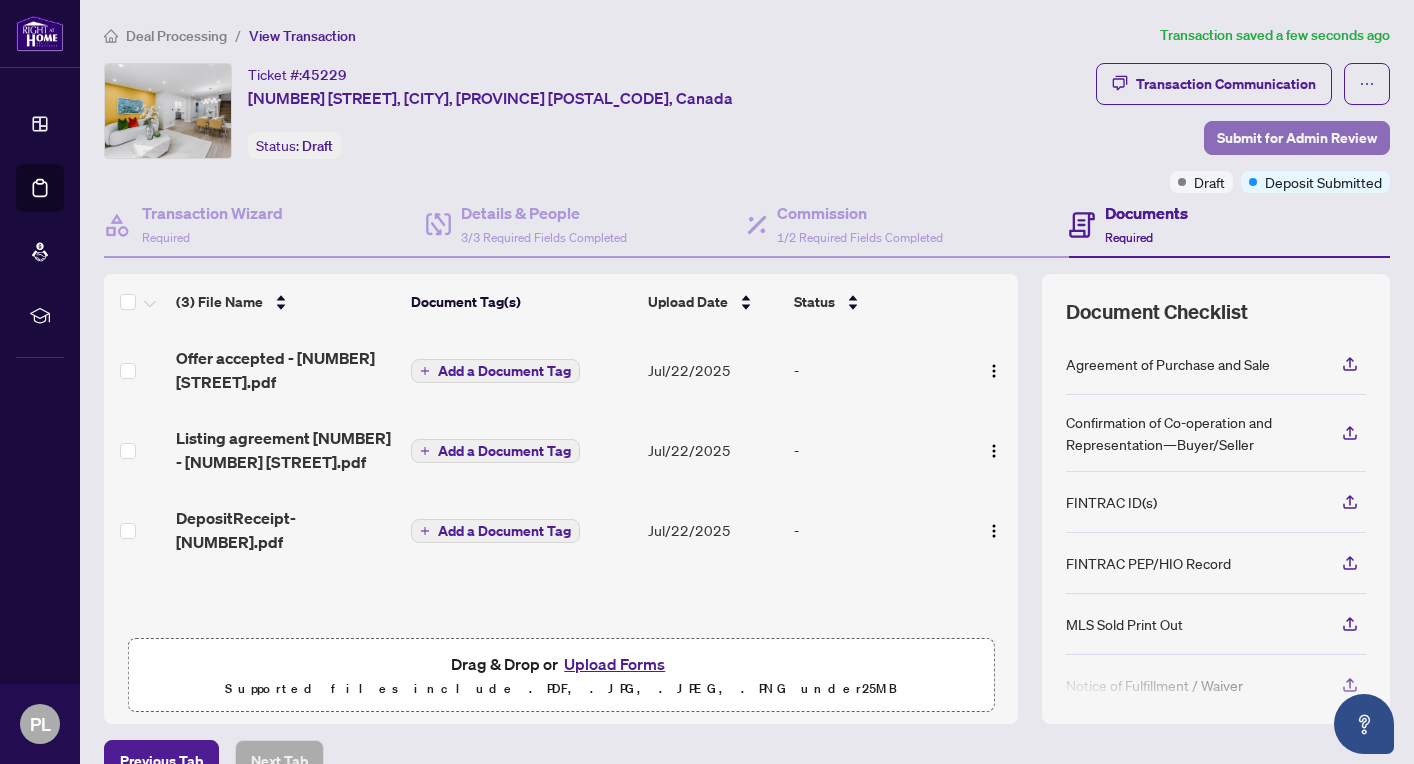 click on "Submit for Admin Review" at bounding box center (1297, 138) 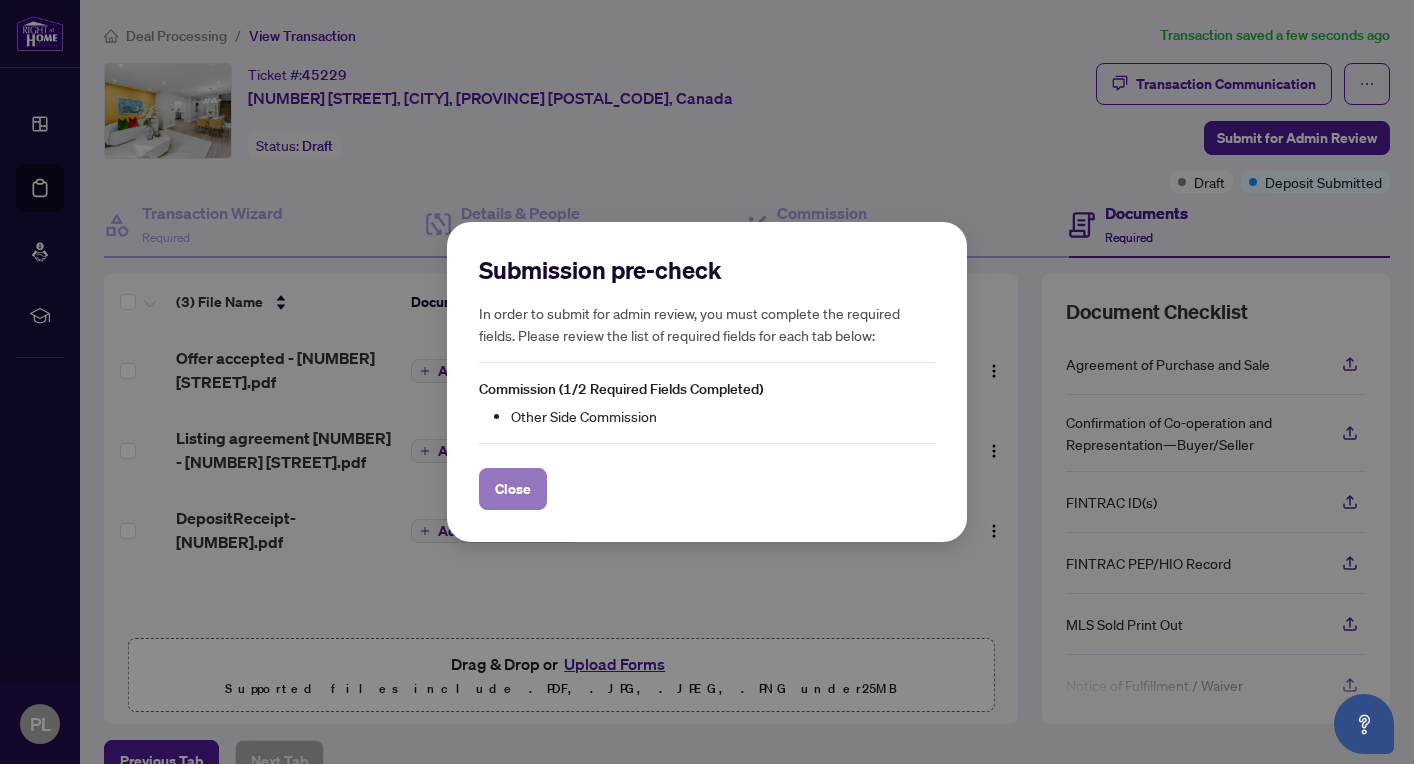 click on "Close" at bounding box center (513, 489) 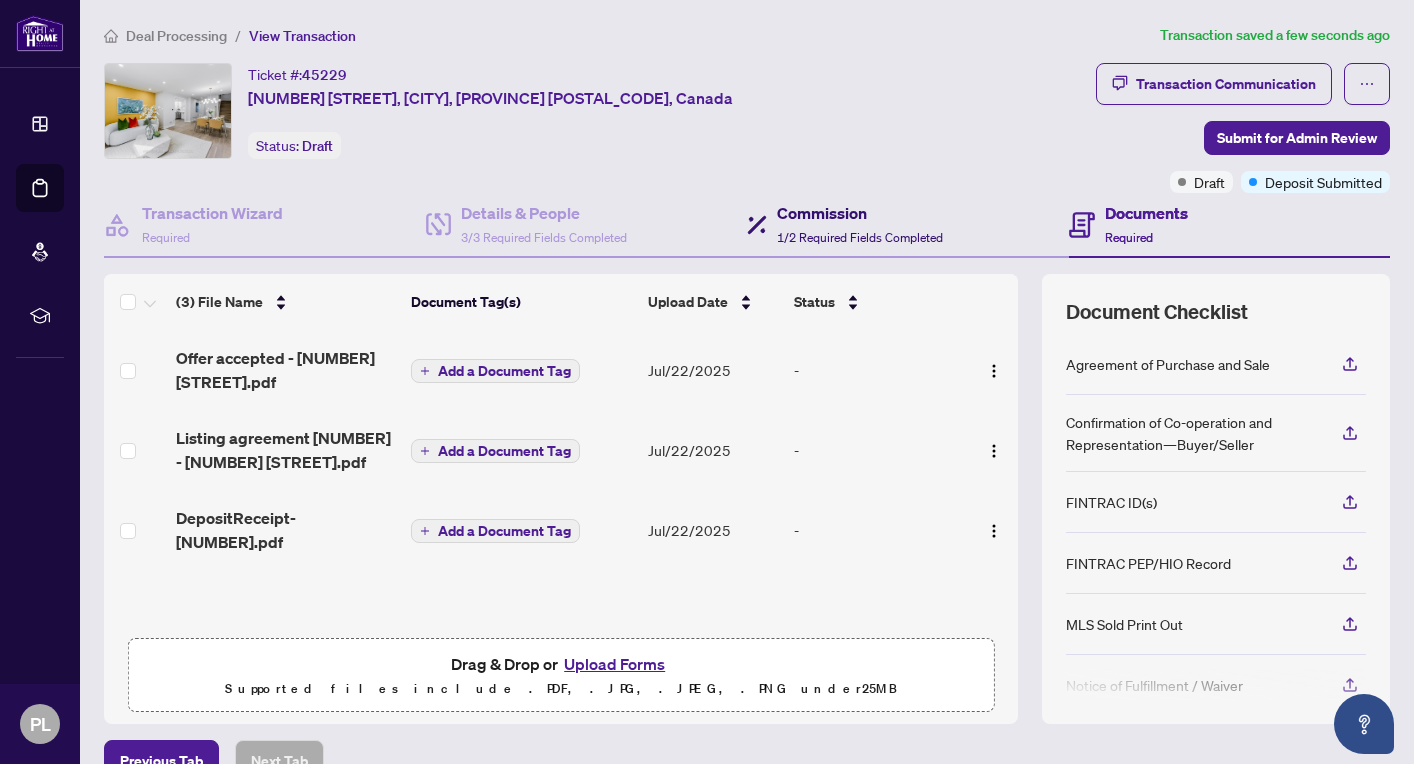 click on "Commission" at bounding box center (860, 213) 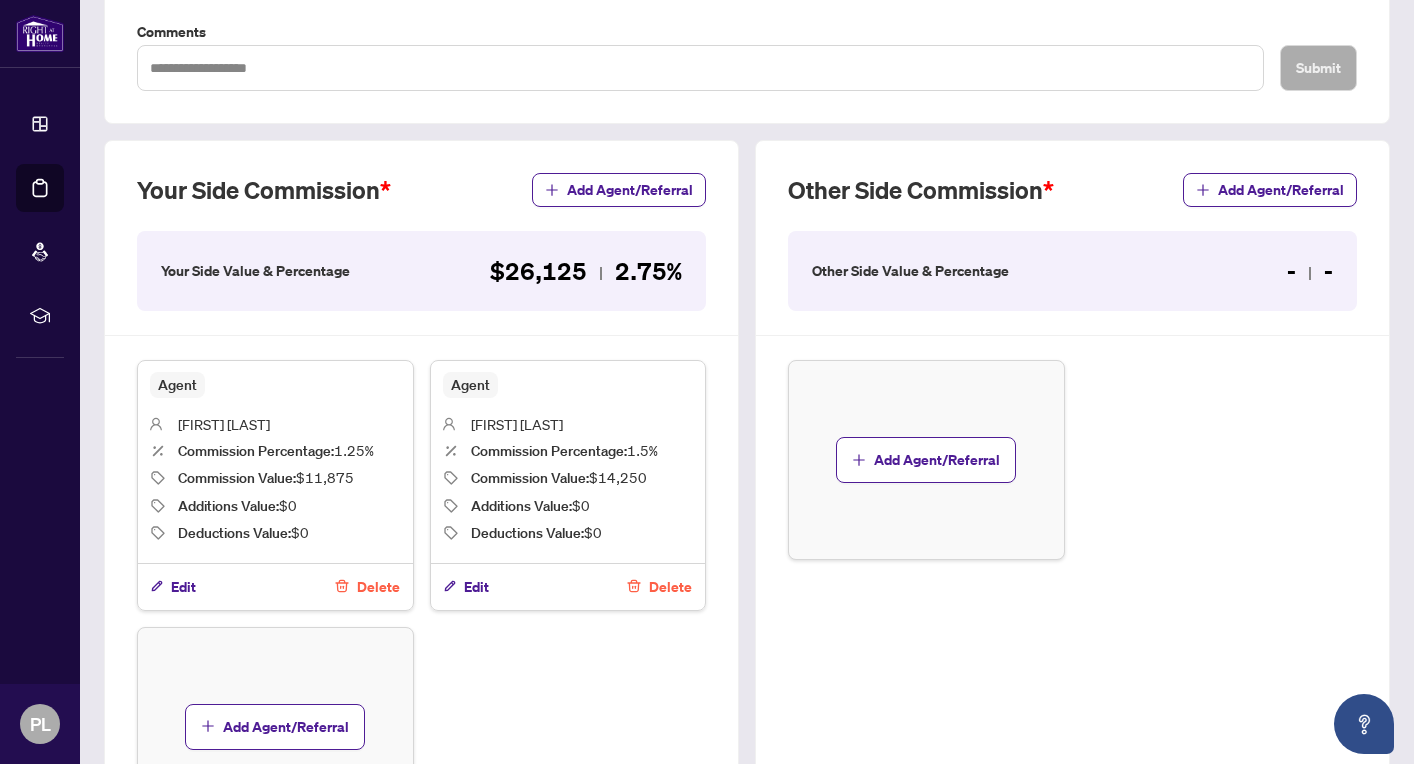 scroll, scrollTop: 447, scrollLeft: 0, axis: vertical 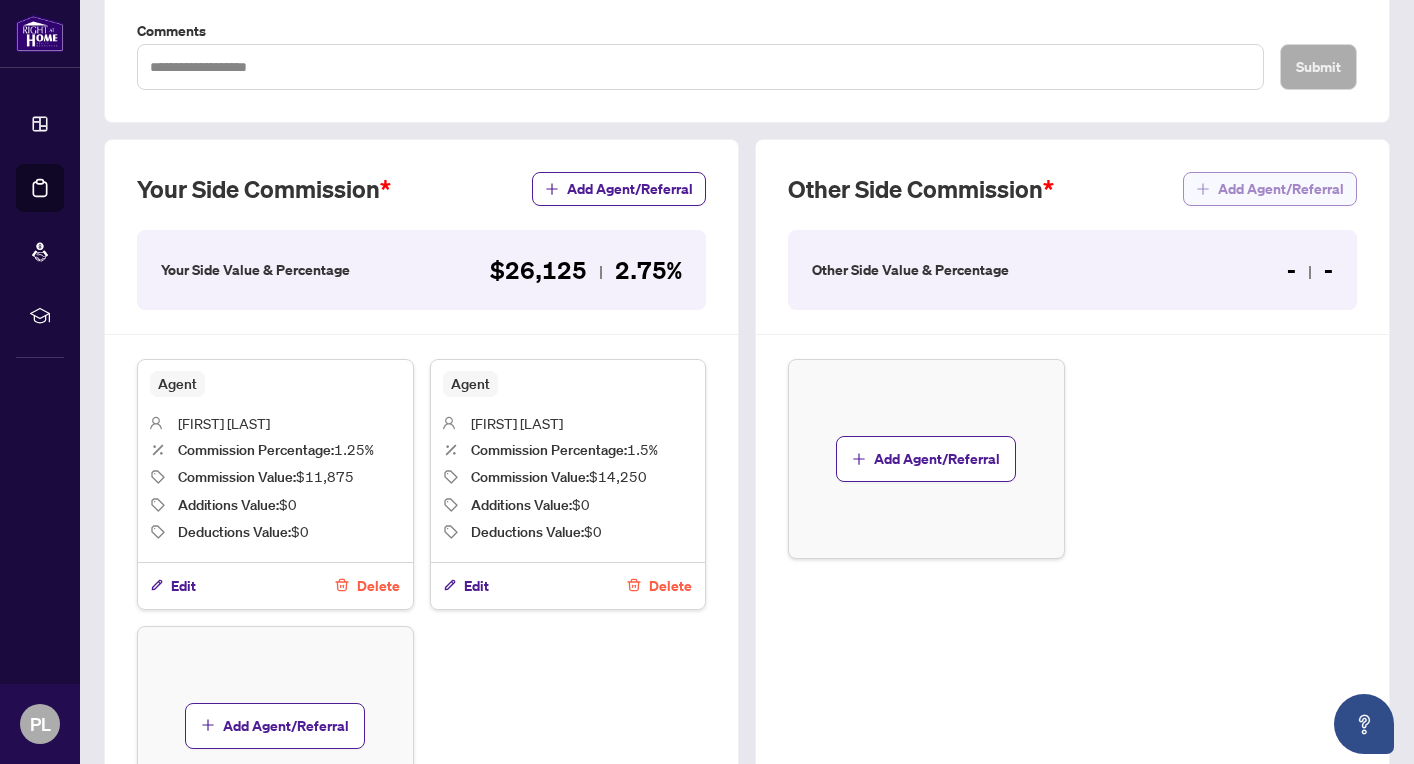 click on "Add Agent/Referral" at bounding box center [1281, 189] 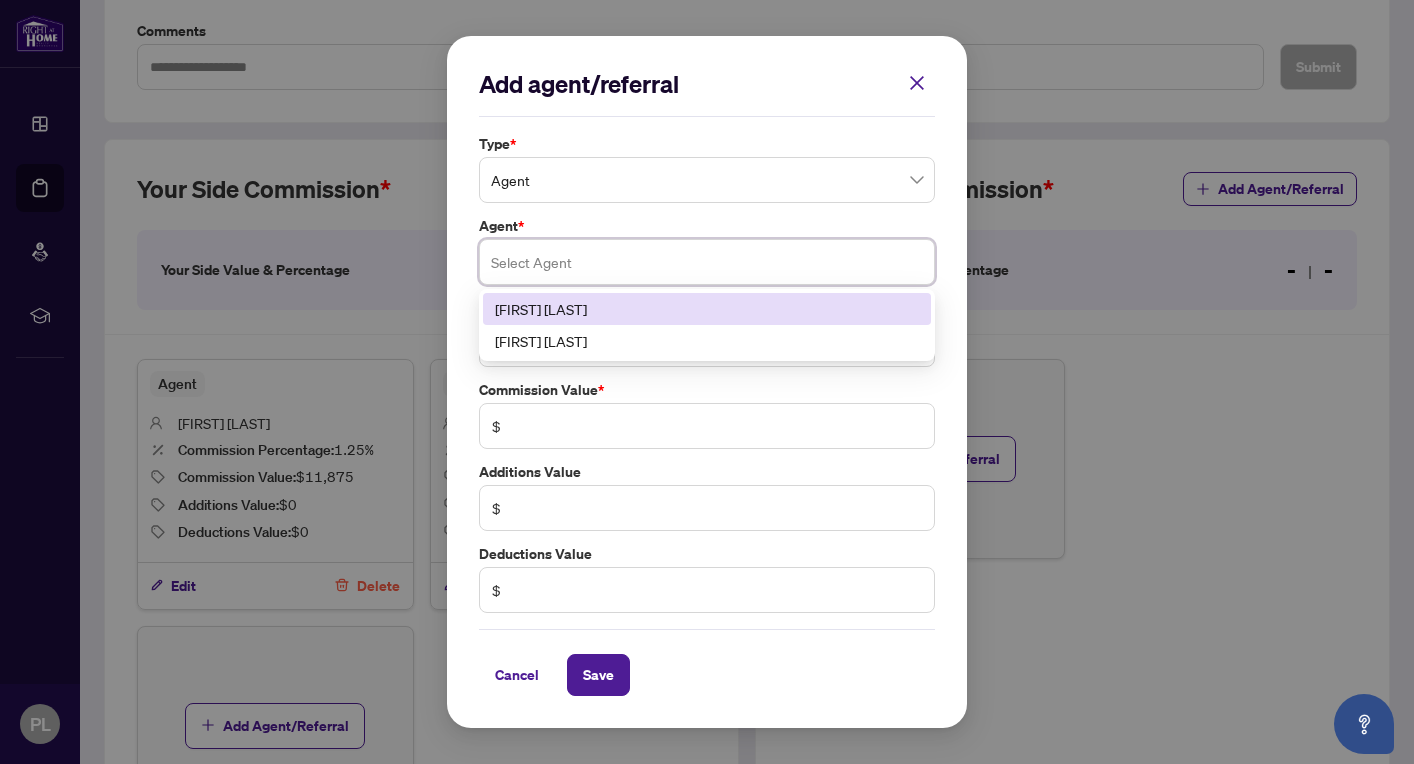 click at bounding box center (707, 262) 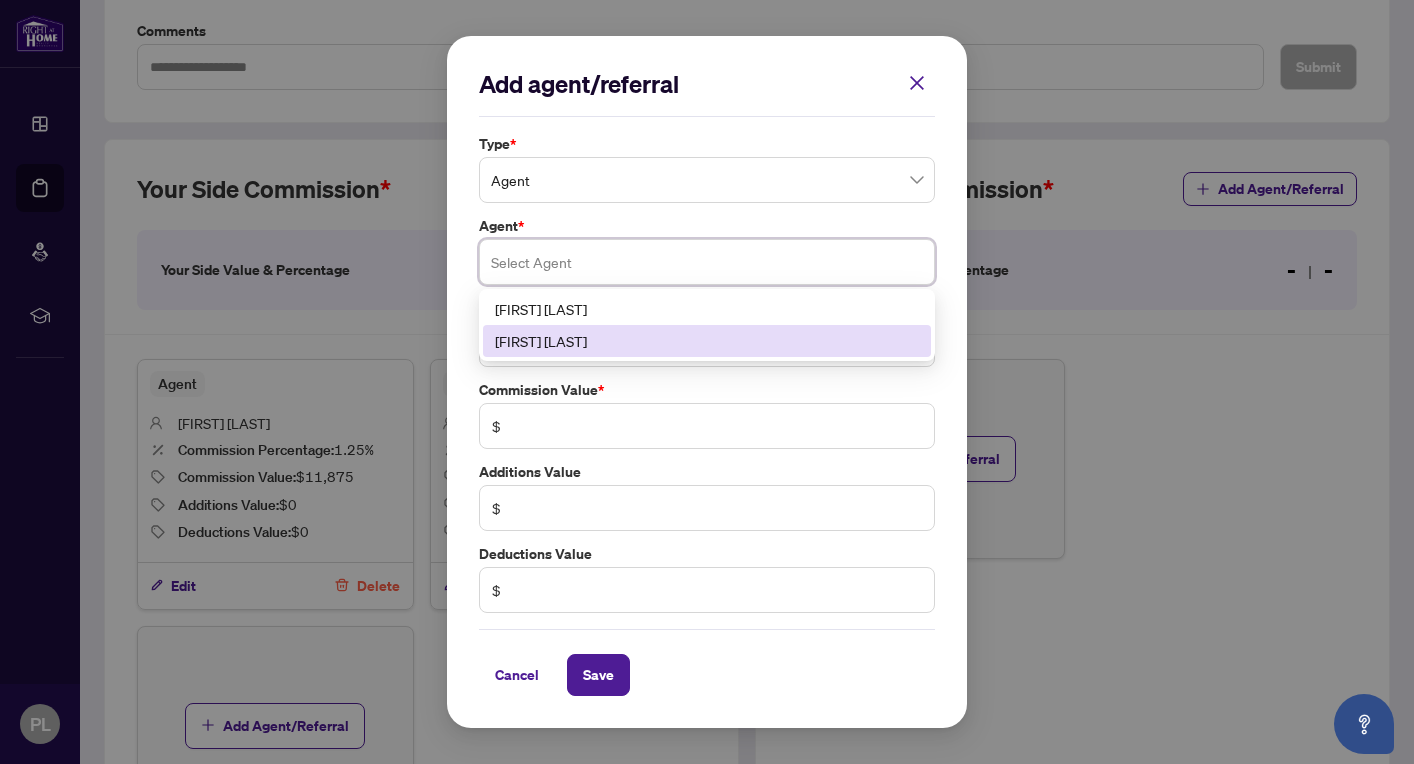 click on "[FIRST] [LAST]" at bounding box center (707, 341) 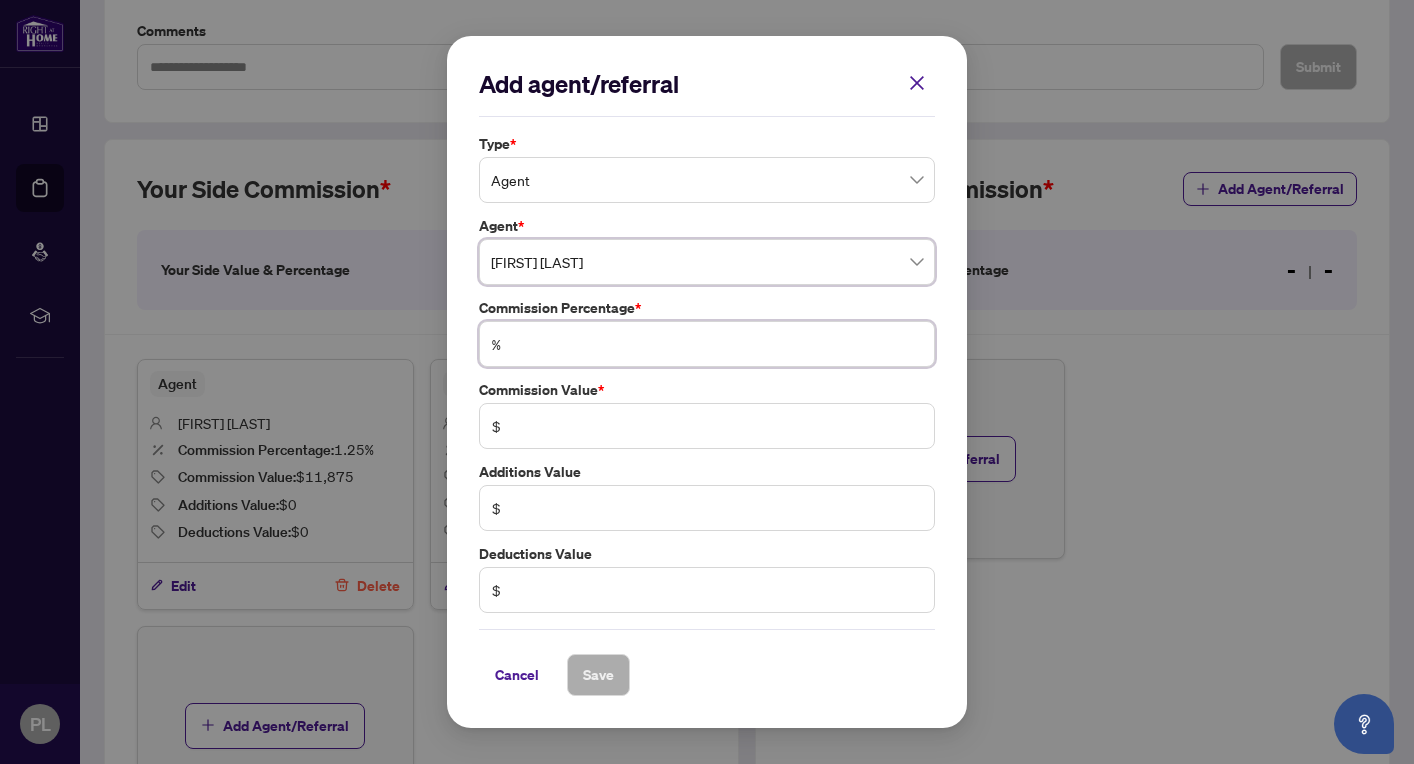 click at bounding box center (717, 344) 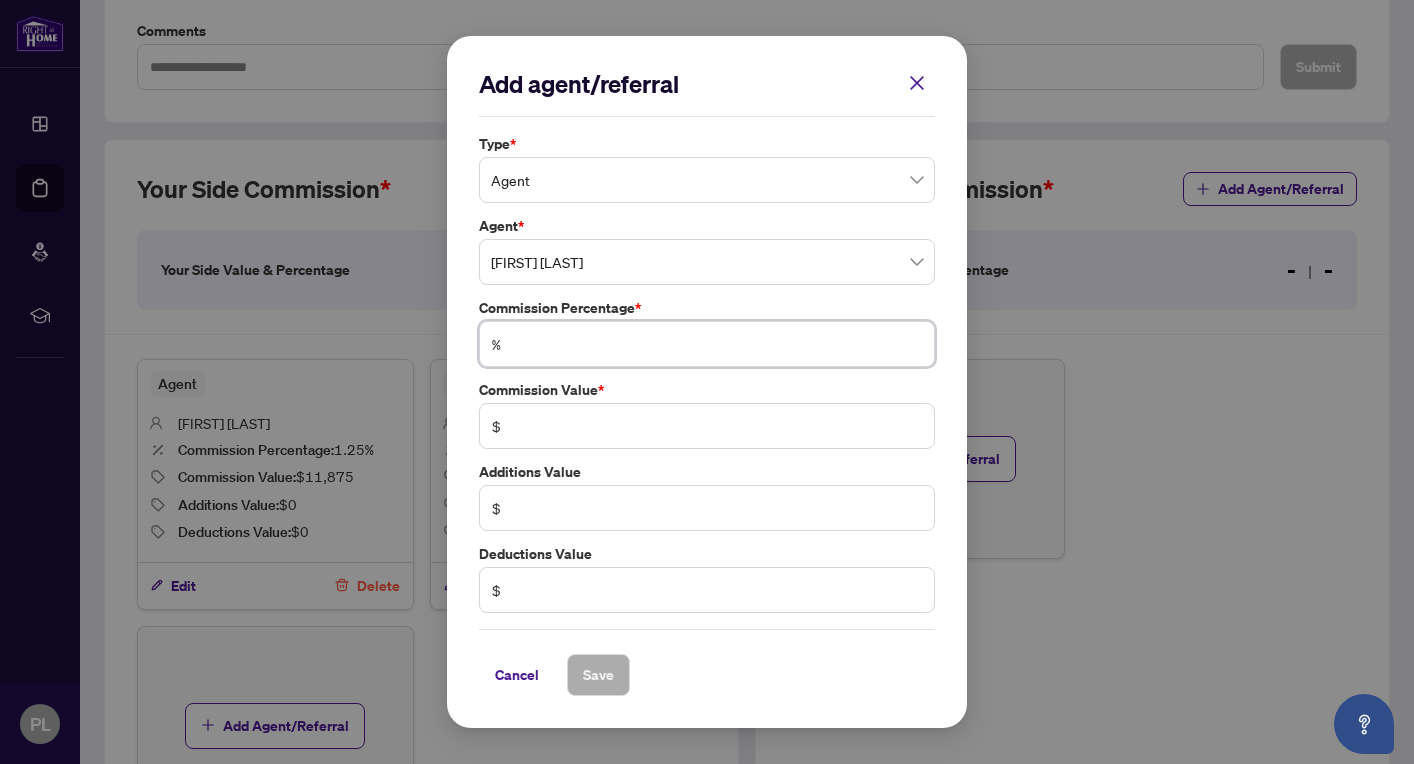 type on "*" 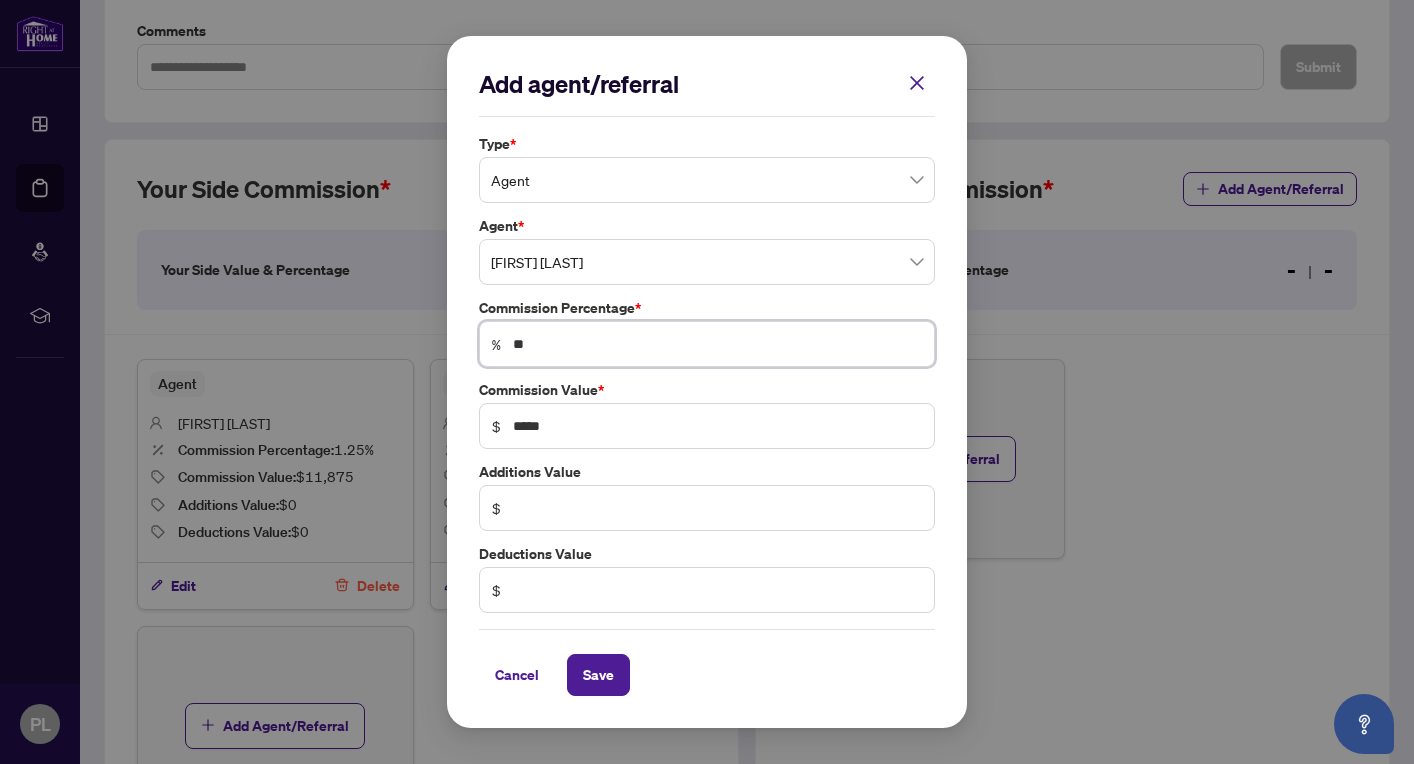type on "***" 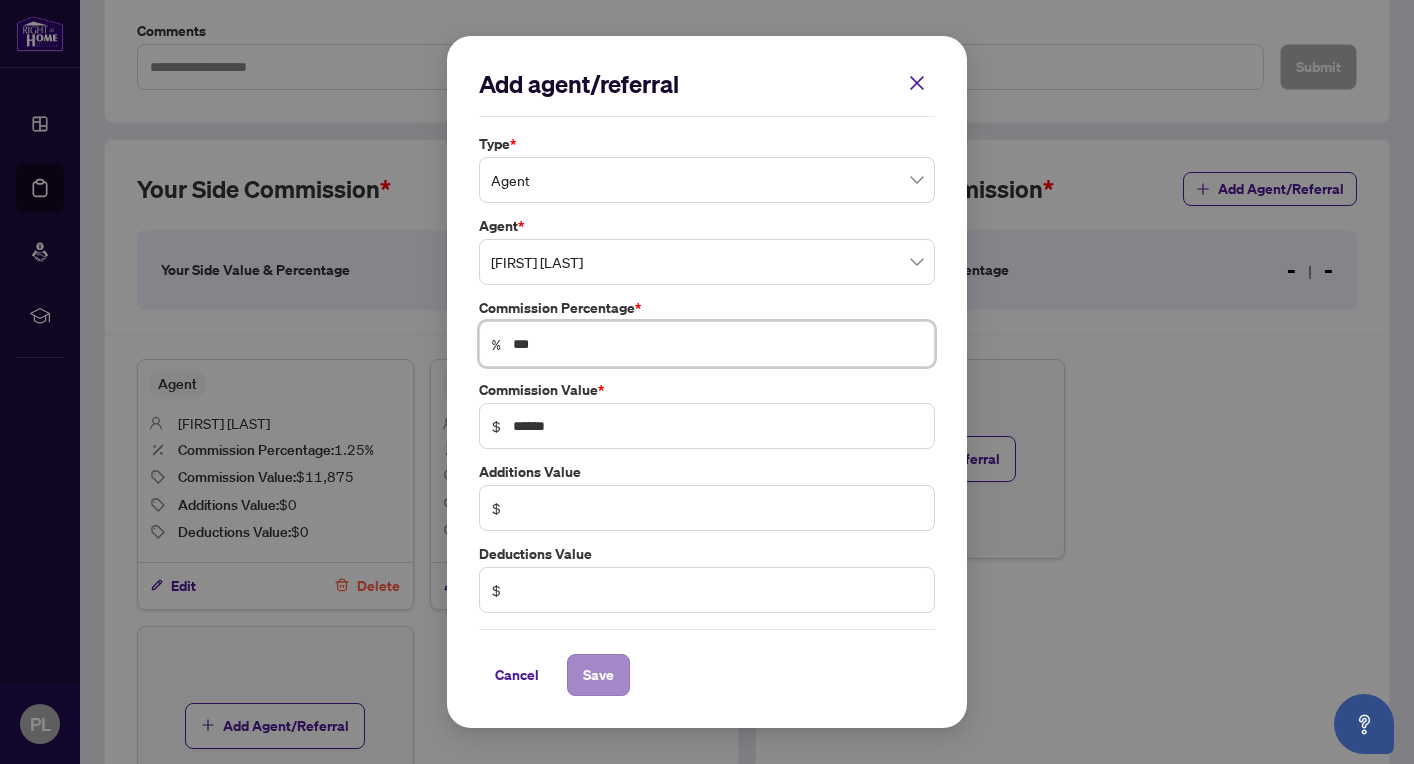 type on "***" 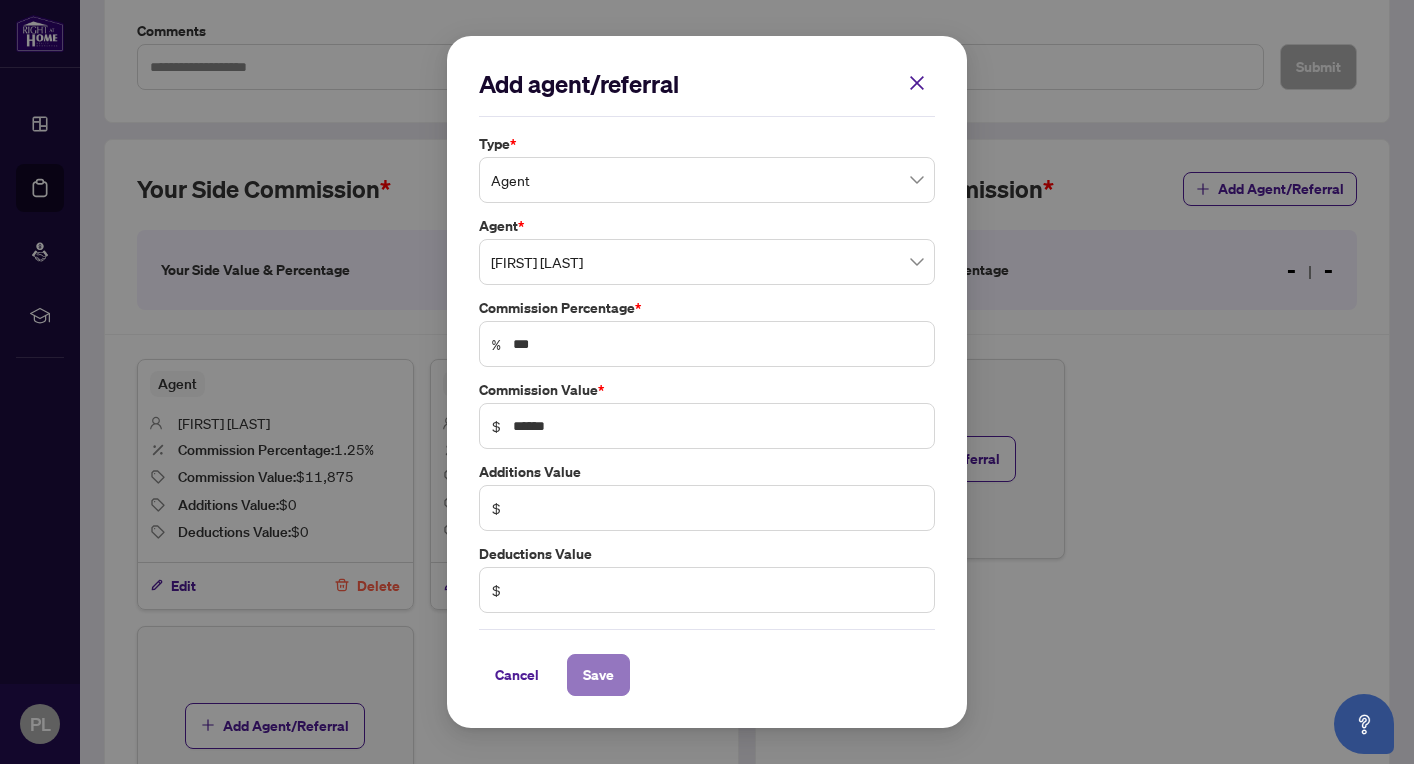 click on "Save" at bounding box center [598, 675] 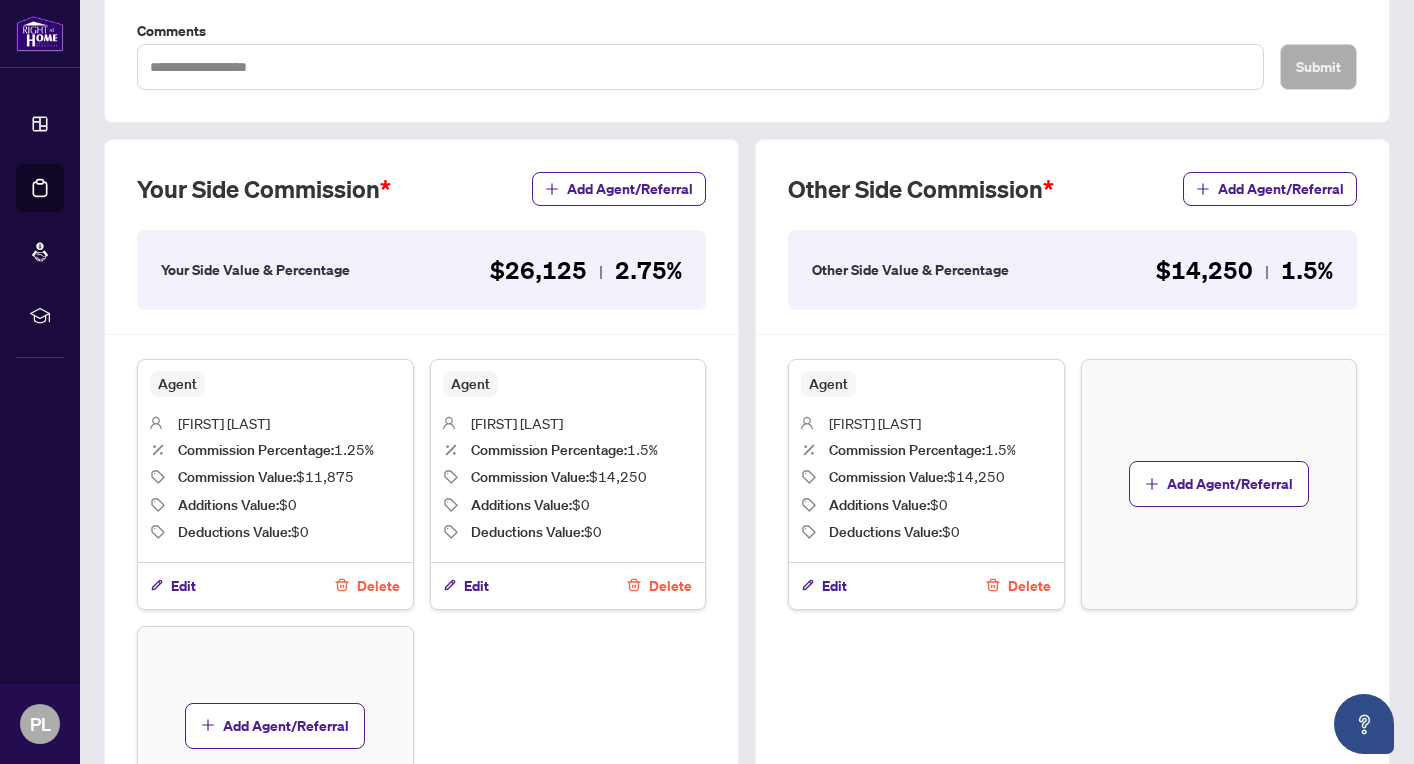 click on "Delete" at bounding box center [670, 586] 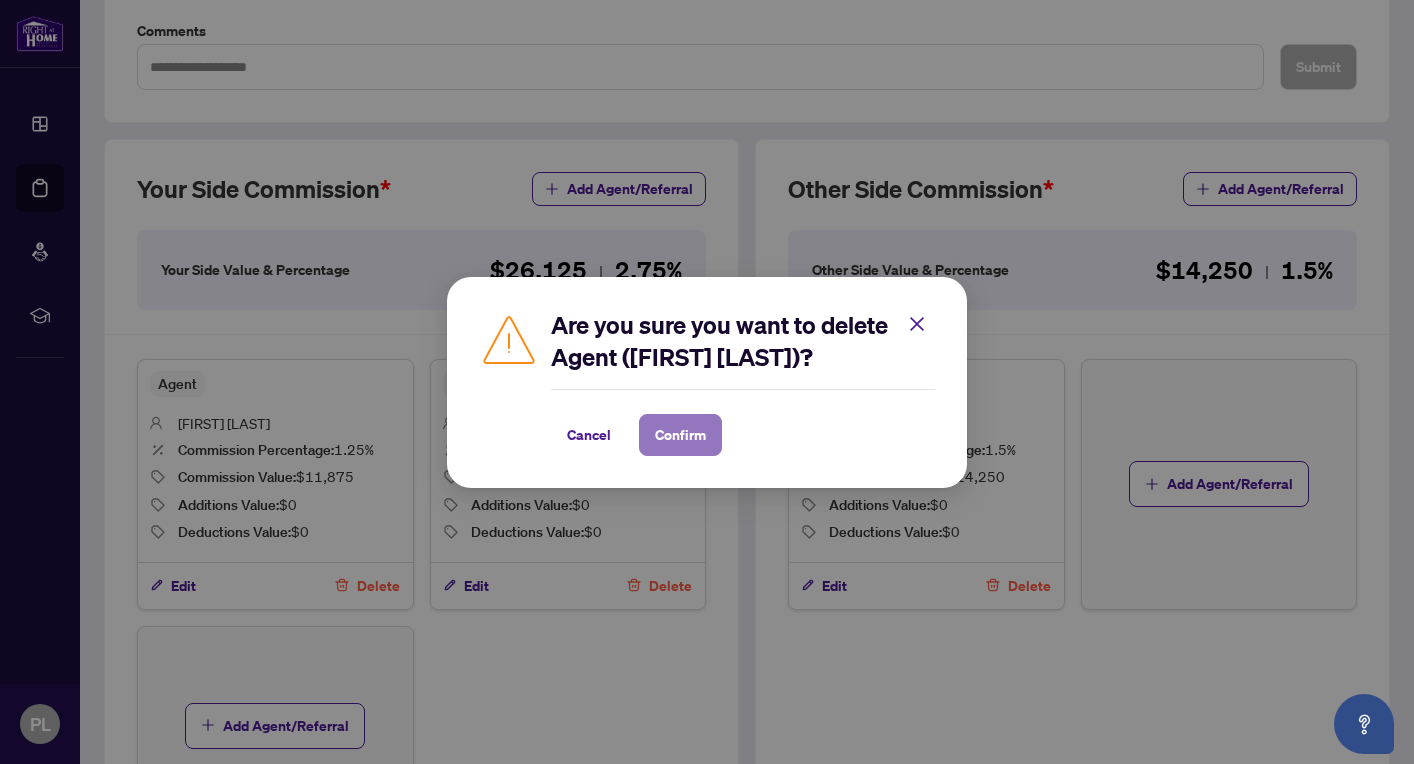 click on "Confirm" at bounding box center (680, 435) 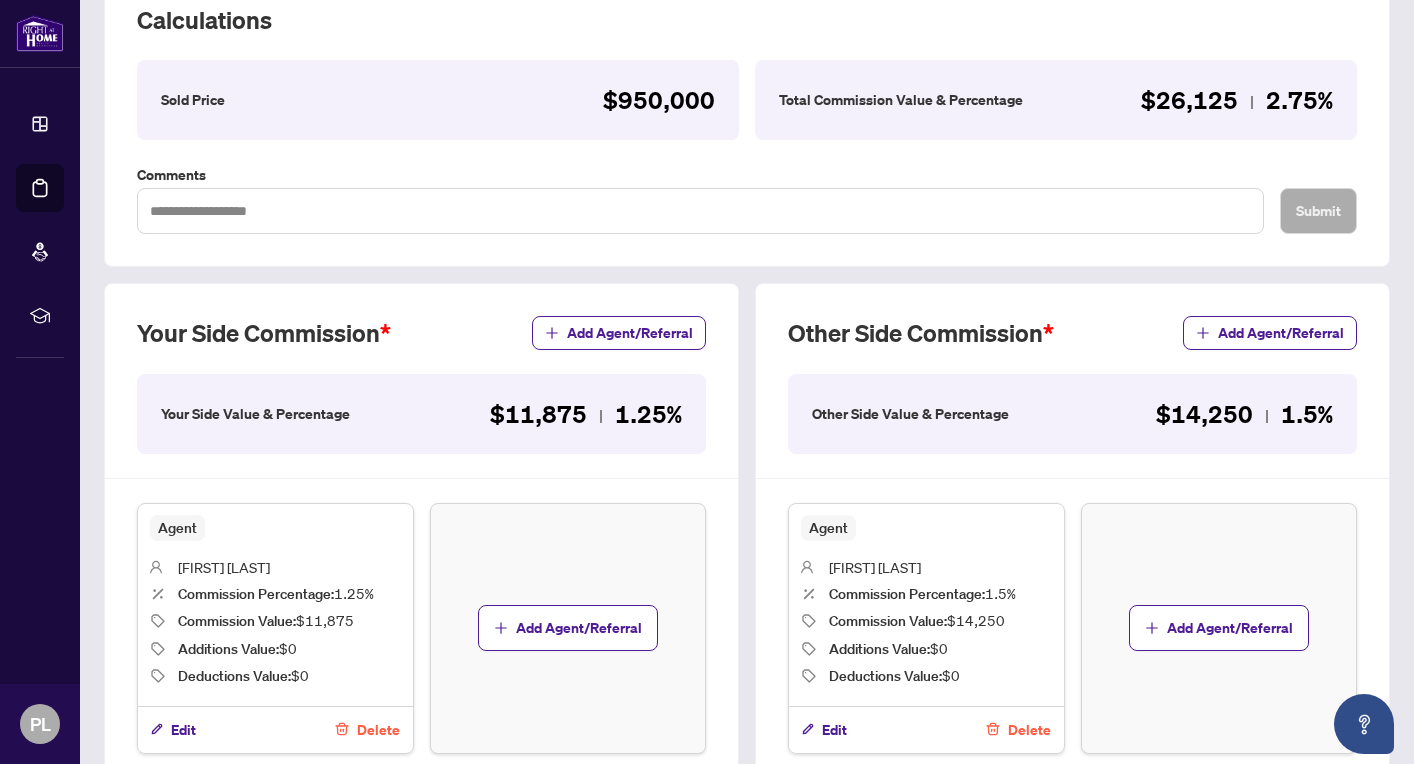 scroll, scrollTop: 0, scrollLeft: 0, axis: both 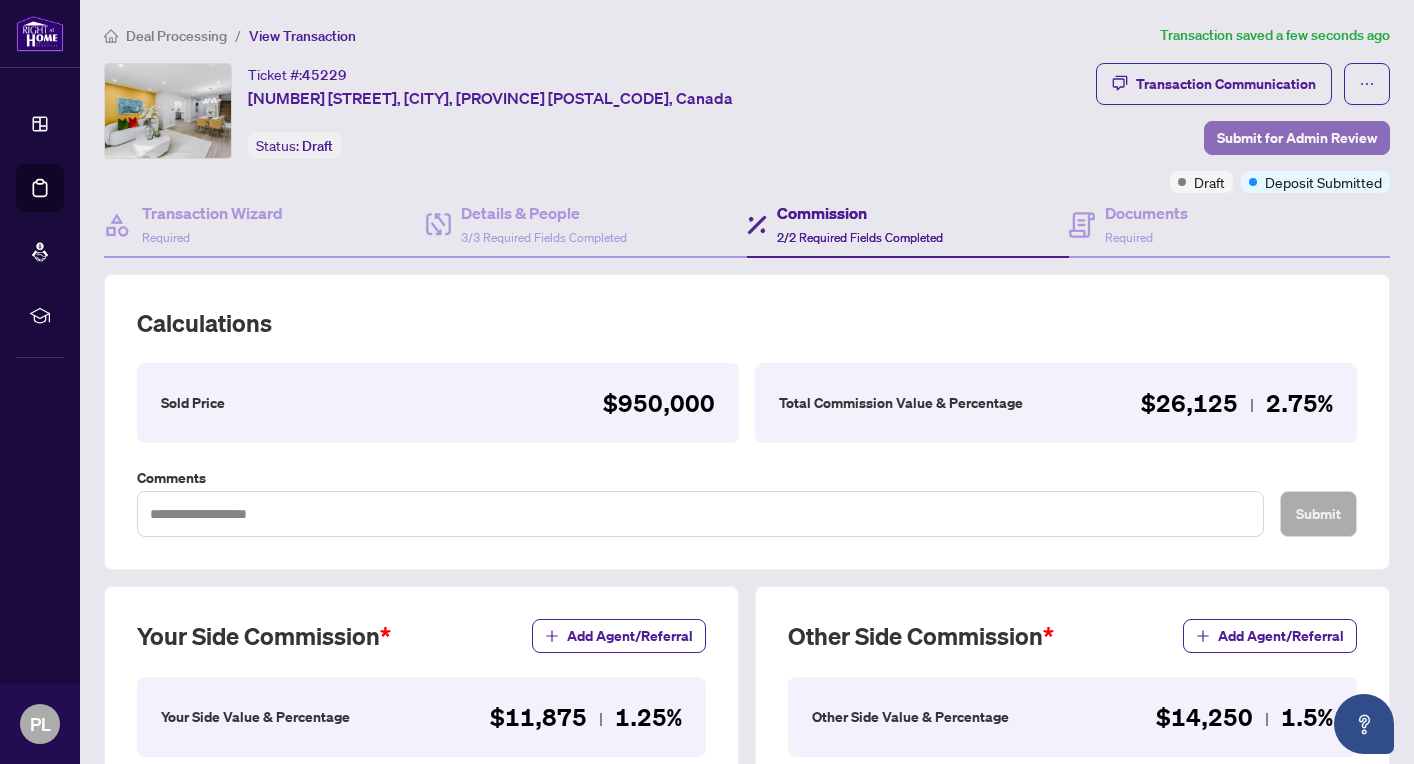click on "Submit for Admin Review" at bounding box center [1297, 138] 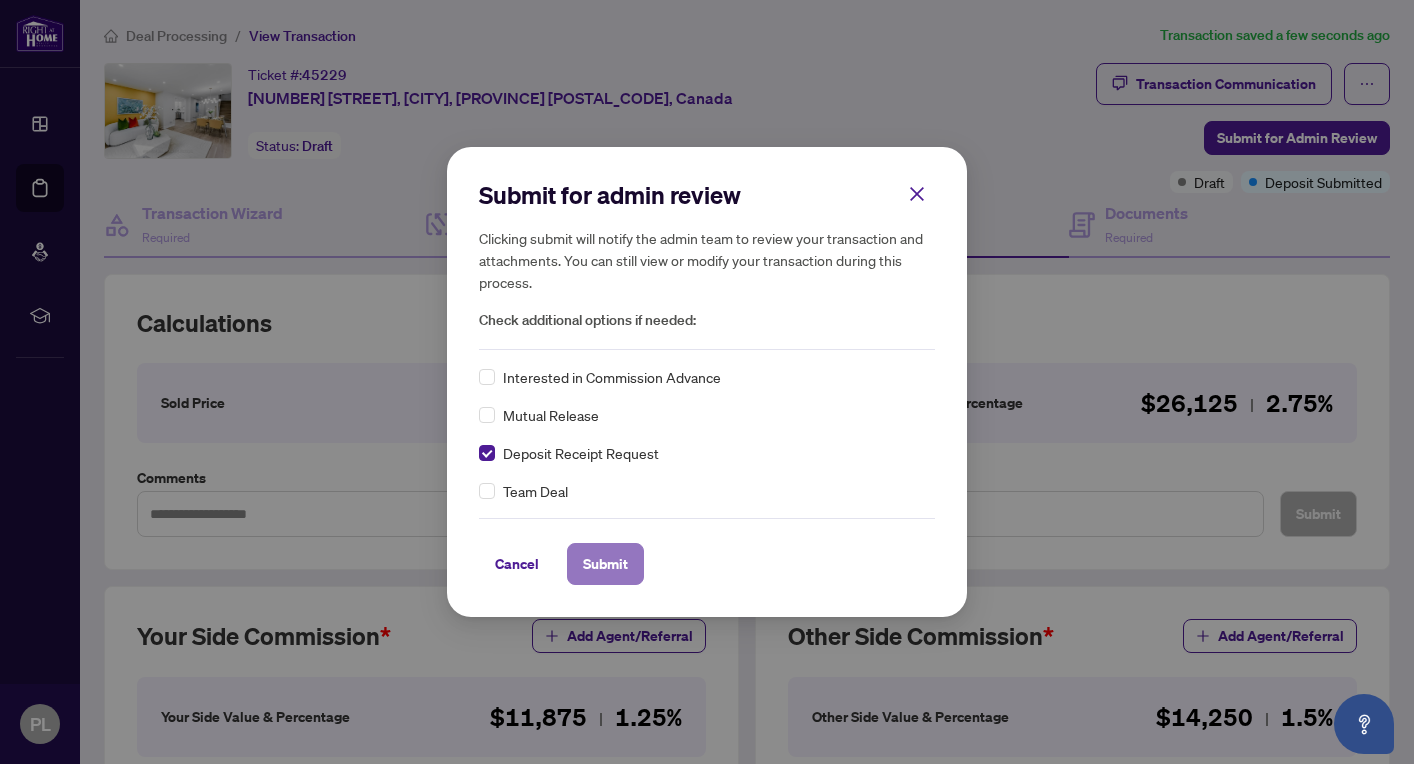 click on "Submit" at bounding box center (605, 564) 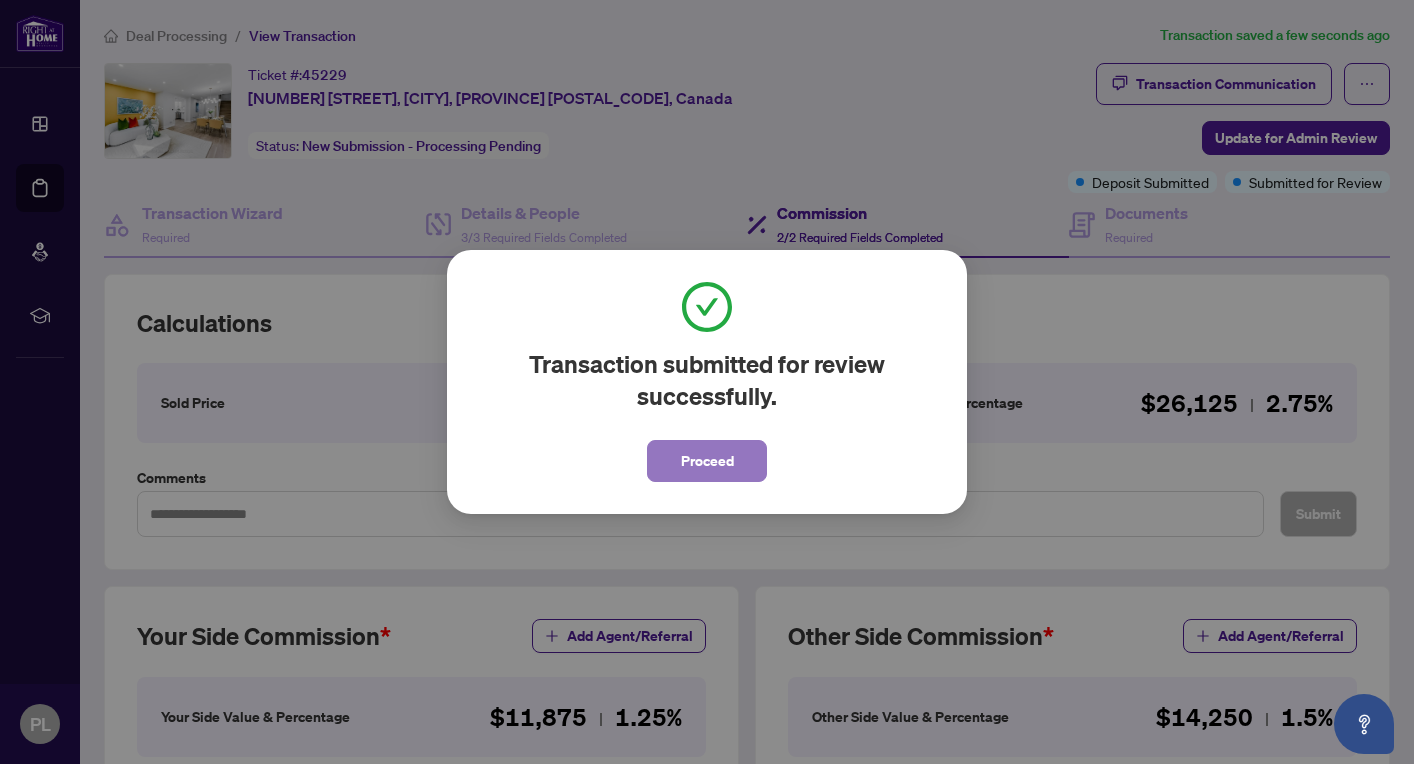 click on "Proceed" at bounding box center [707, 461] 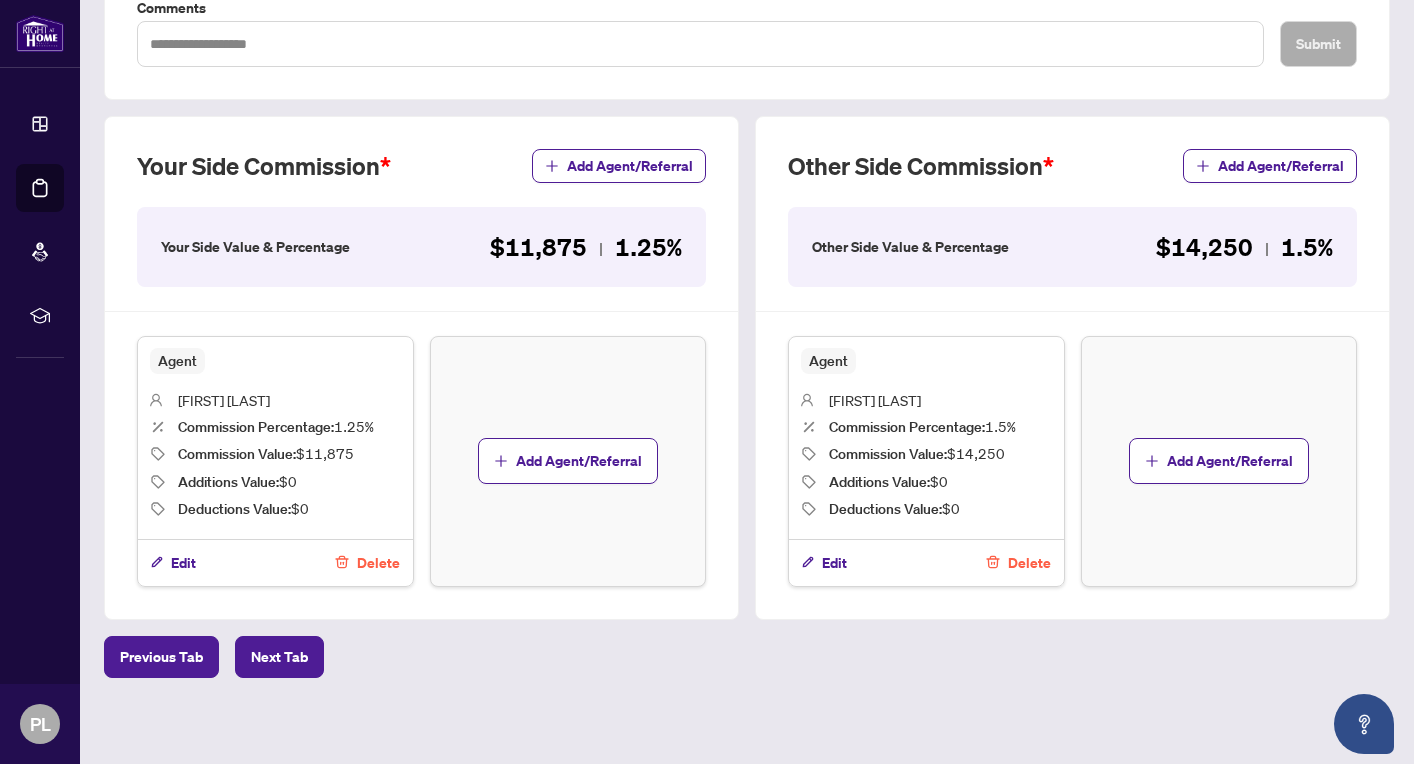 scroll, scrollTop: 0, scrollLeft: 0, axis: both 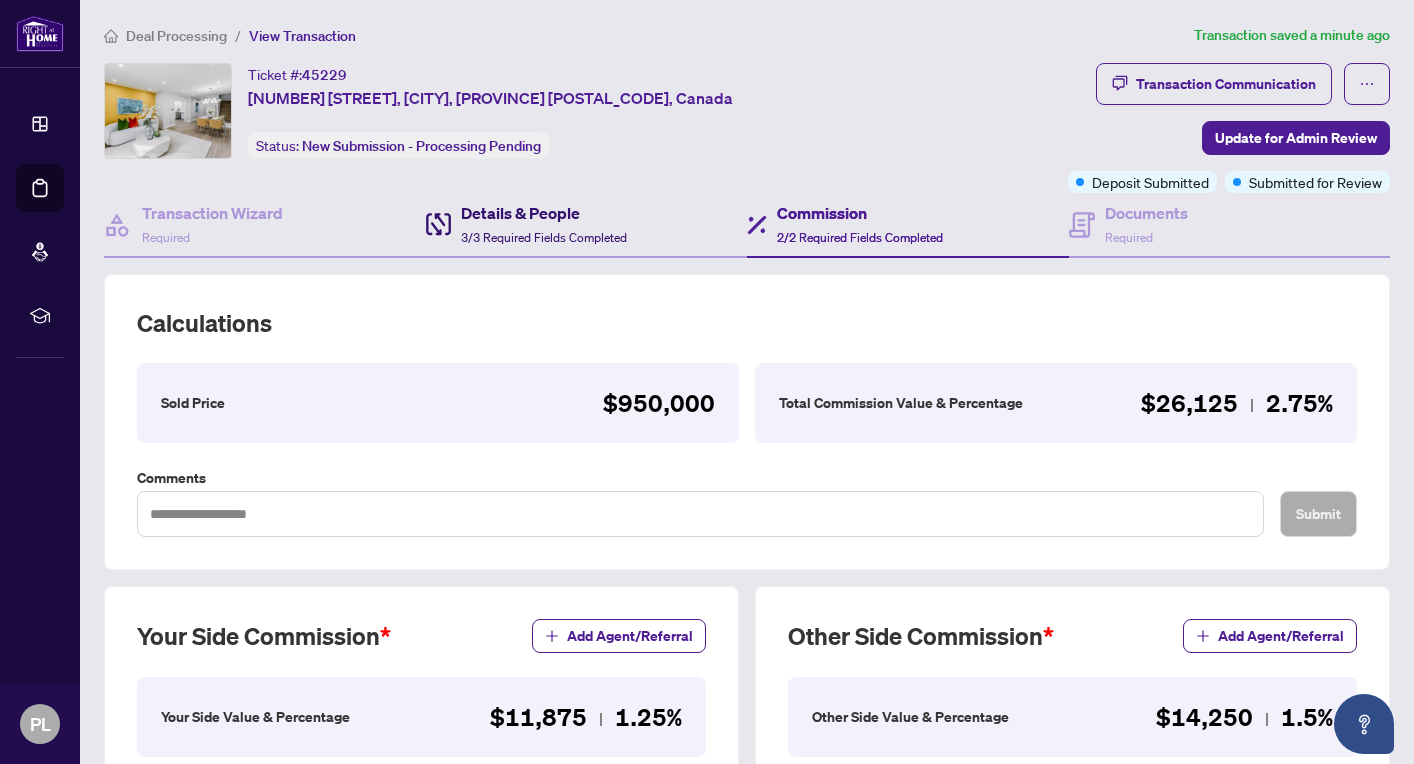 click on "Details & People 3/3 Required Fields Completed" at bounding box center (544, 224) 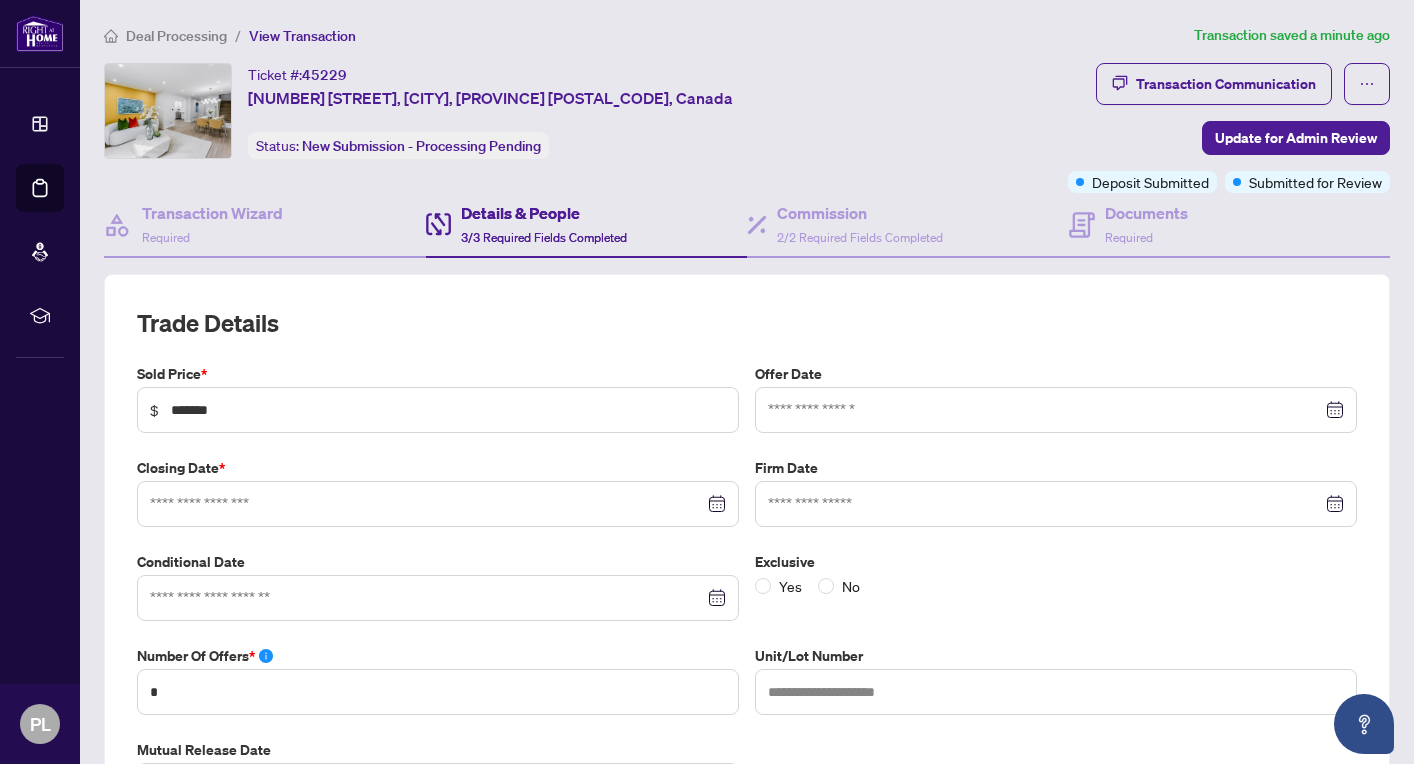 type on "**********" 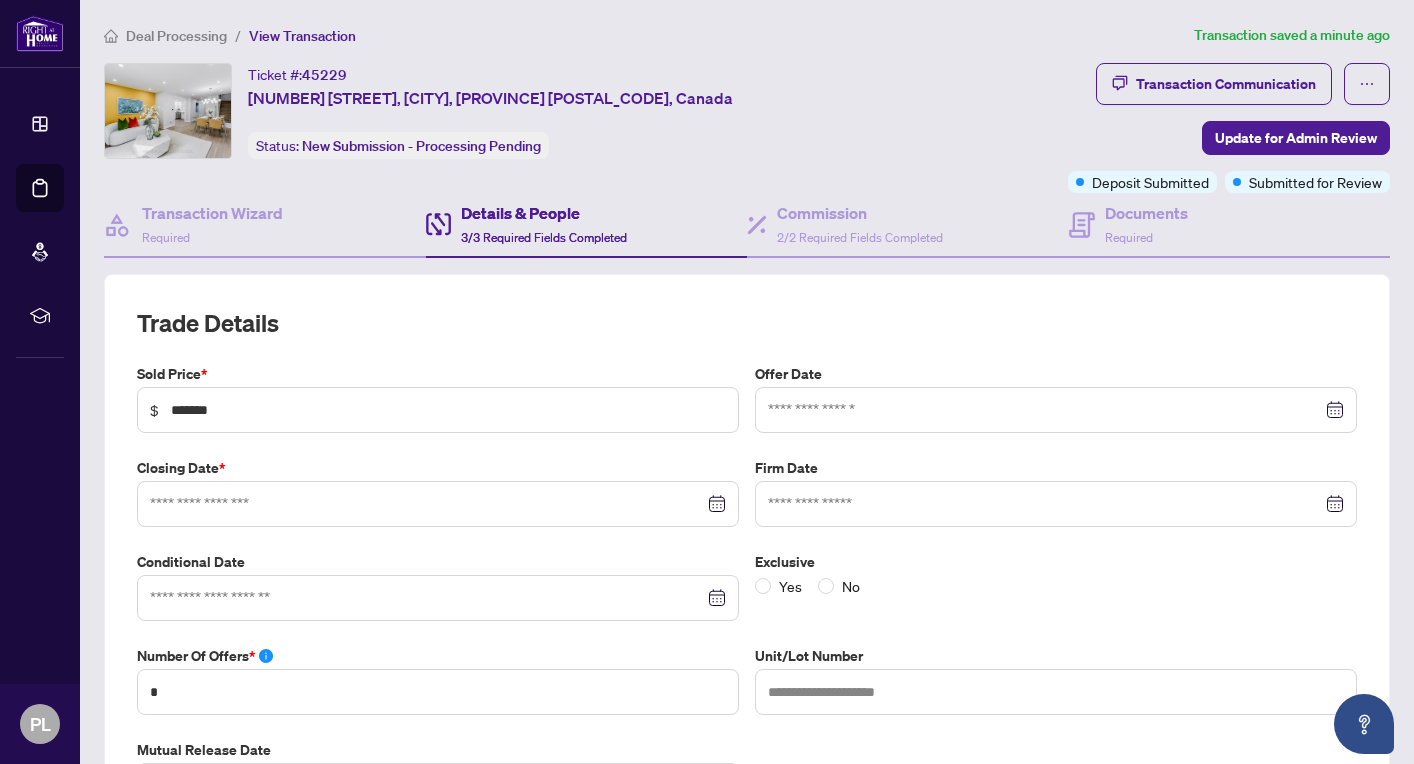 type on "**********" 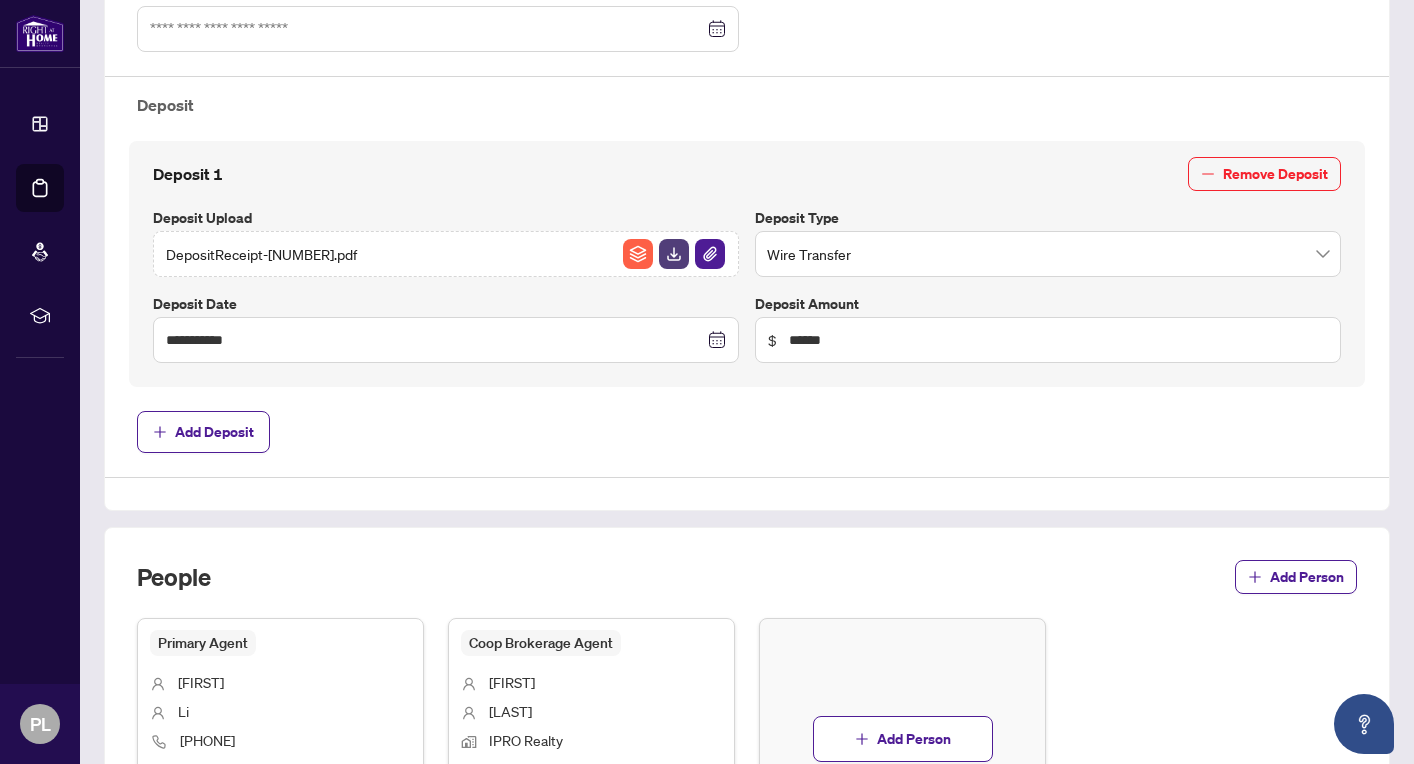 scroll, scrollTop: 1036, scrollLeft: 0, axis: vertical 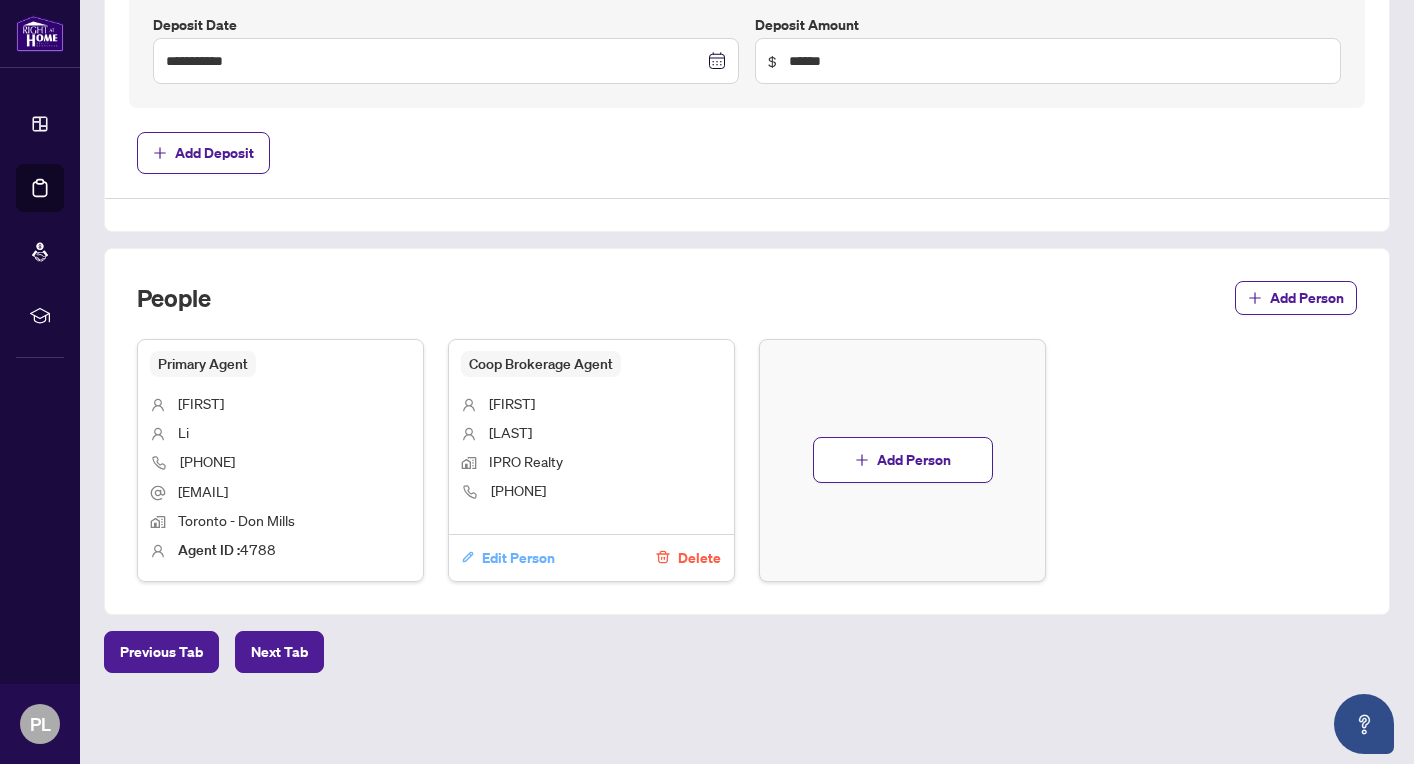 click on "Edit Person" at bounding box center [518, 558] 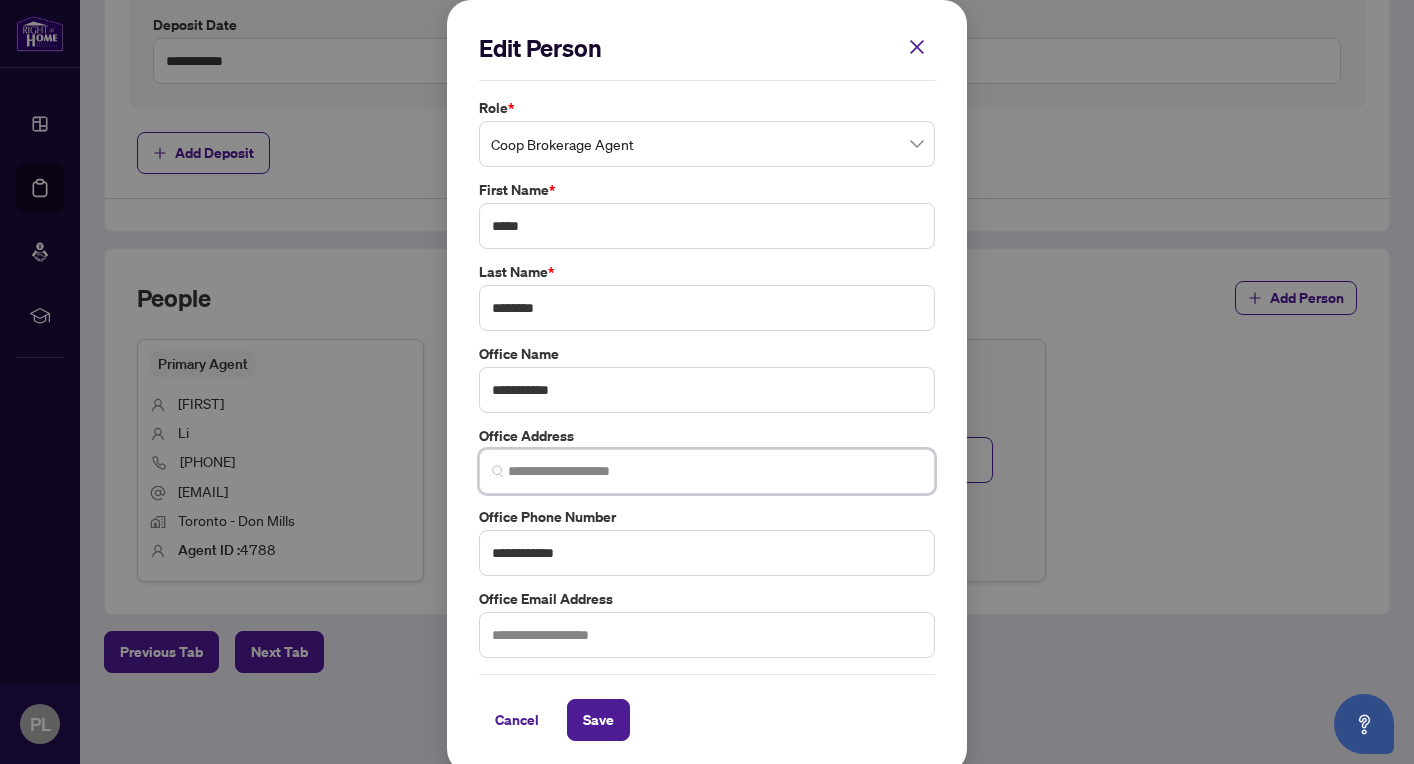 click at bounding box center (715, 471) 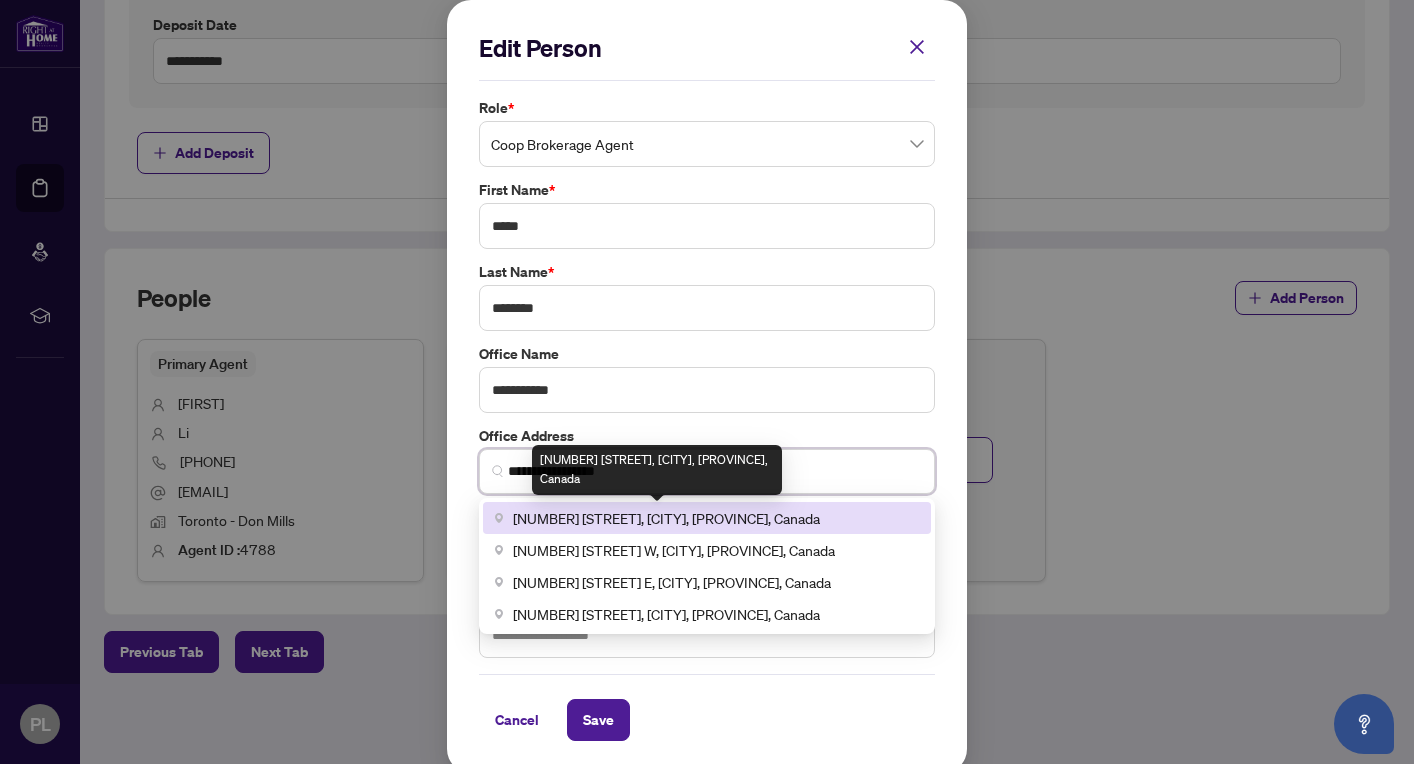 click on "[NUMBER] [STREET], [CITY], [PROVINCE], Canada" at bounding box center [666, 518] 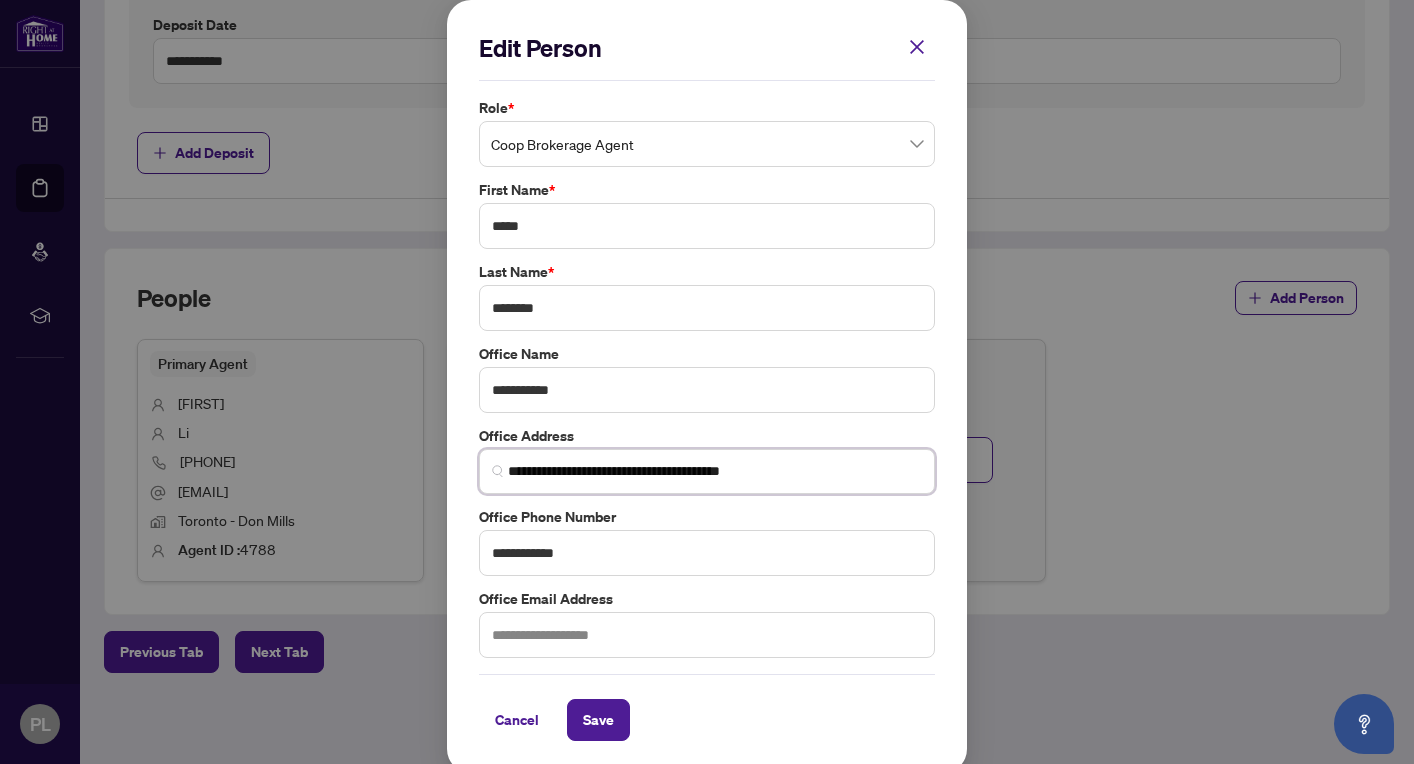 click on "**********" at bounding box center [715, 471] 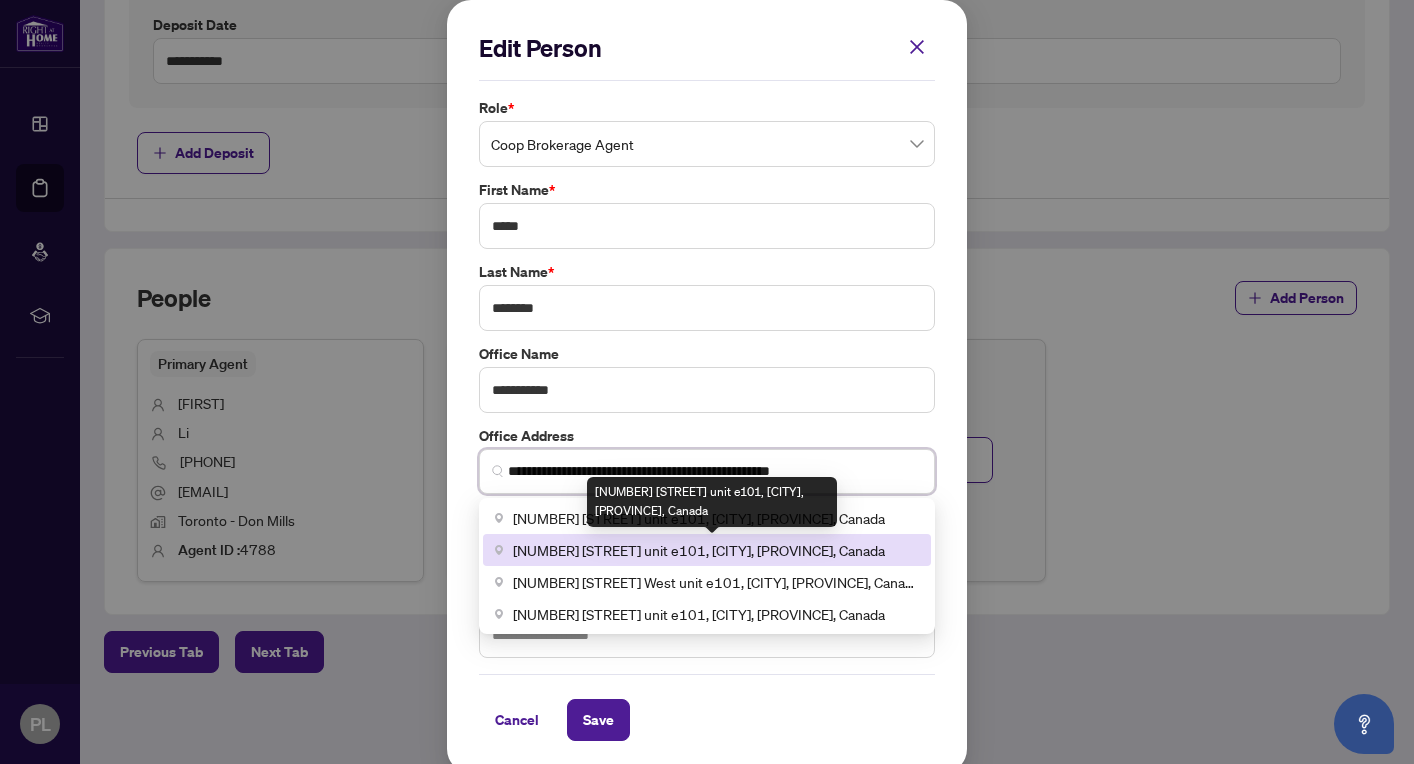 click on "[NUMBER] [STREET] unit e101, [CITY], [PROVINCE], Canada" at bounding box center (699, 550) 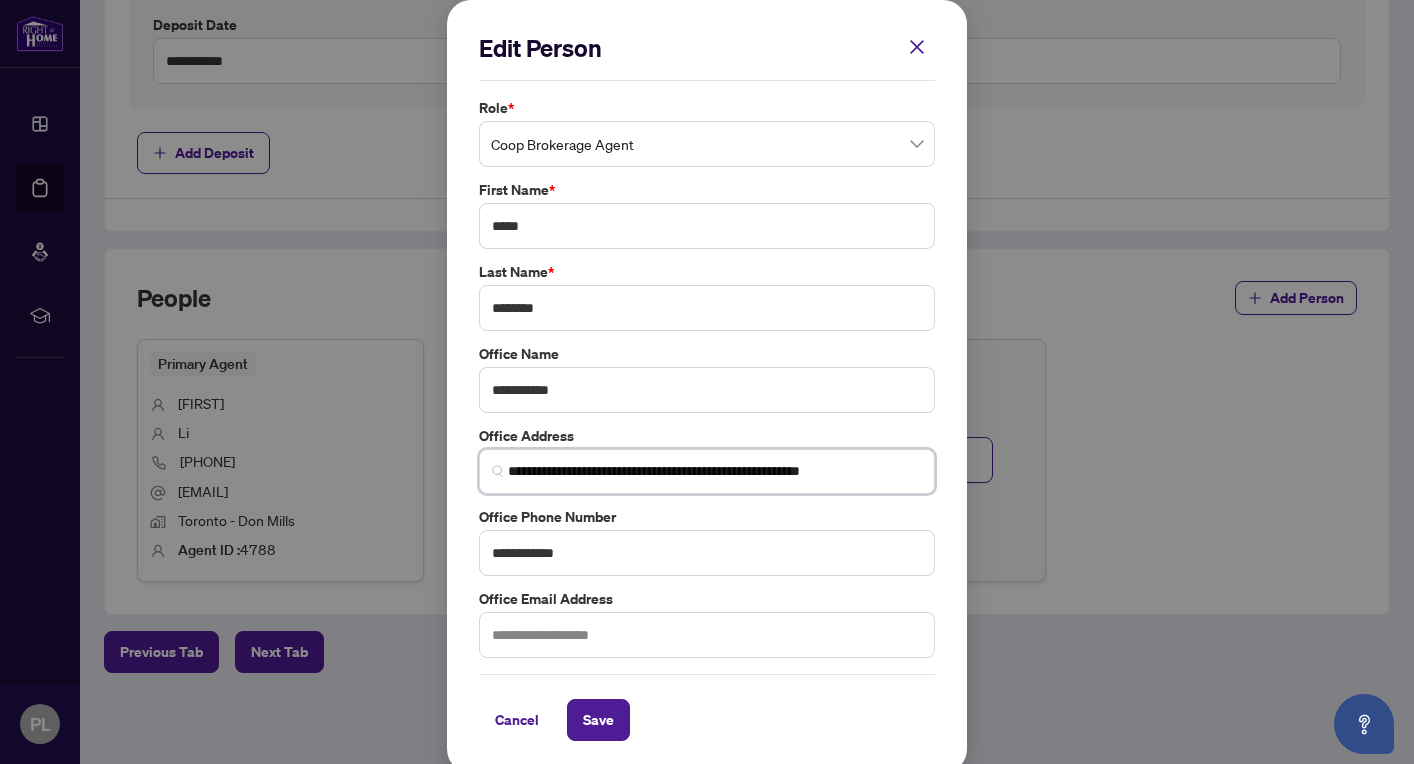 click on "**********" at bounding box center [715, 471] 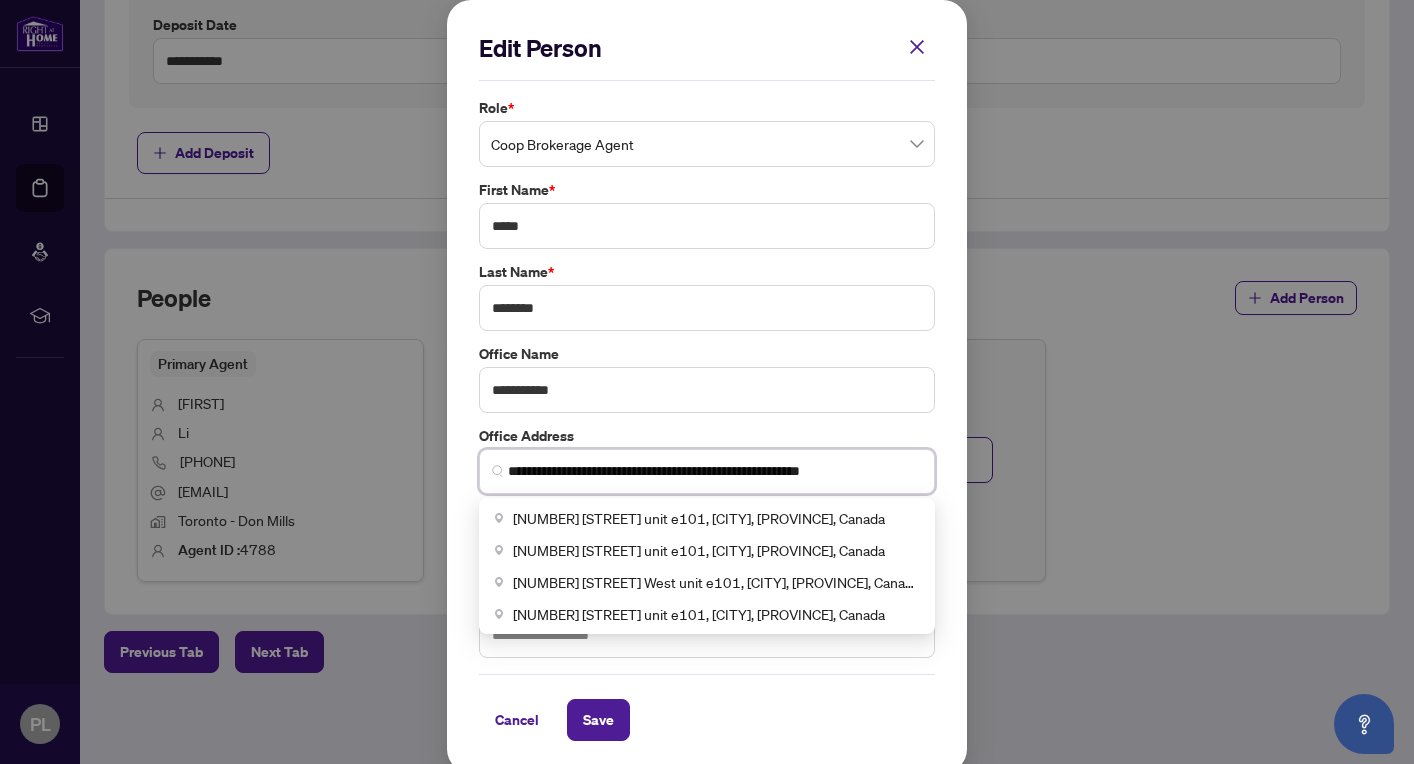 click on "**********" at bounding box center (715, 471) 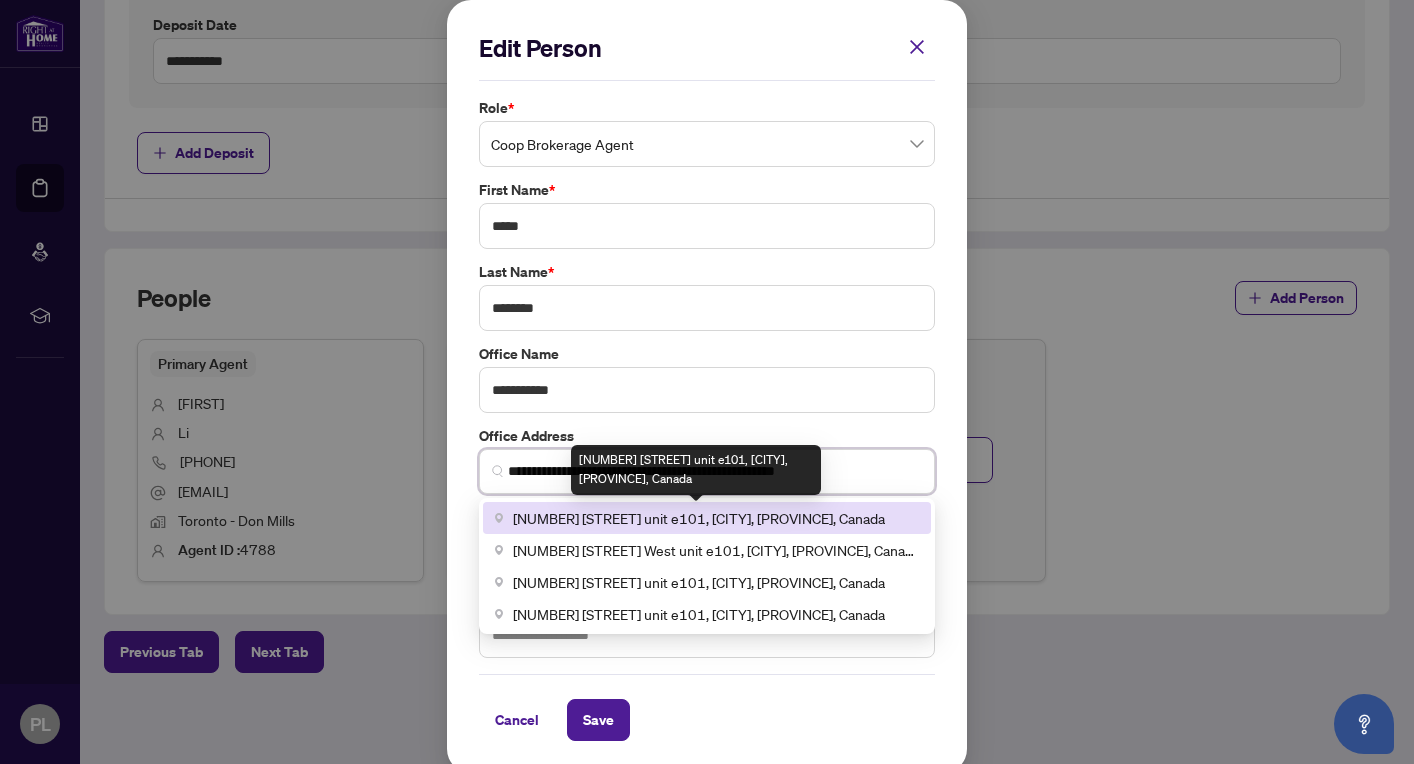 click on "[NUMBER] [STREET] unit e101, [CITY], [PROVINCE], Canada" at bounding box center (699, 518) 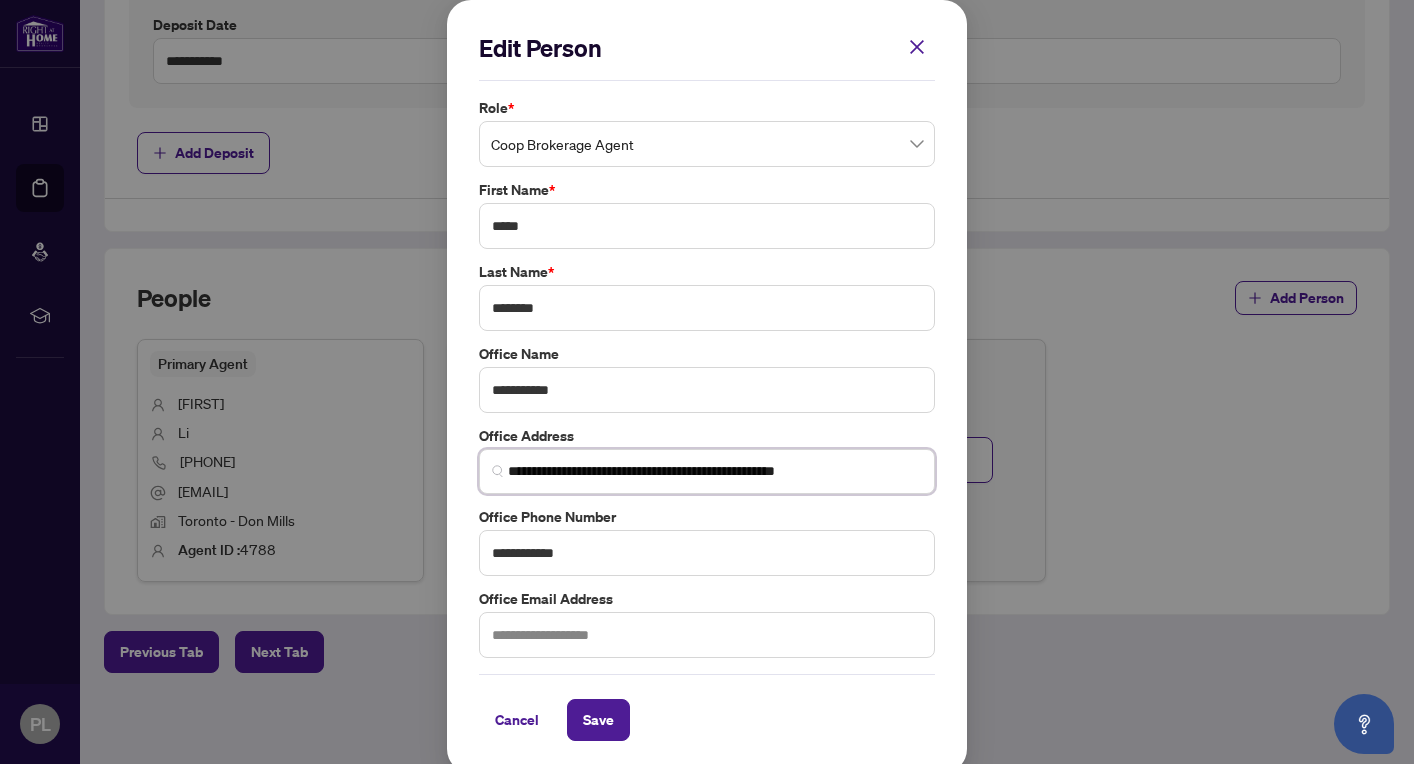 click on "**********" at bounding box center [715, 471] 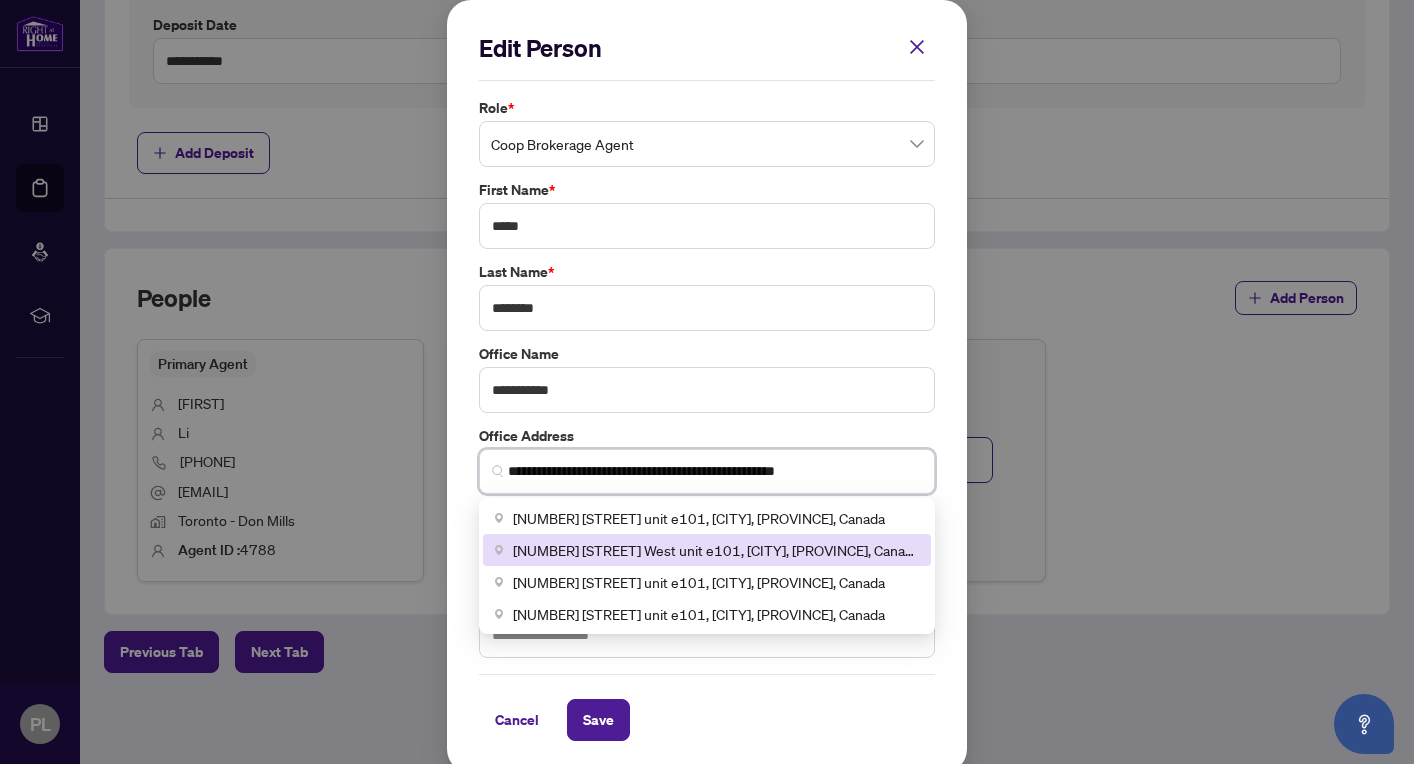 type on "**********" 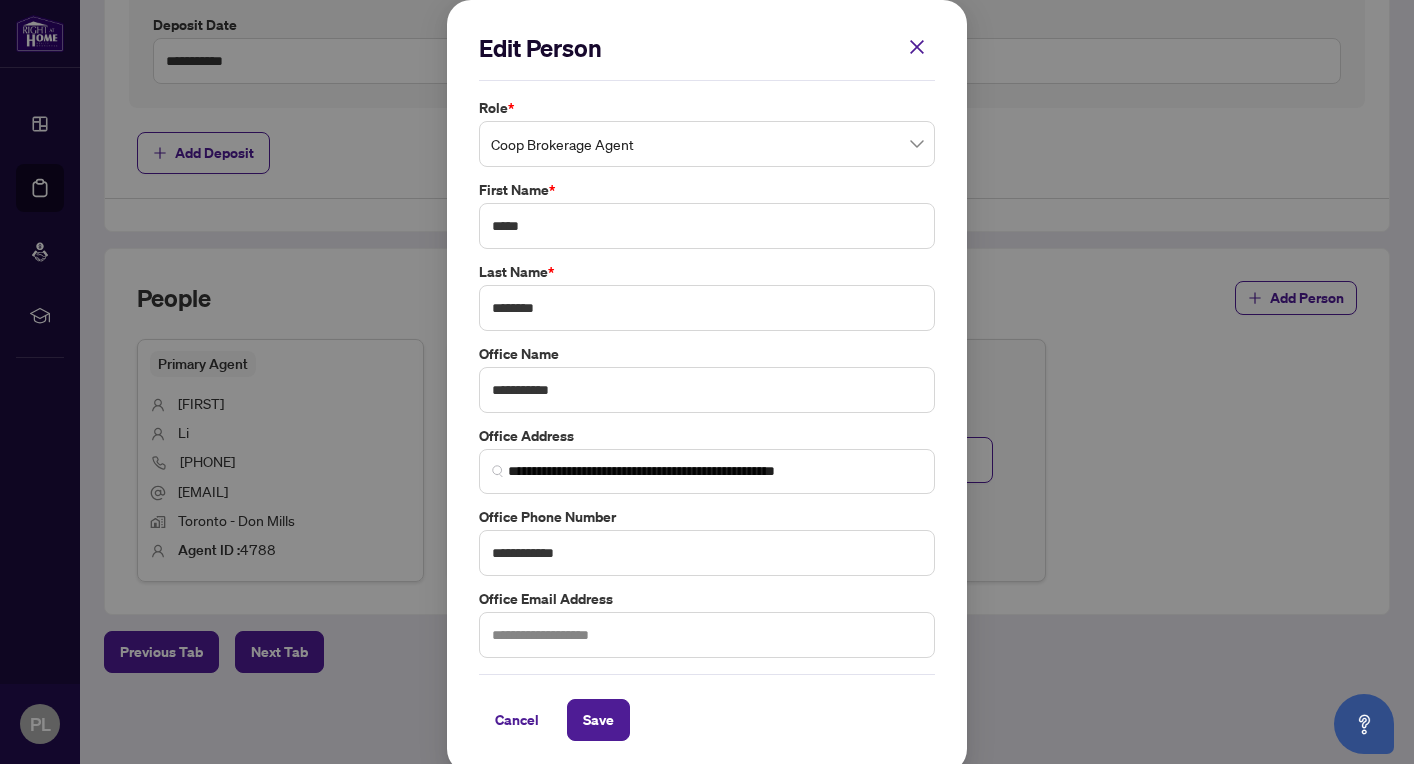 click on "**********" at bounding box center (707, 382) 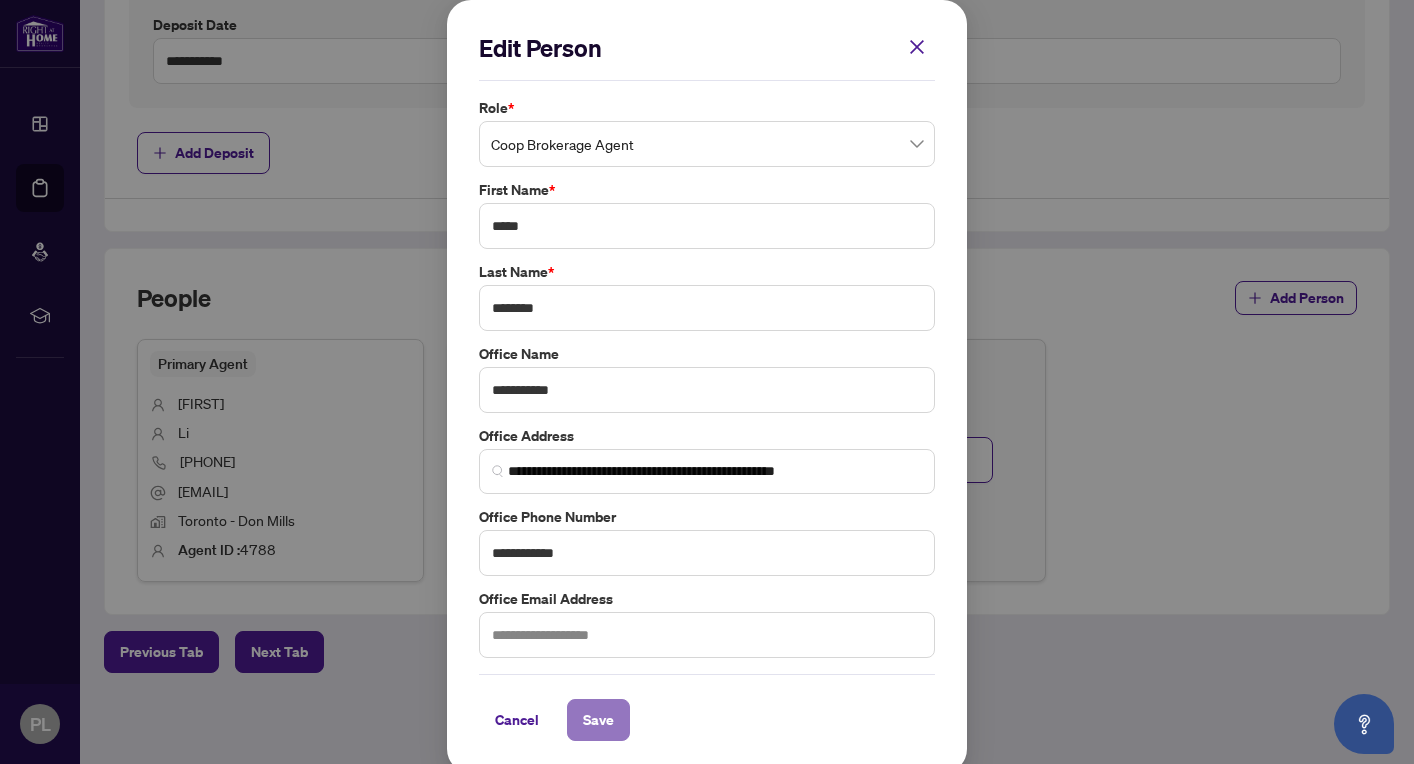 click on "Save" at bounding box center [598, 720] 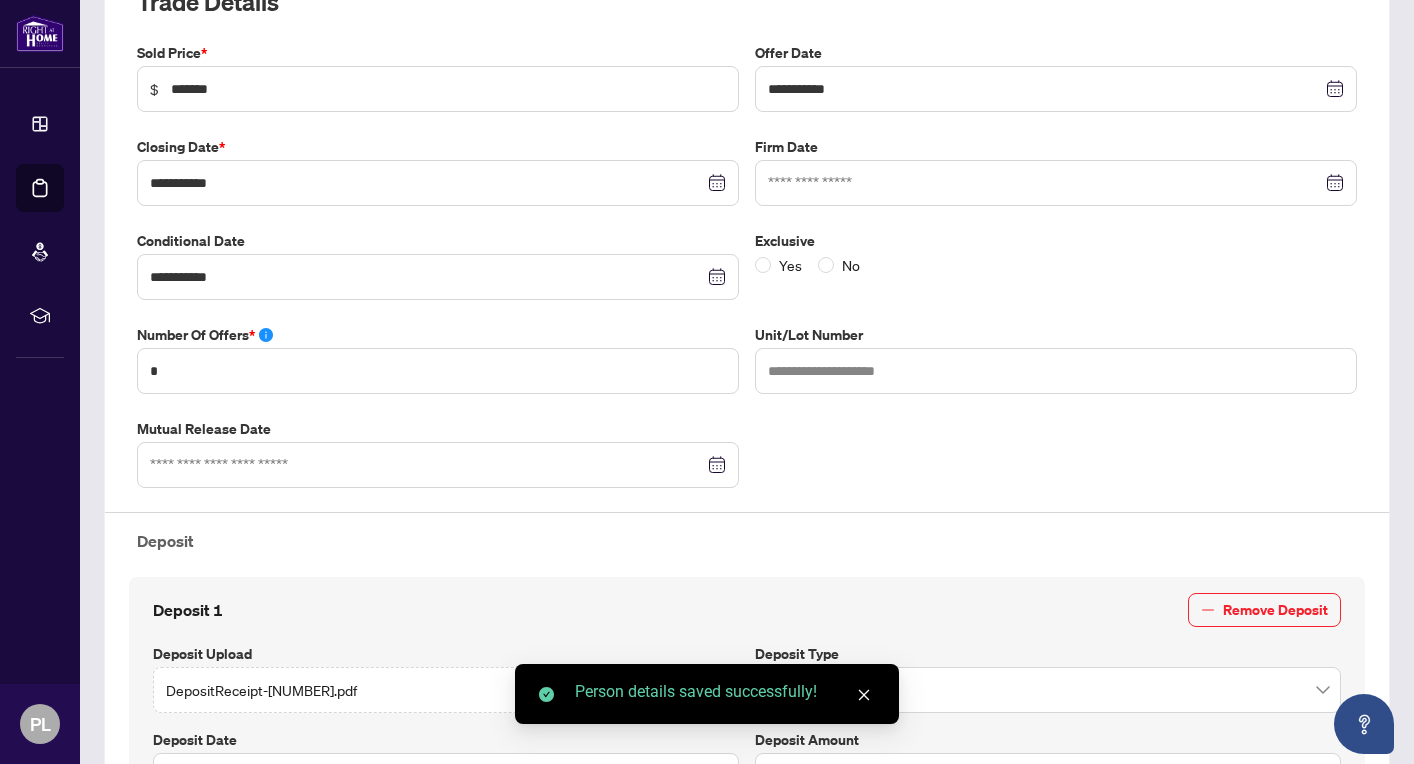 scroll, scrollTop: 0, scrollLeft: 0, axis: both 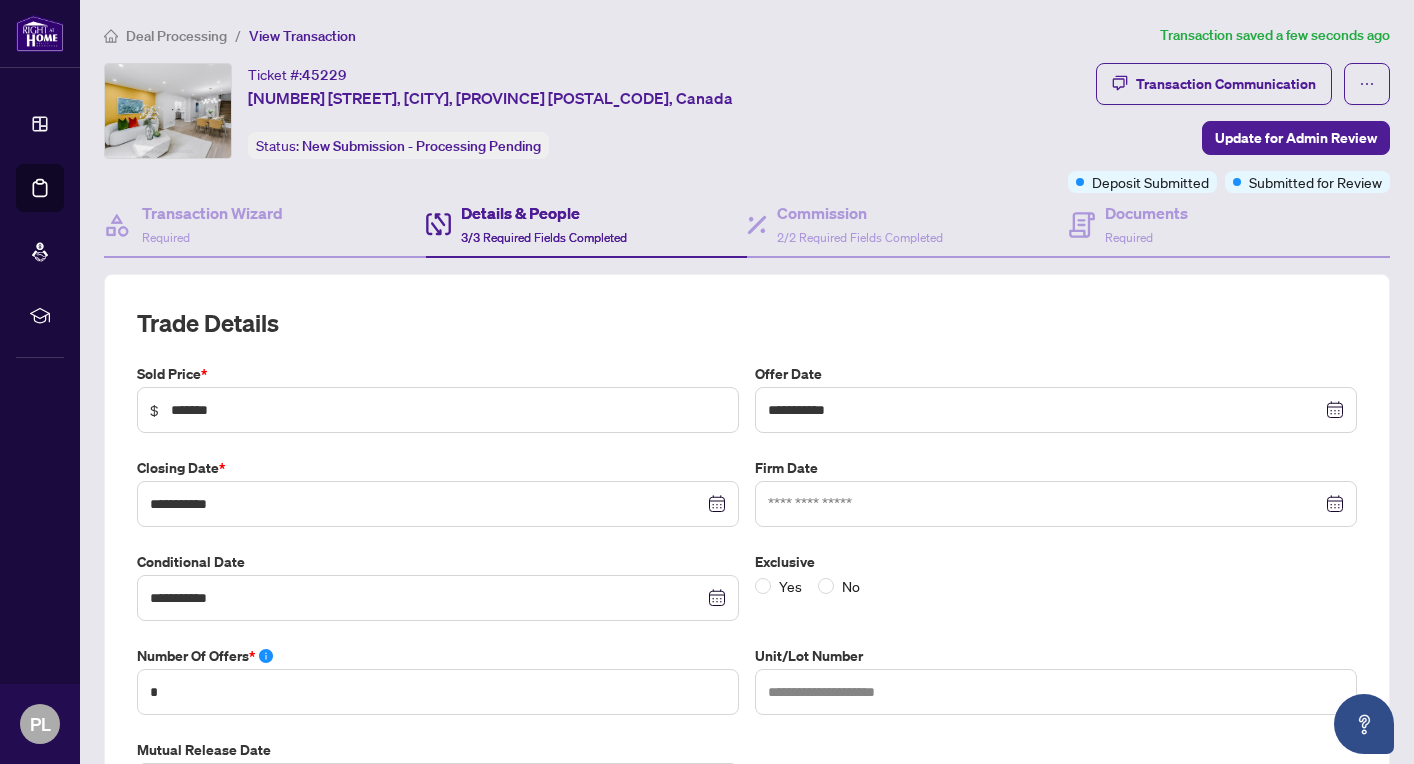 click on "Deal Processing" at bounding box center (176, 36) 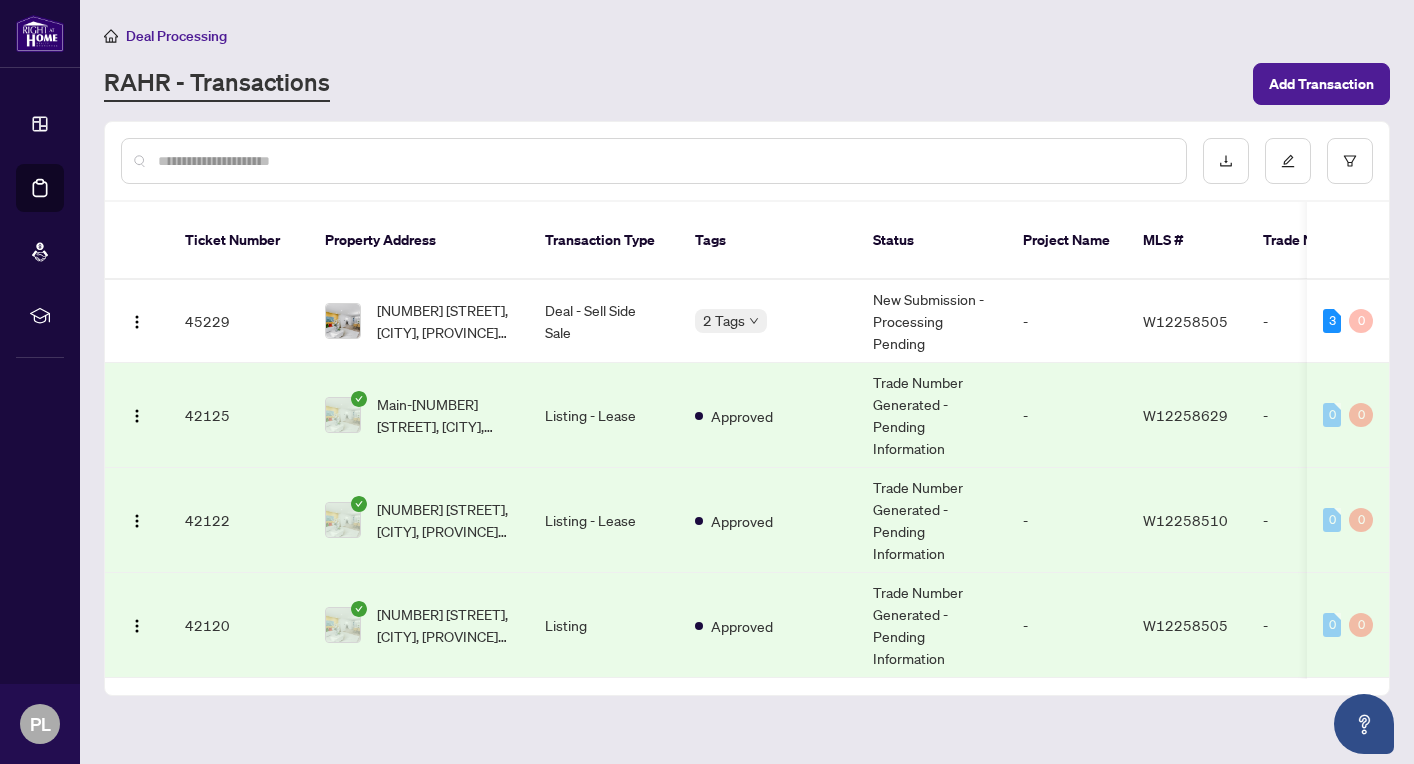 click on "RAHR - Transactions" at bounding box center [672, 84] 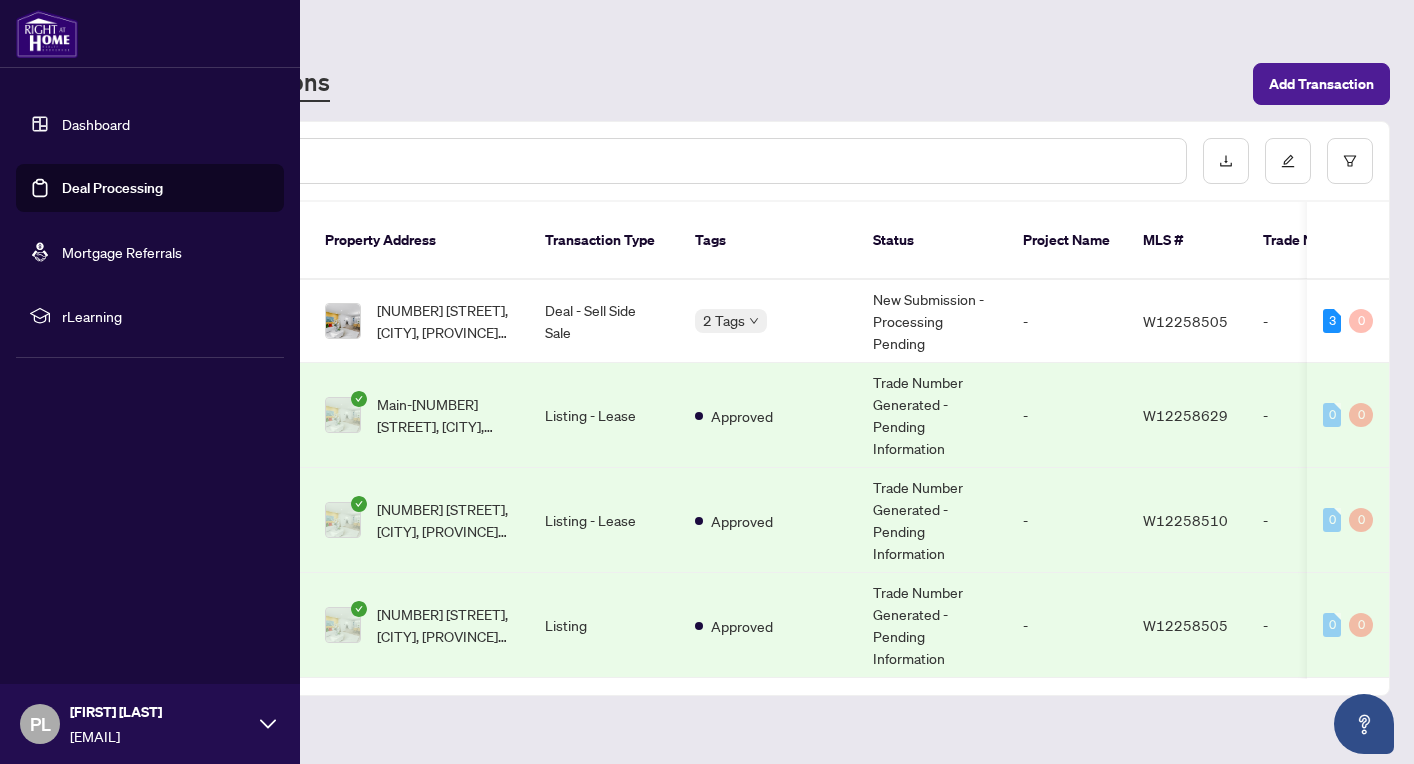 click 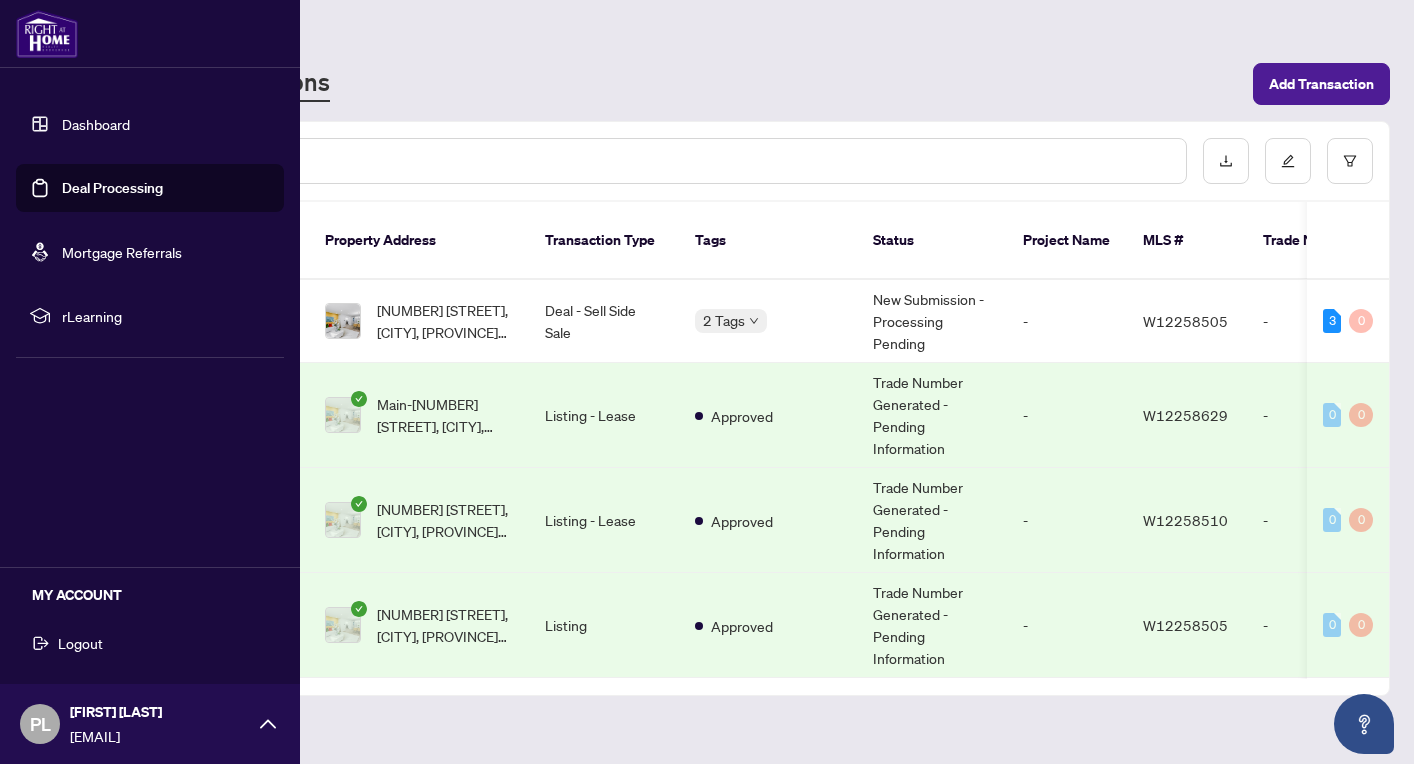 click on "Logout" at bounding box center (80, 643) 